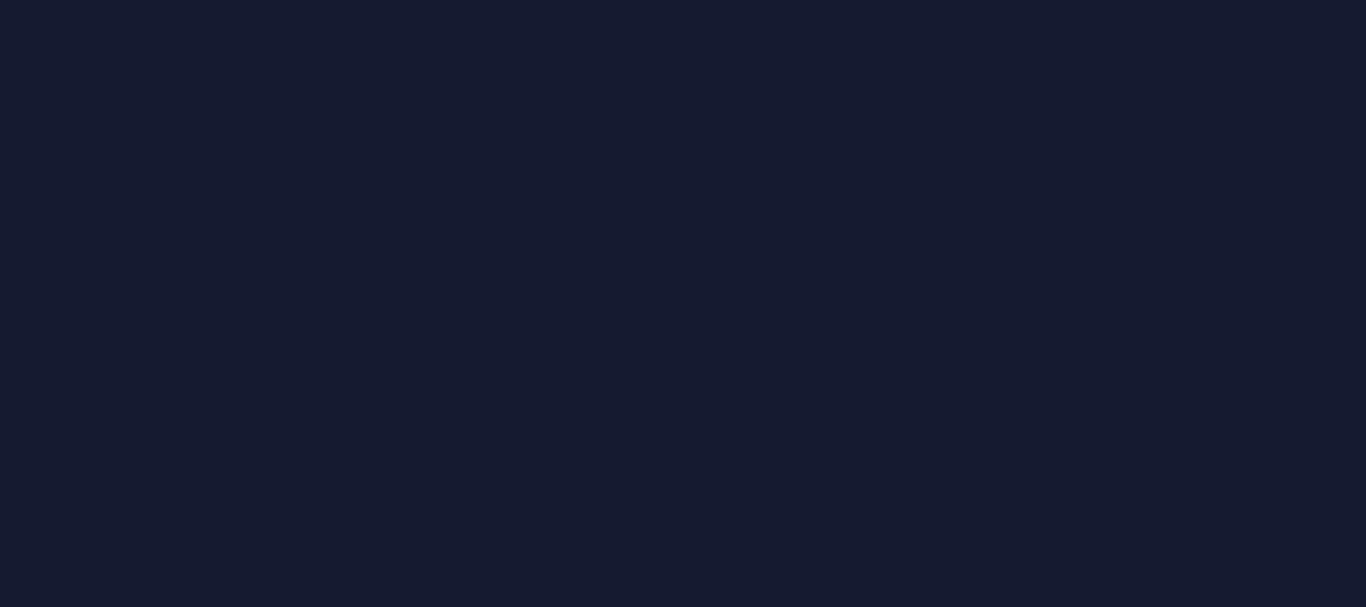 scroll, scrollTop: 0, scrollLeft: 0, axis: both 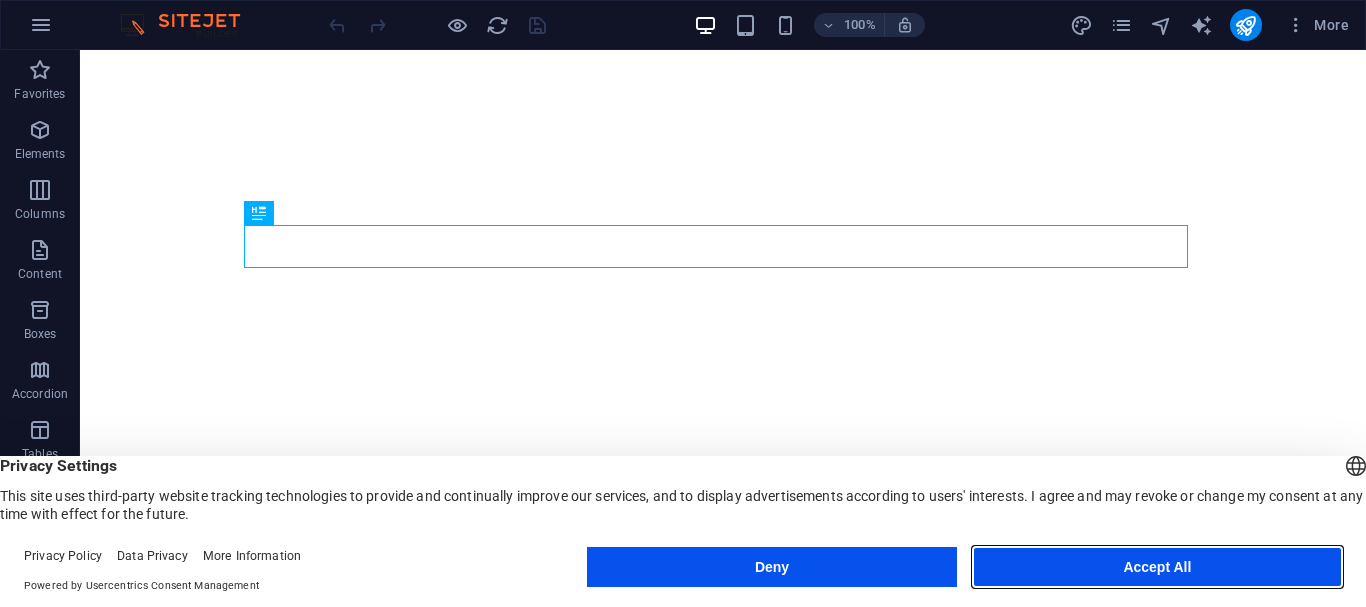 click on "Accept All" at bounding box center [1157, 567] 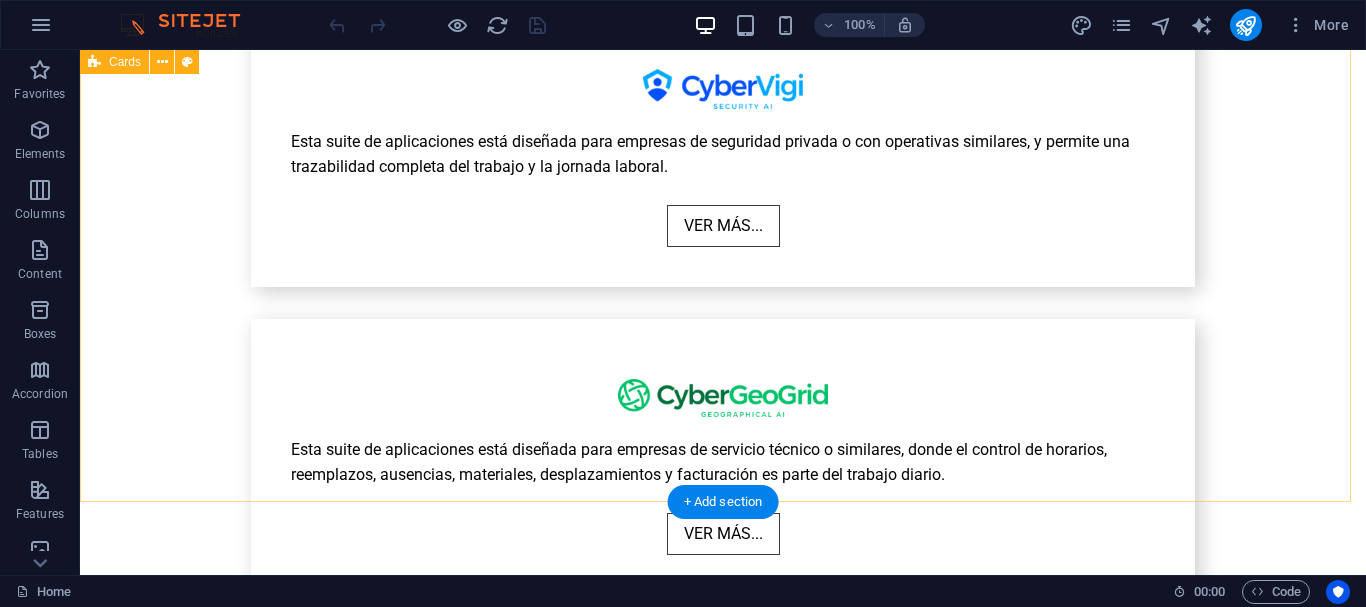 scroll, scrollTop: 4600, scrollLeft: 0, axis: vertical 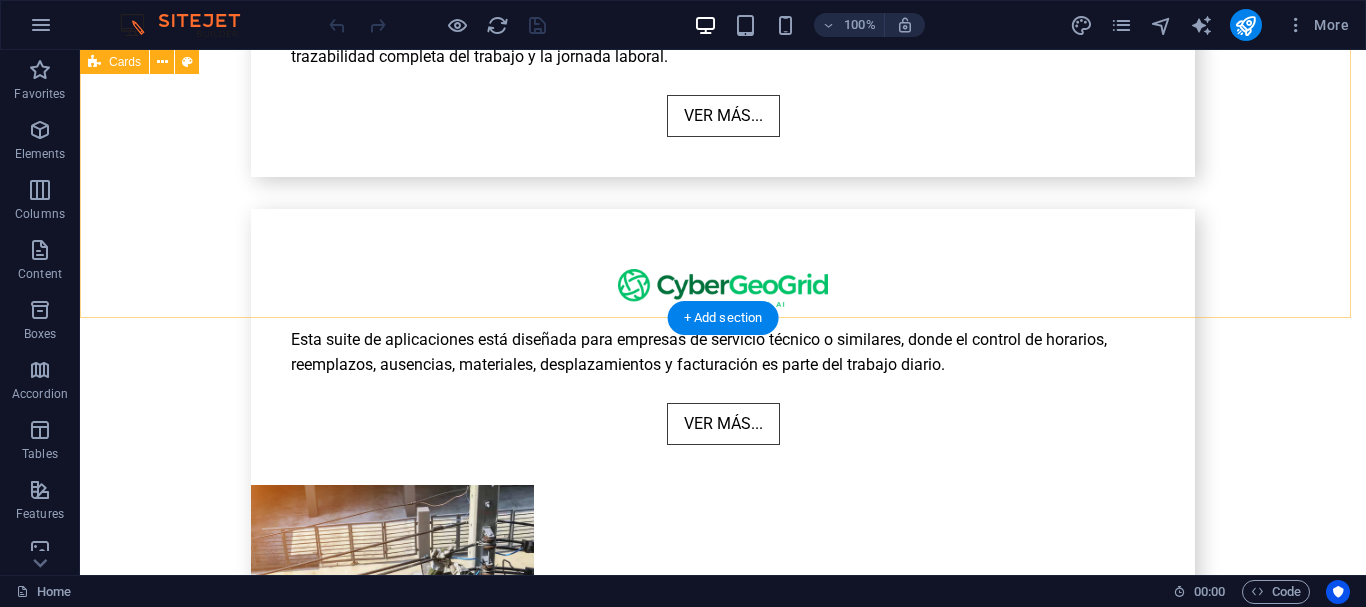 click on "[FULL NAME] [TITLE] [DEGREE] [EXPERTISE] [EXPERTISE] [EXPERTISE] [FULL NAME] [TITLE] [DEGREE] [EXPERTISE] [EXPERTISE] [FULL NAME] [TITLE] [EXPERTISE] [EXPERTISE] [FULL NAME] [TITLE] [EXPERTISE] [EXPERTISE] [COMPANY] [DESCRIPTION]" at bounding box center [723, 3603] 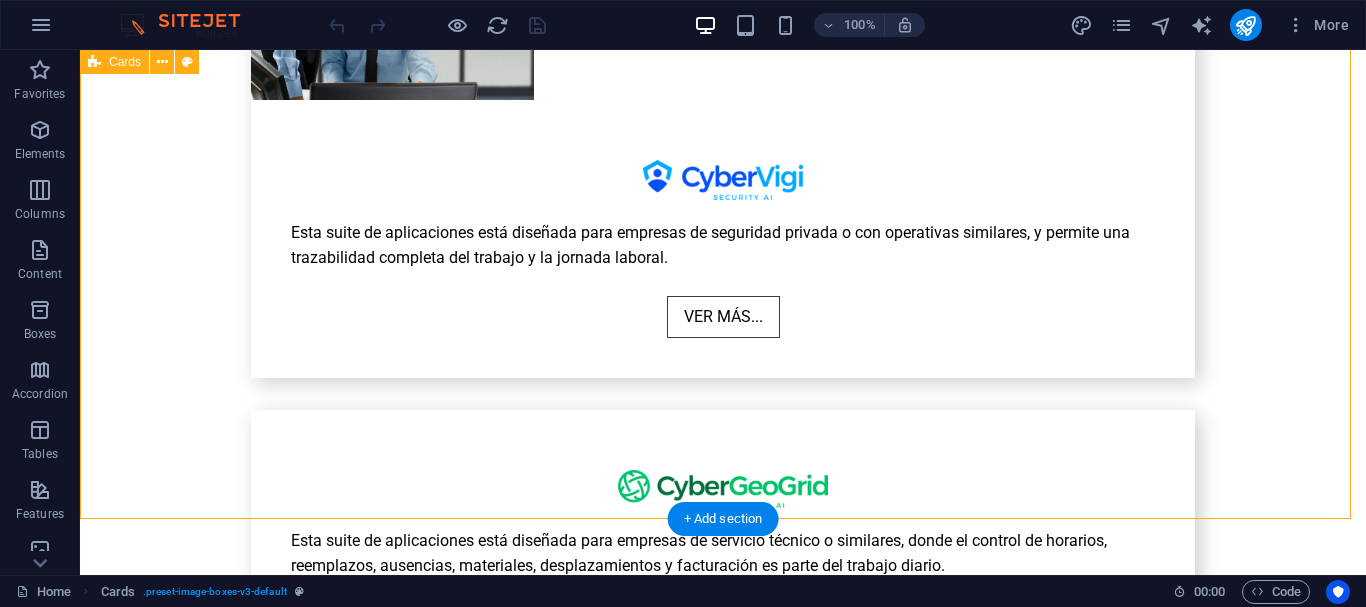 scroll, scrollTop: 4400, scrollLeft: 0, axis: vertical 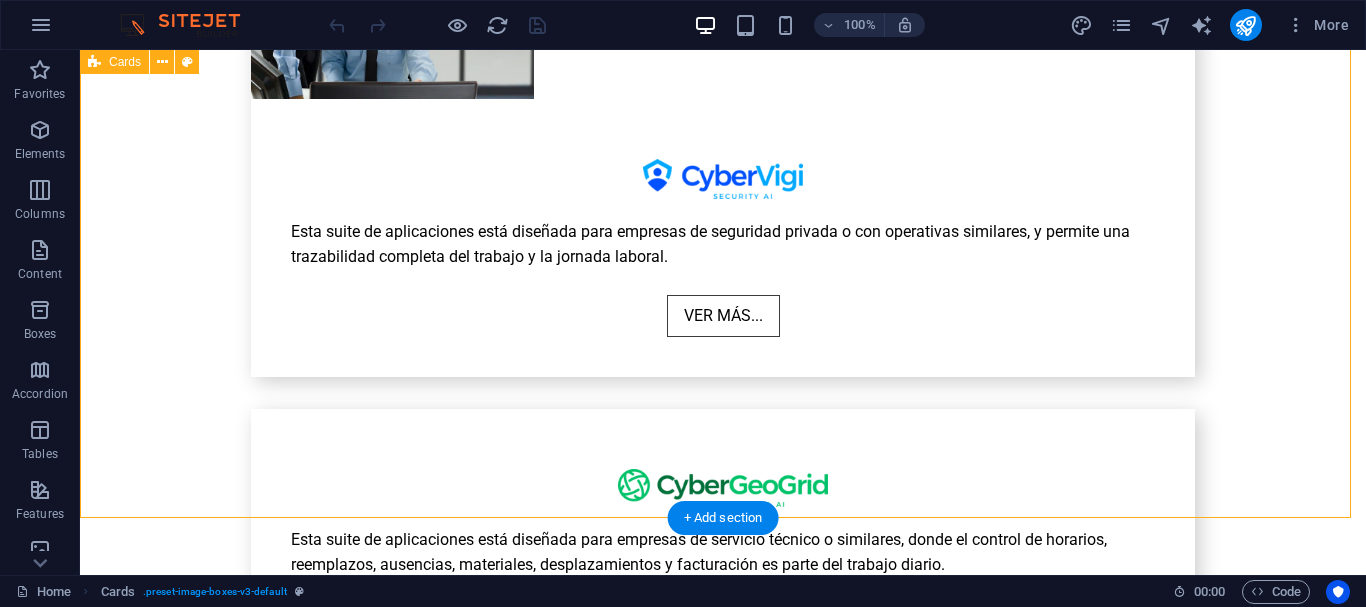 click on "[FULL NAME] [TITLE] [DEGREE] [EXPERTISE] [EXPERTISE] [EXPERTISE] [FULL NAME] [TITLE] [DEGREE] [EXPERTISE] [EXPERTISE] [FULL NAME] [TITLE] [EXPERTISE] [EXPERTISE] [FULL NAME] [TITLE] [EXPERTISE] [EXPERTISE] [COMPANY] [DESCRIPTION]" at bounding box center (723, 3803) 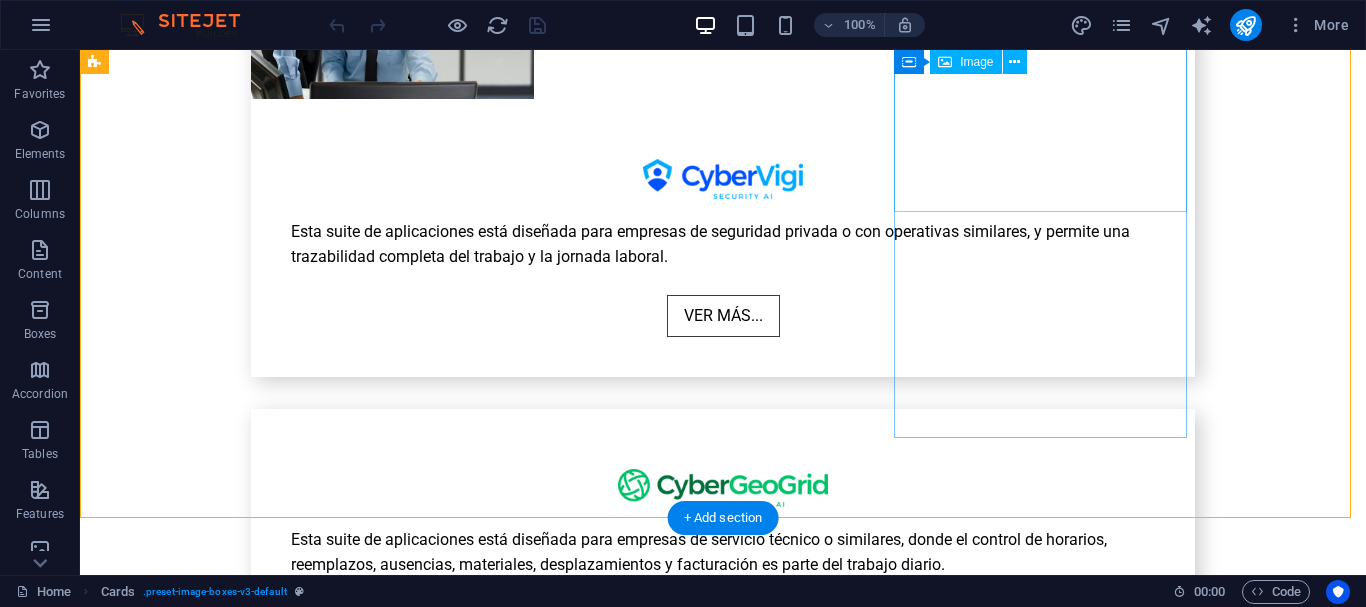 click at bounding box center (242, 4978) 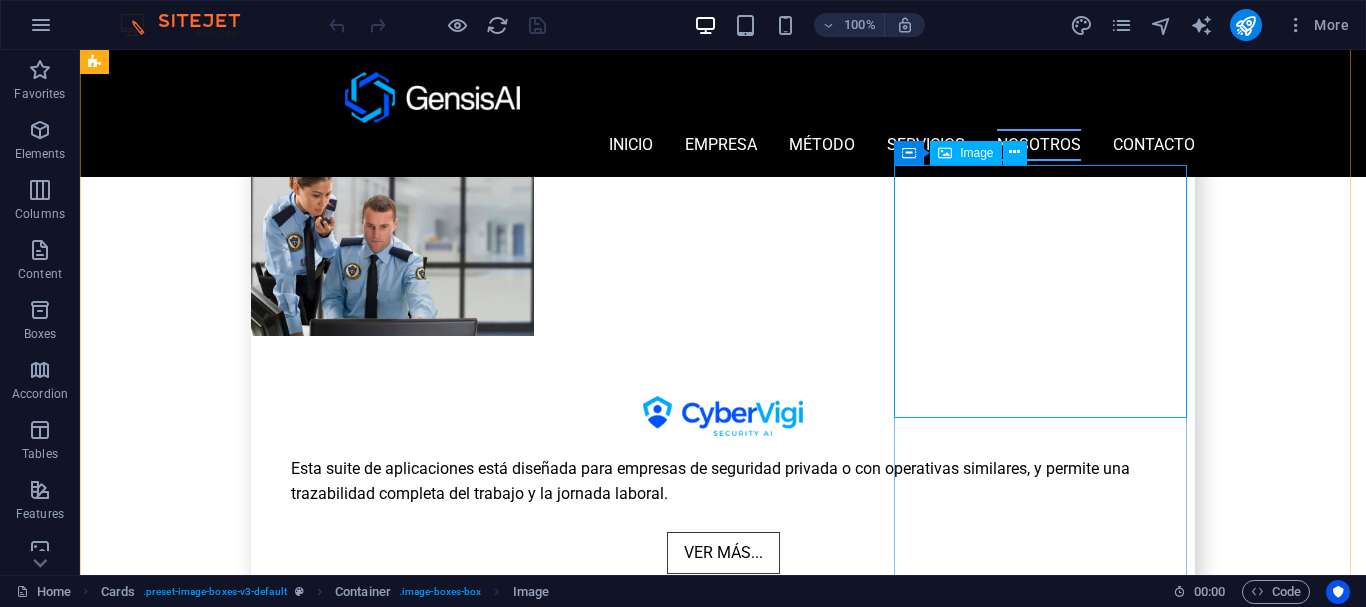 scroll, scrollTop: 4100, scrollLeft: 0, axis: vertical 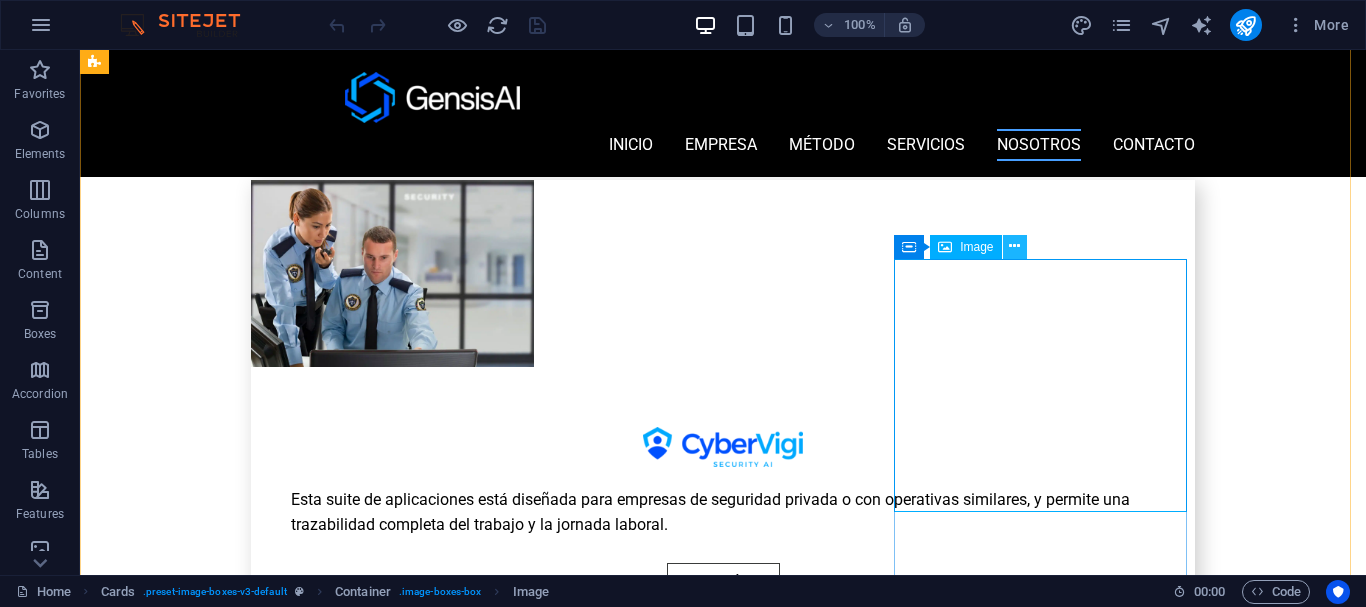 click at bounding box center (1014, 246) 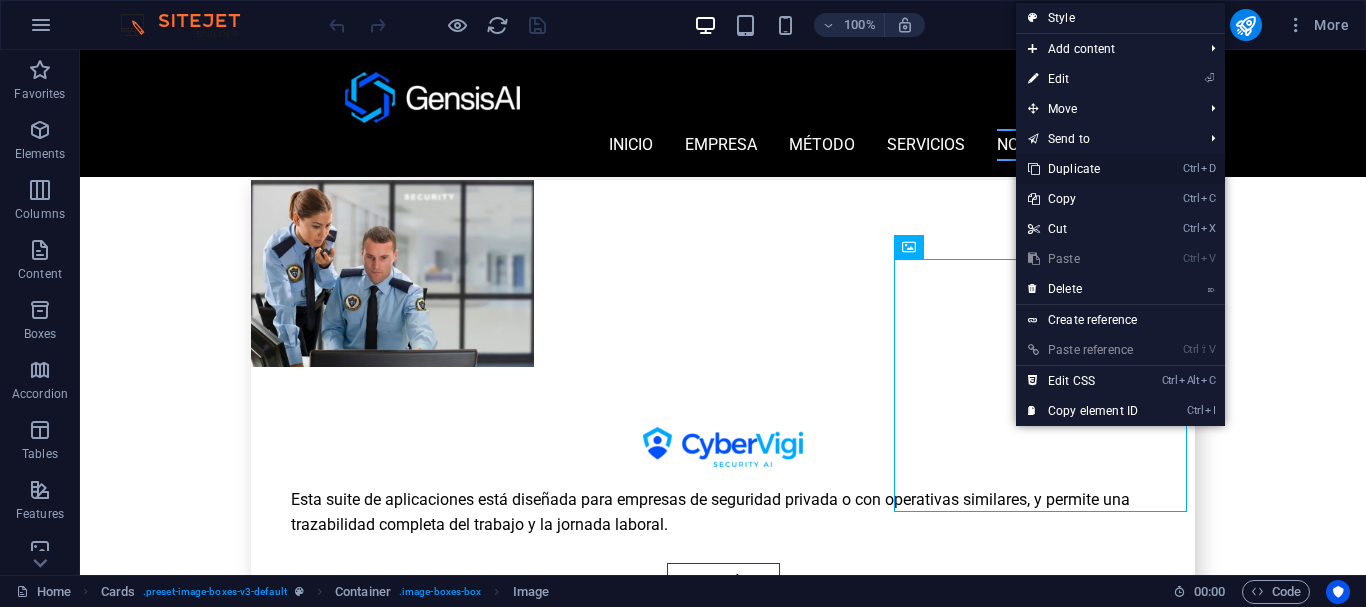click on "Ctrl D  Duplicate" at bounding box center [1083, 169] 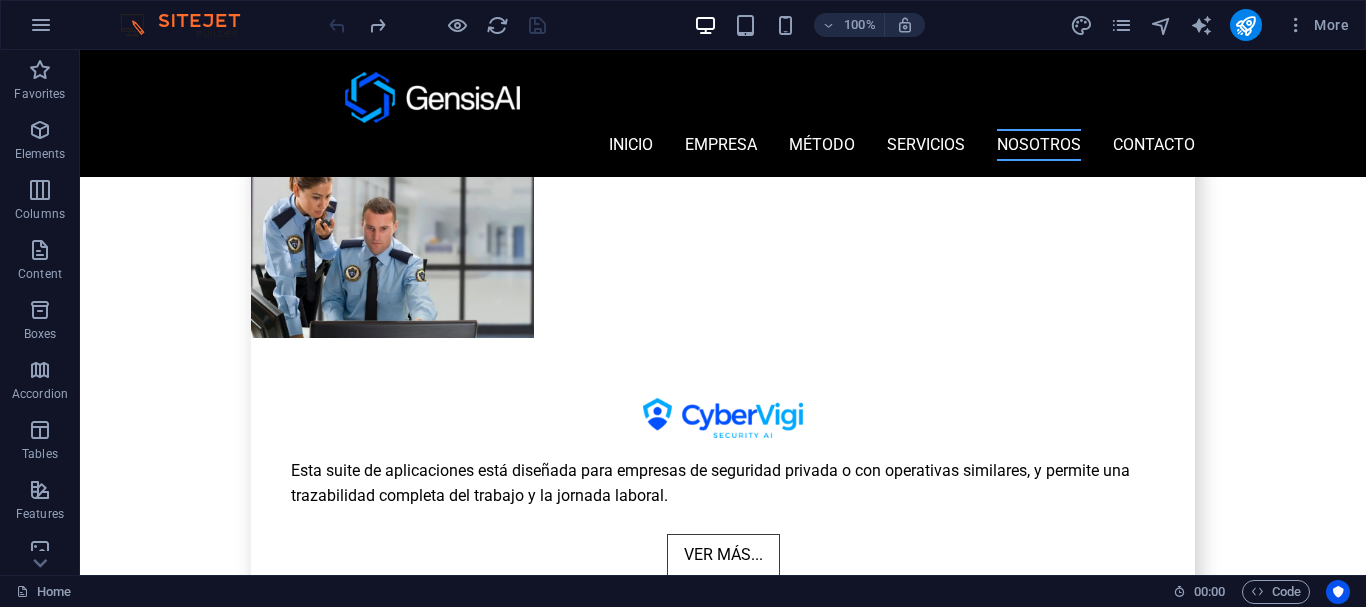 scroll, scrollTop: 4100, scrollLeft: 0, axis: vertical 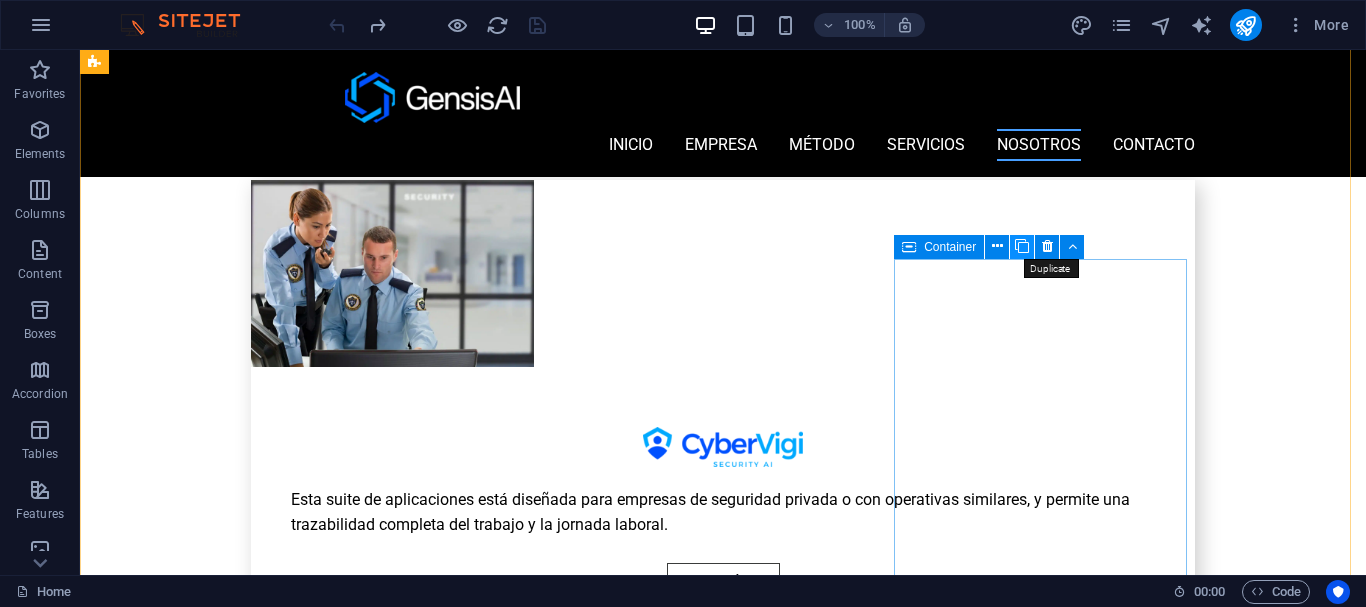 click at bounding box center [1022, 246] 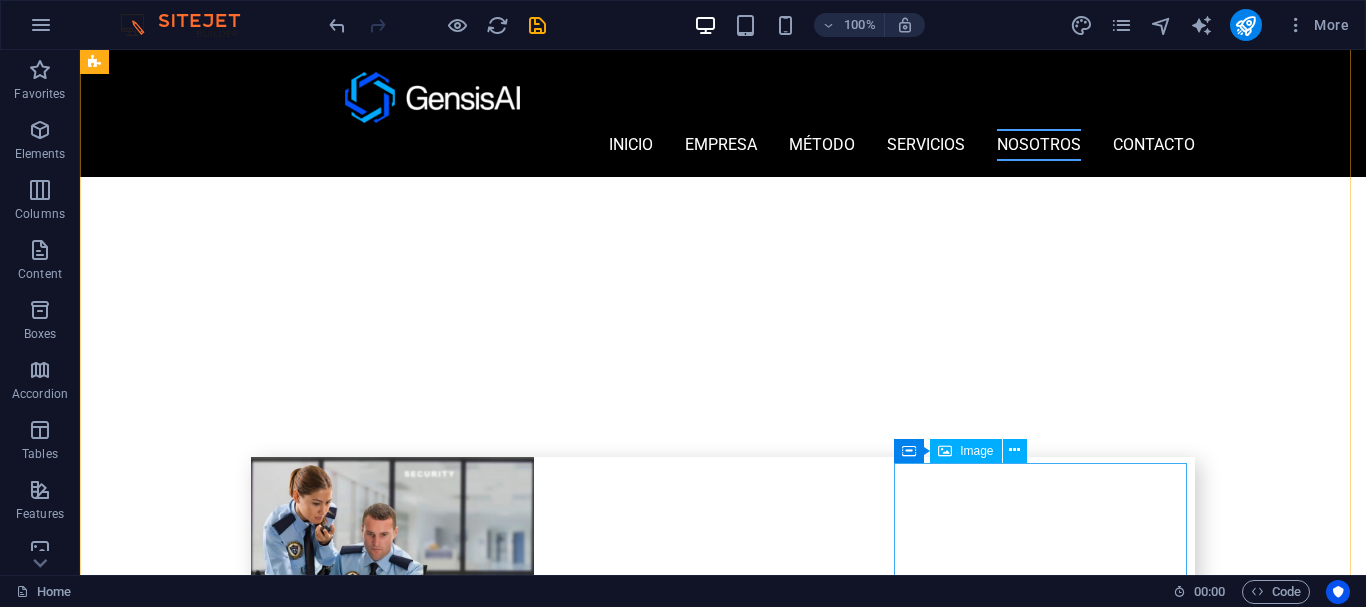 scroll, scrollTop: 3597, scrollLeft: 0, axis: vertical 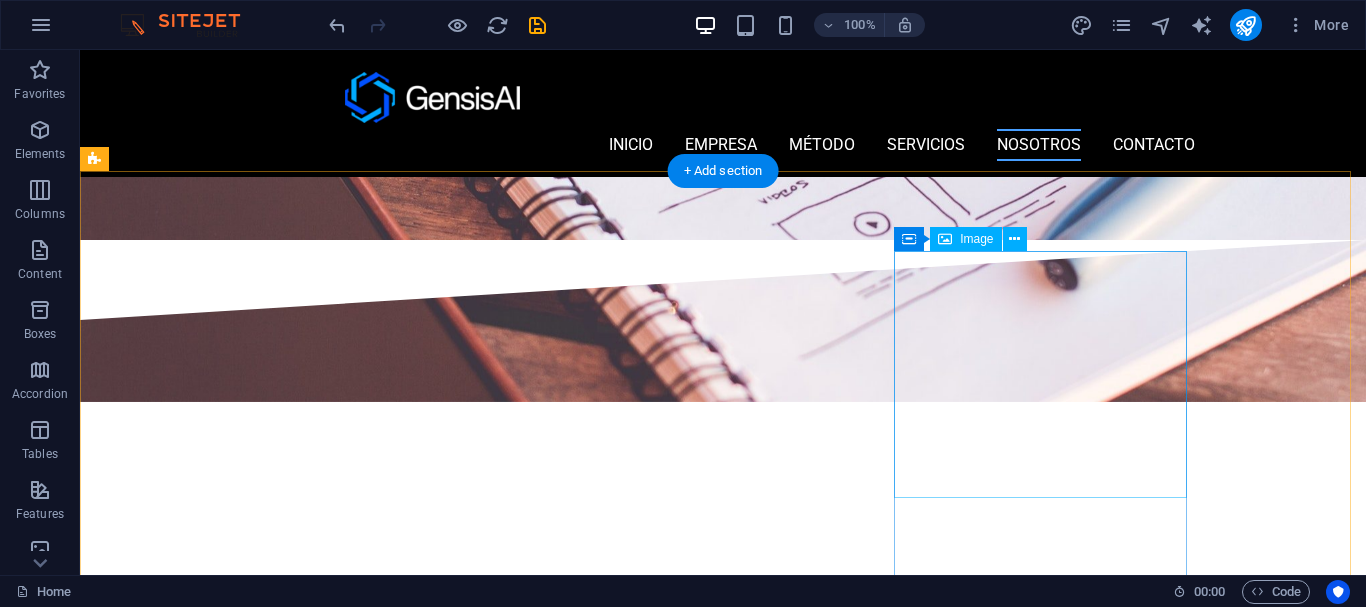 click at bounding box center (242, 4192) 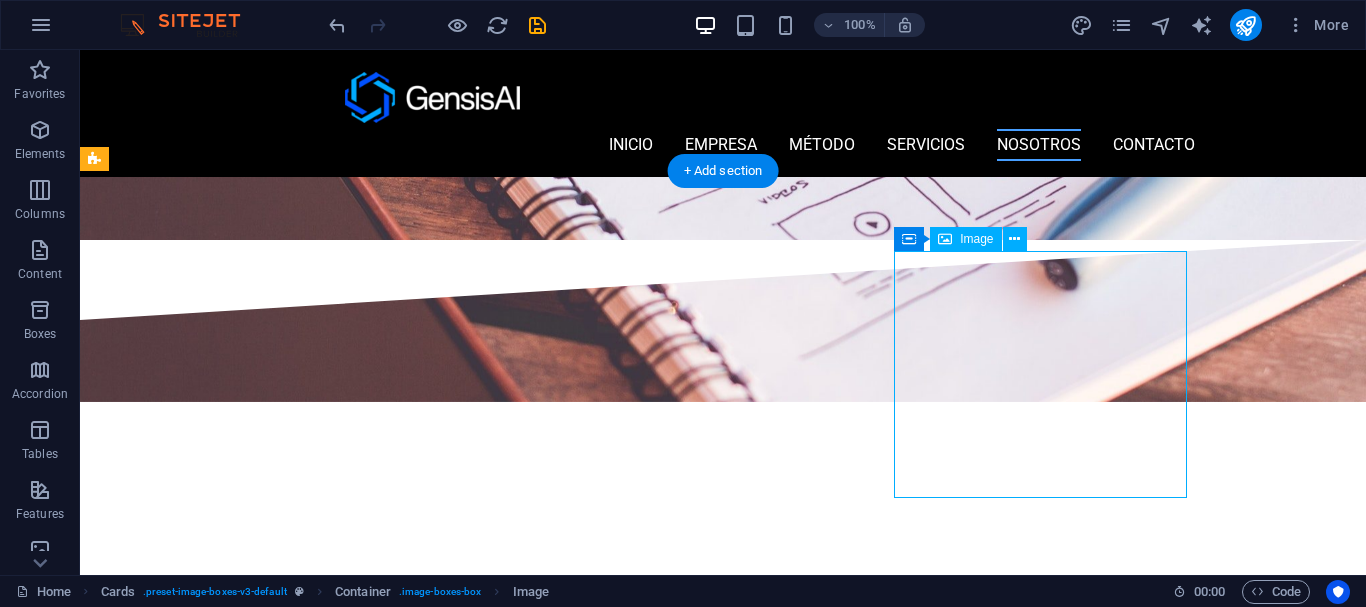 click at bounding box center [242, 4192] 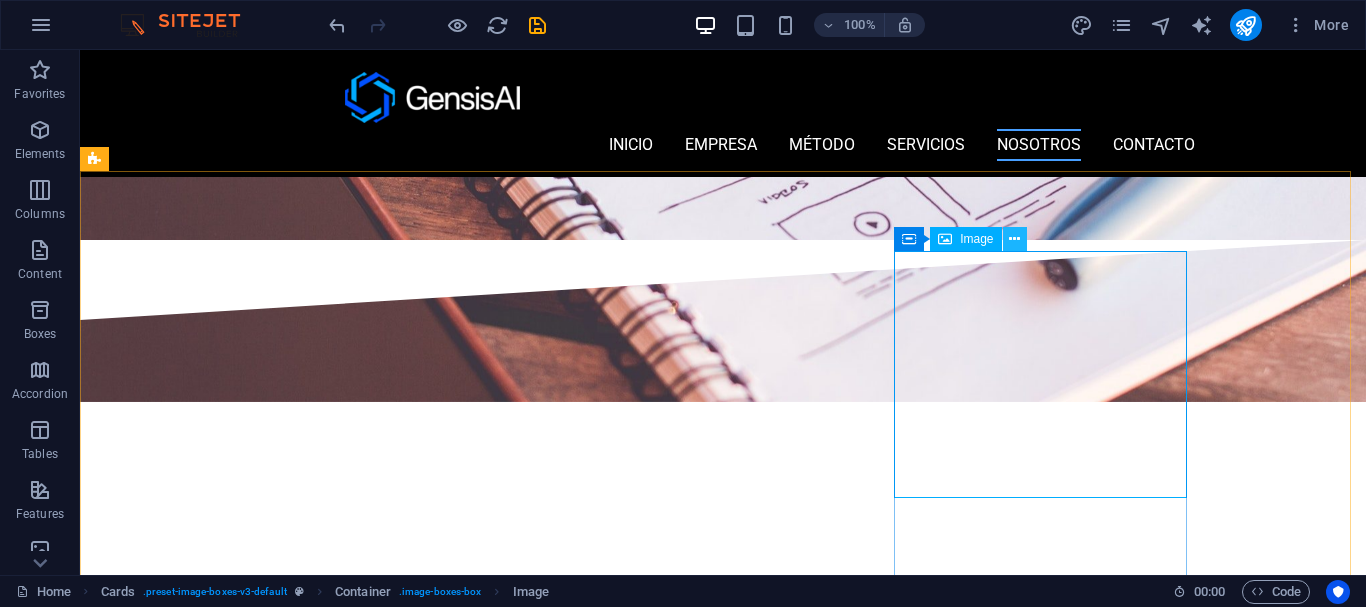 click at bounding box center [1014, 239] 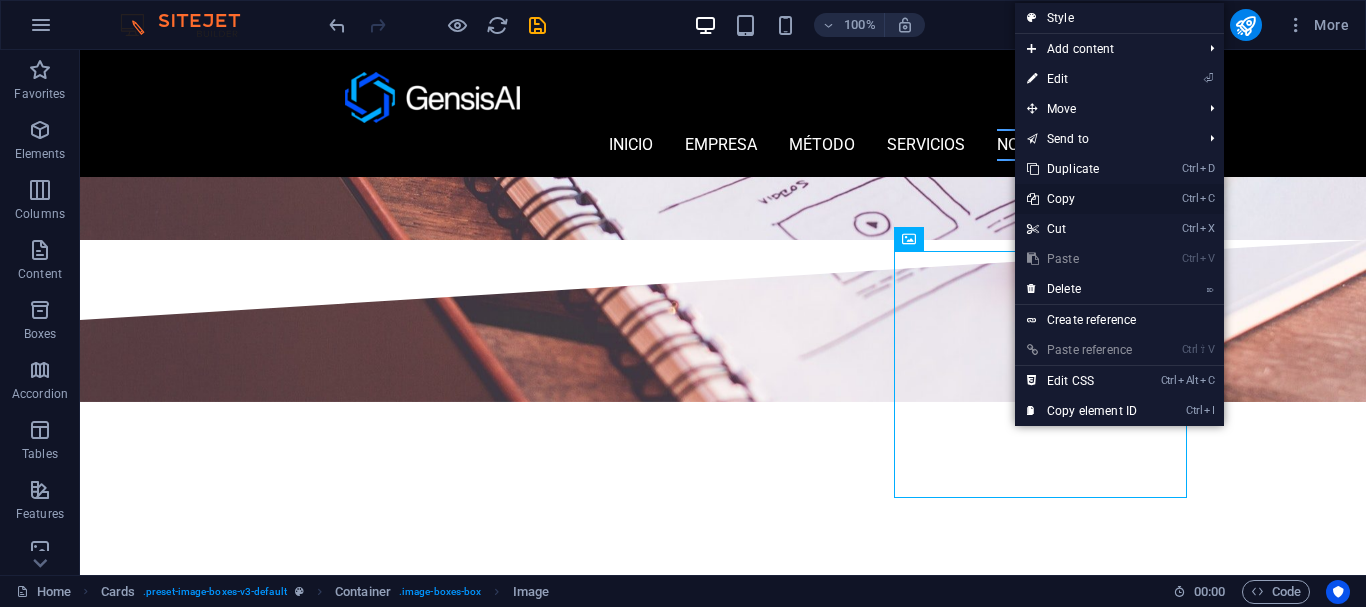 click on "Ctrl C  Copy" at bounding box center [1082, 199] 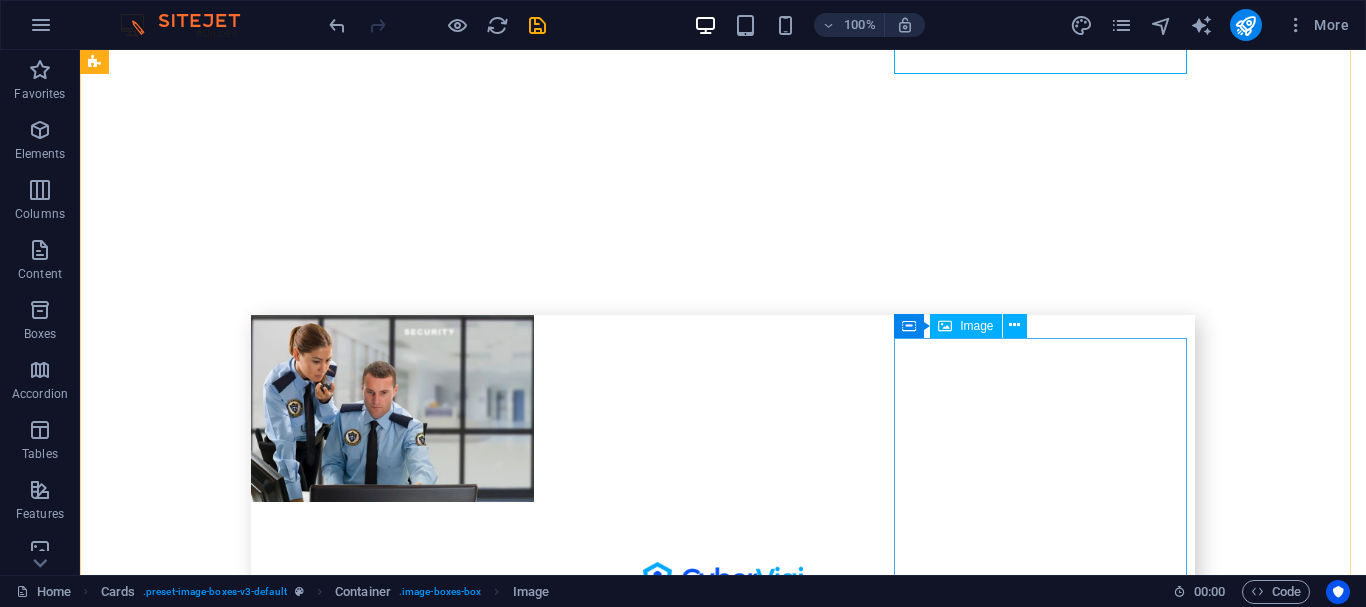 scroll, scrollTop: 4097, scrollLeft: 0, axis: vertical 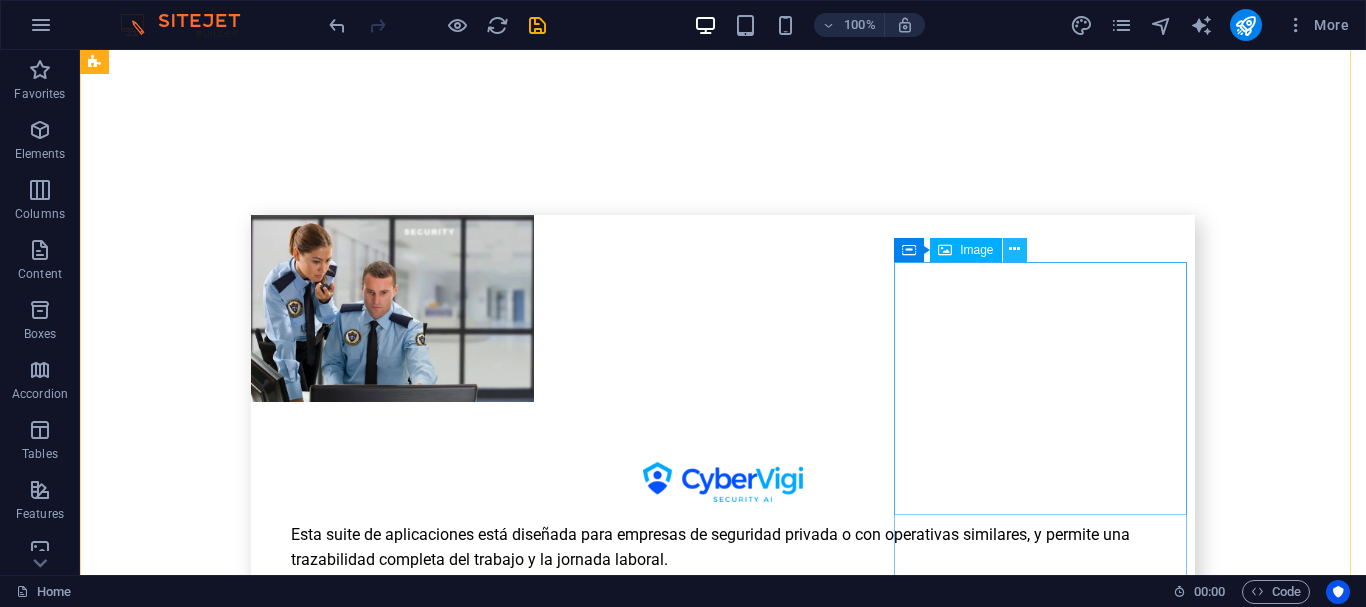 click at bounding box center [1014, 249] 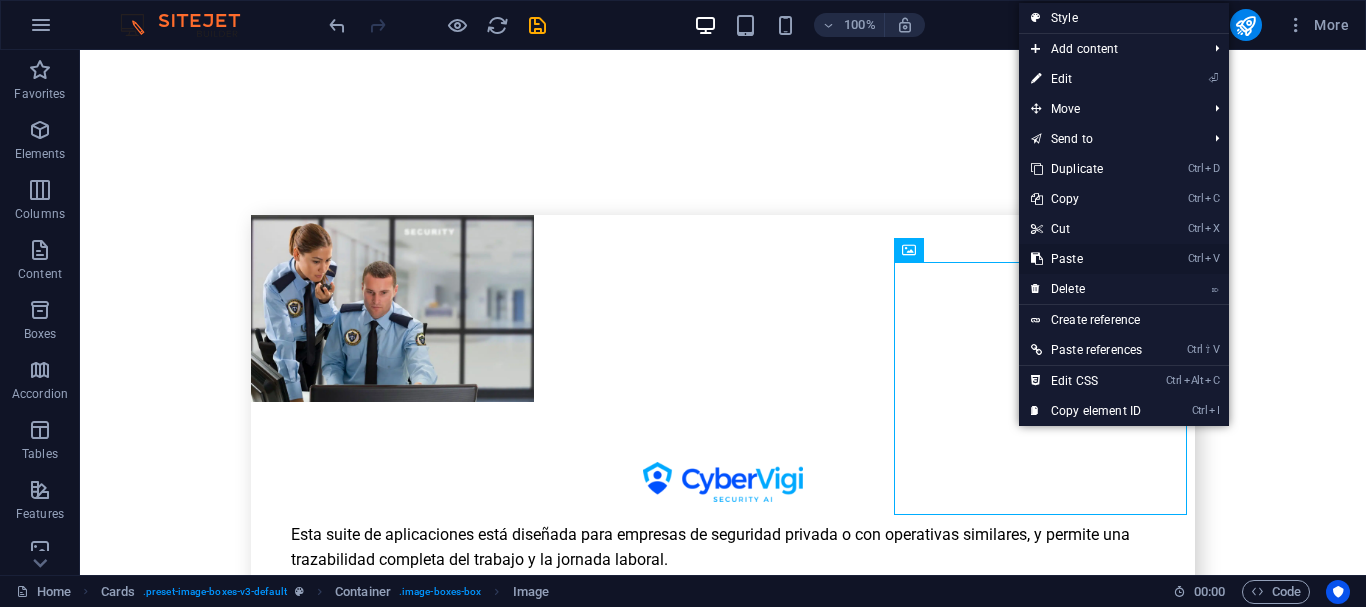 click on "Ctrl V  Paste" at bounding box center [1086, 259] 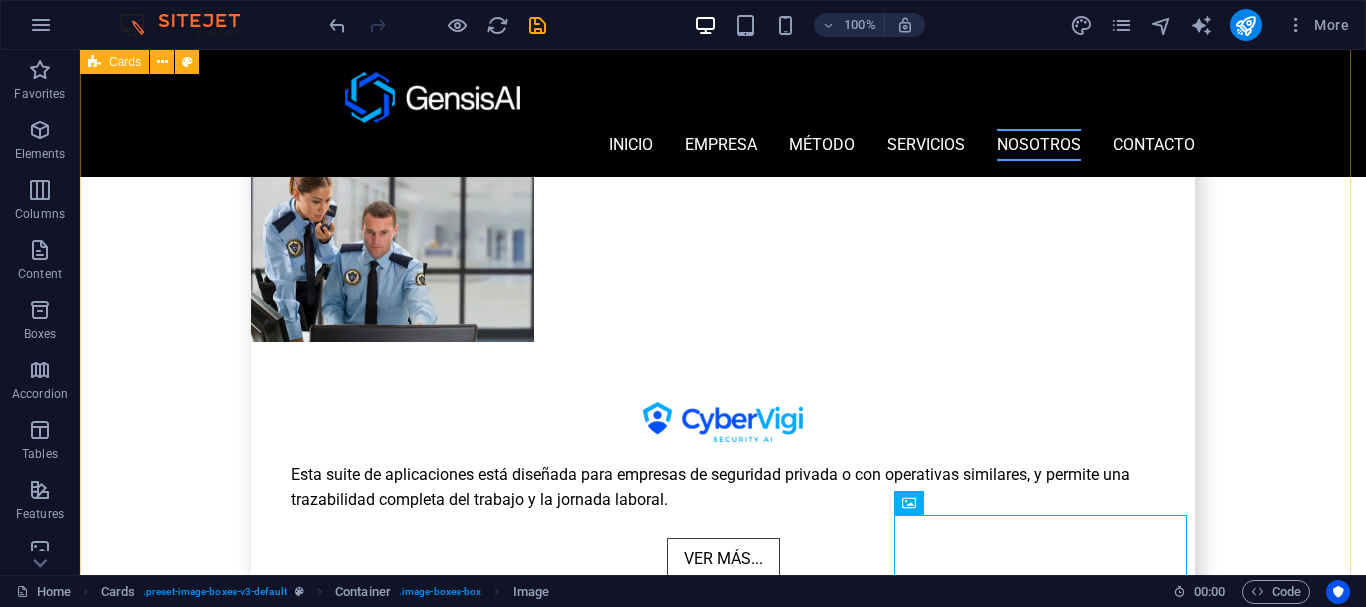 scroll, scrollTop: 4097, scrollLeft: 0, axis: vertical 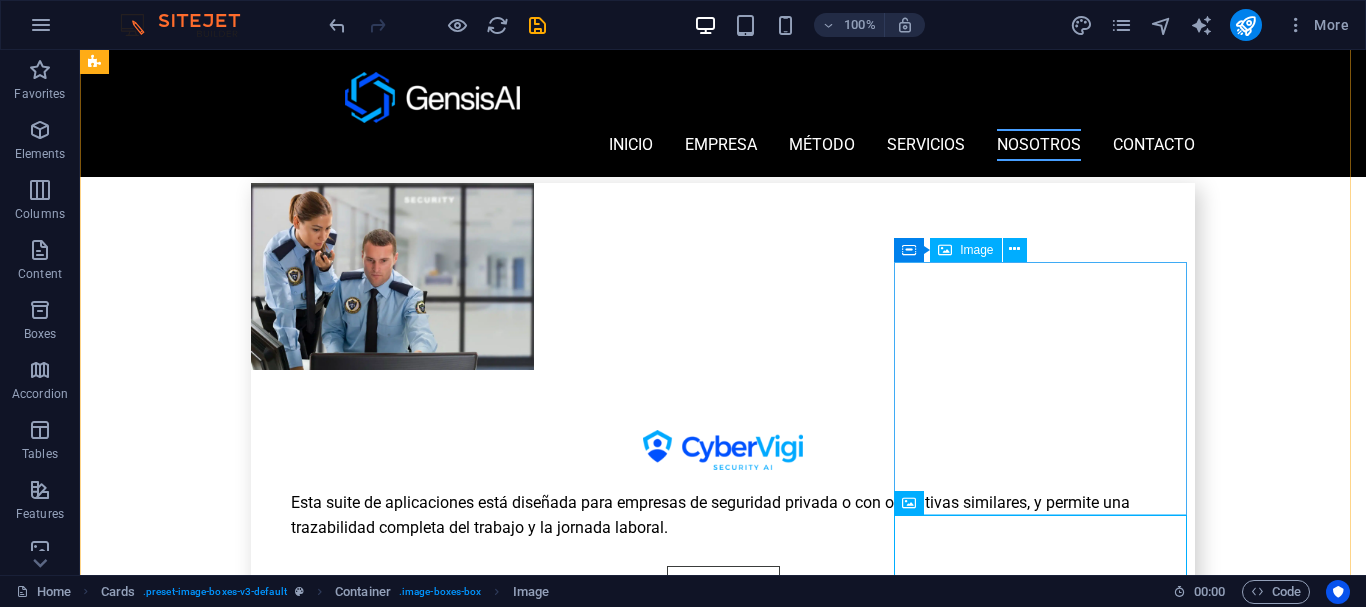 click at bounding box center [242, 5249] 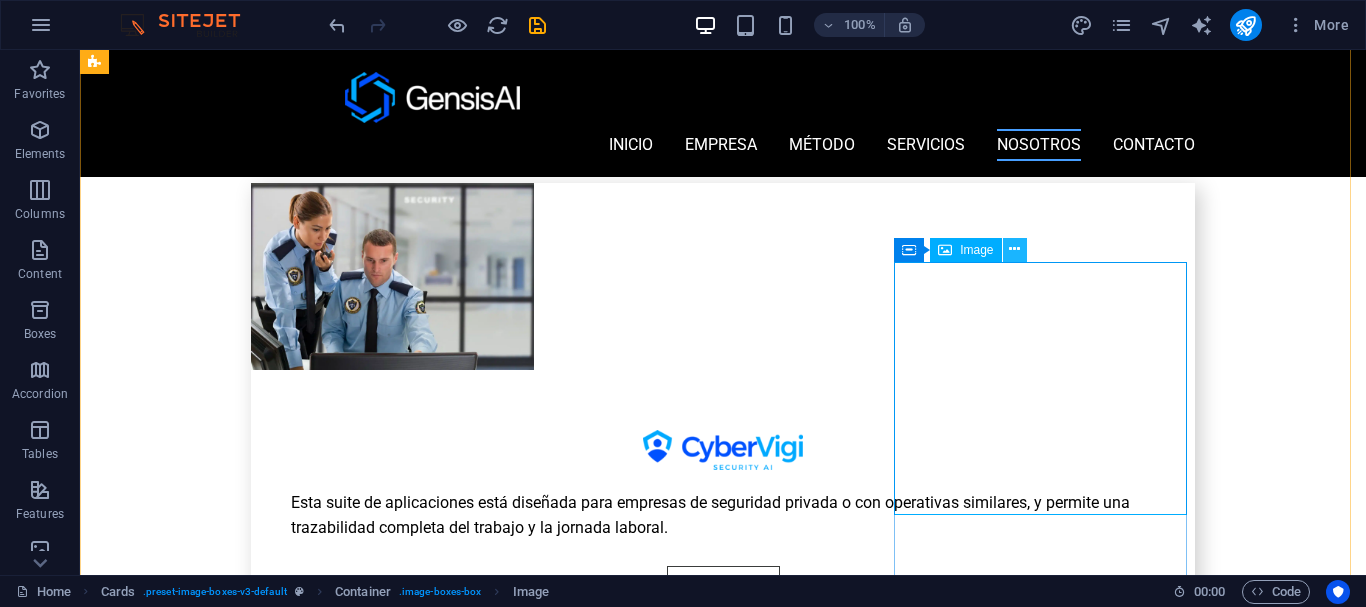 click at bounding box center [1014, 249] 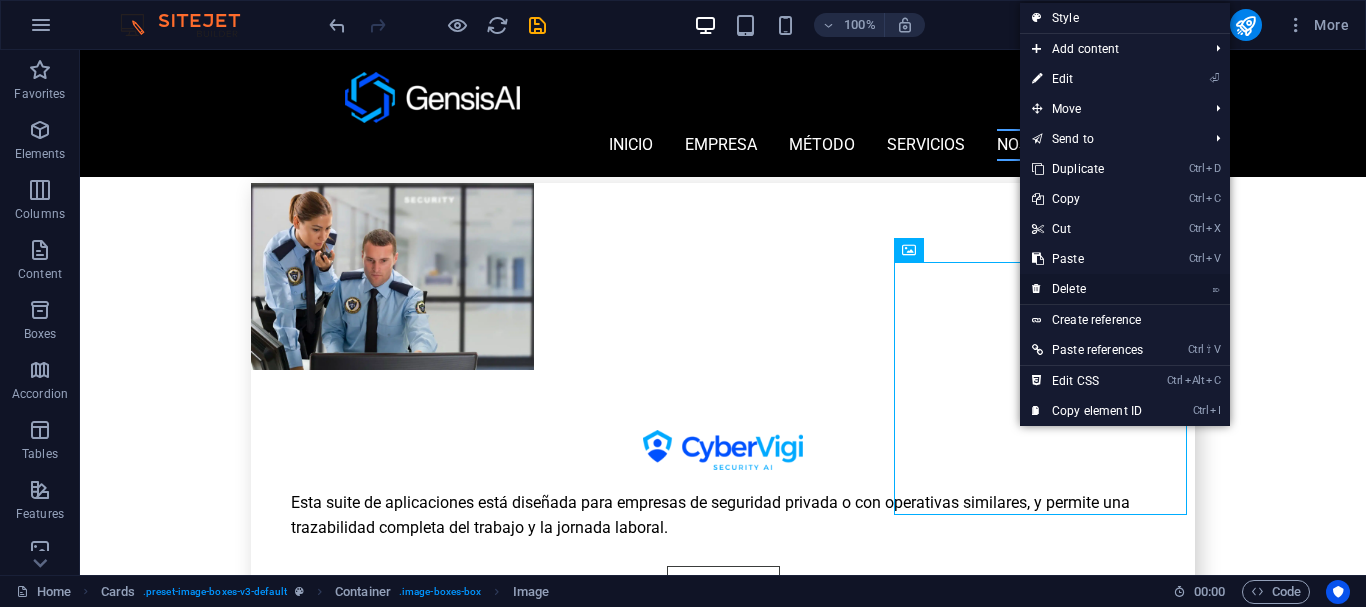 click on "⌦  Delete" at bounding box center [1087, 289] 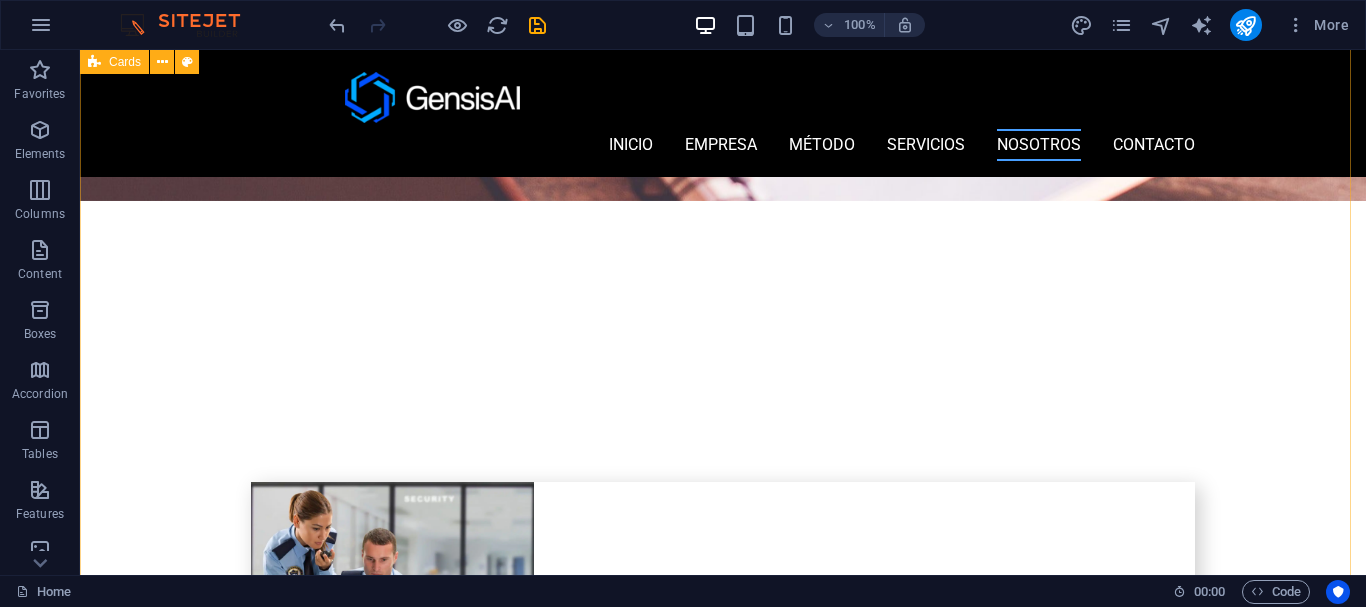 scroll, scrollTop: 3797, scrollLeft: 0, axis: vertical 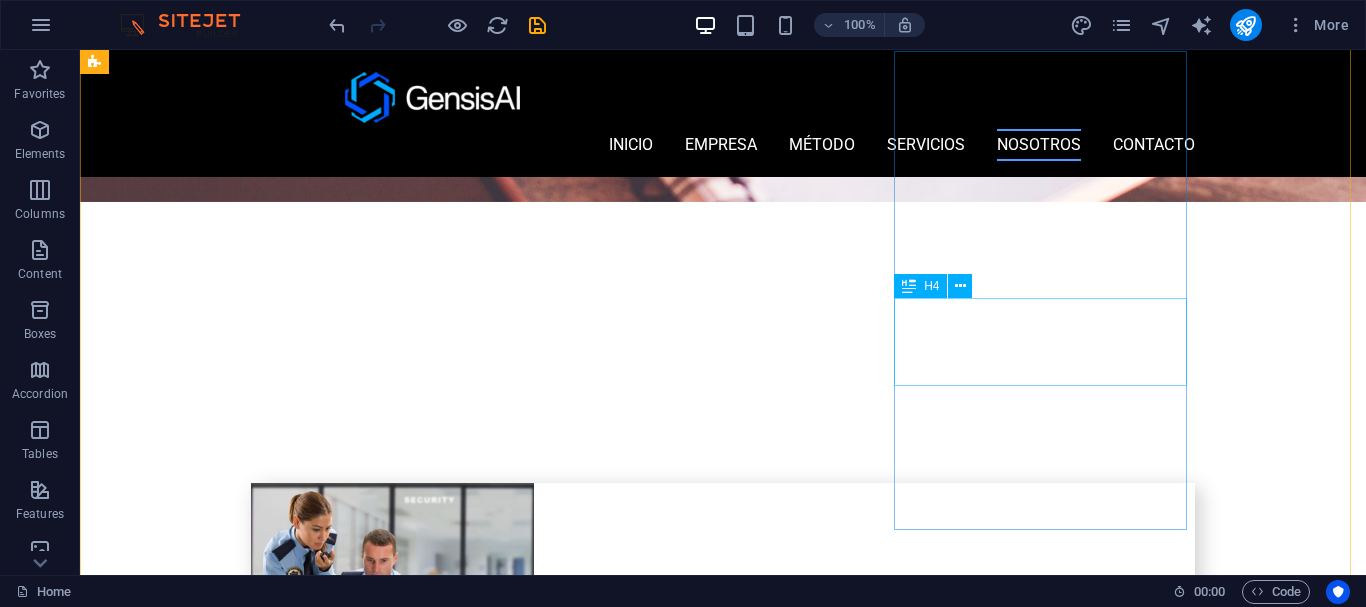 click on "[FIRST NAME] [LAST NAME]" at bounding box center [242, 4174] 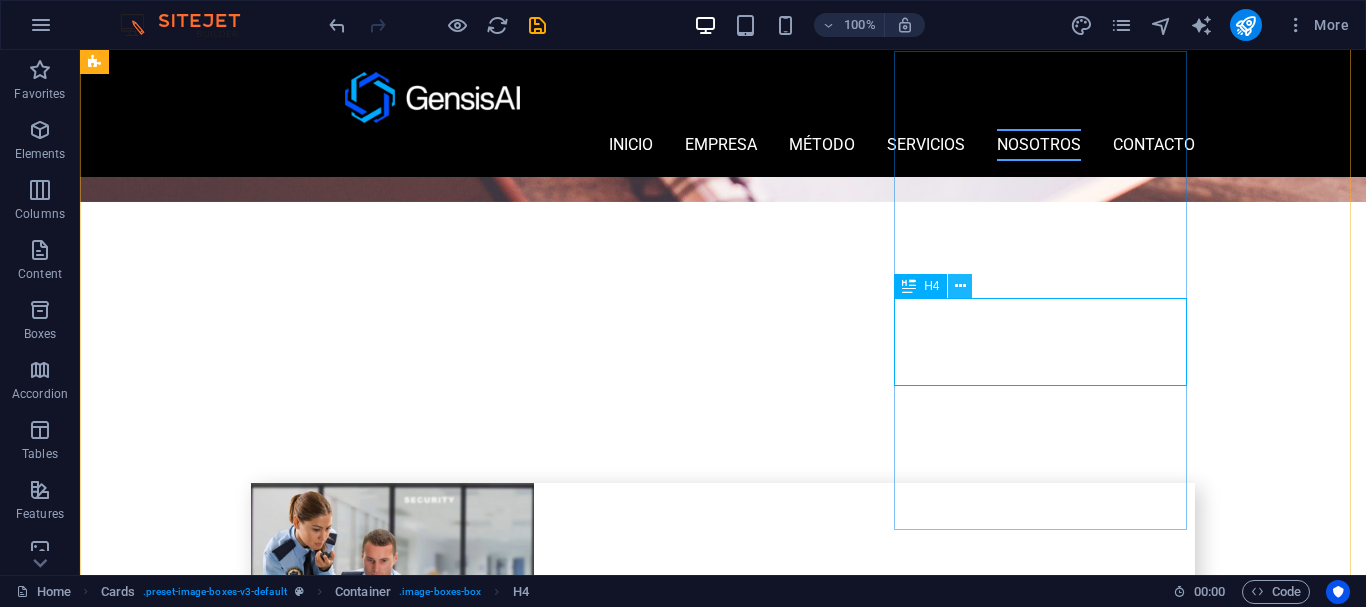click at bounding box center (960, 286) 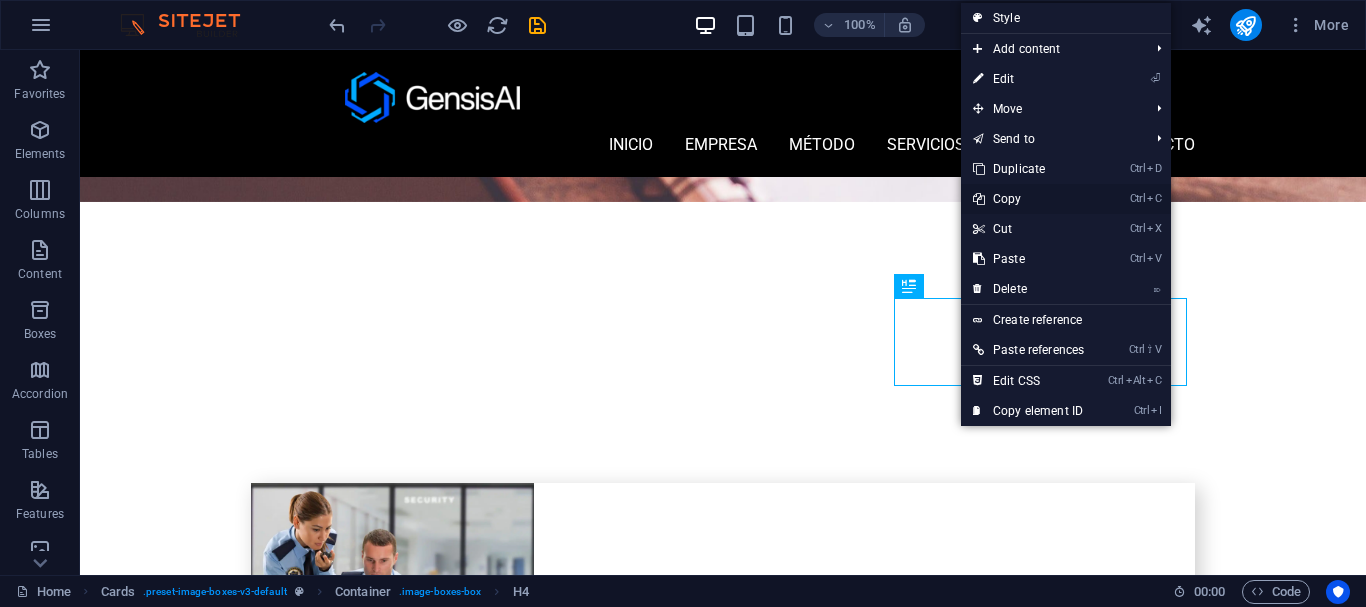 click on "Ctrl C  Copy" at bounding box center (1028, 199) 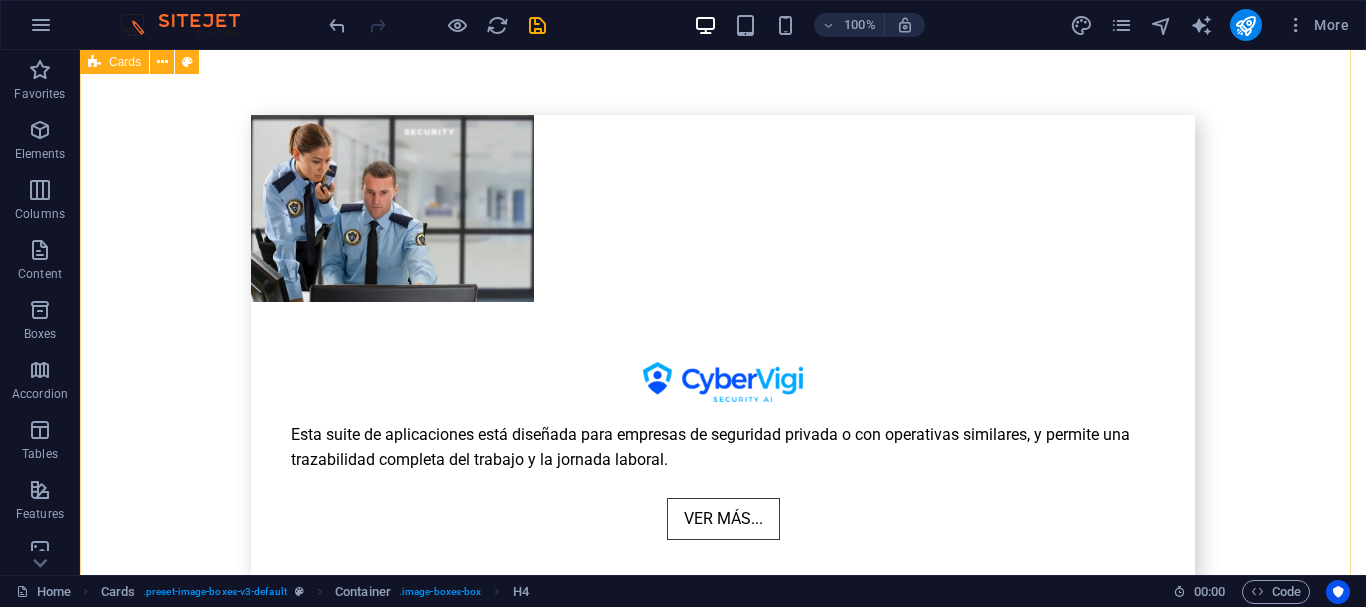 scroll, scrollTop: 4297, scrollLeft: 0, axis: vertical 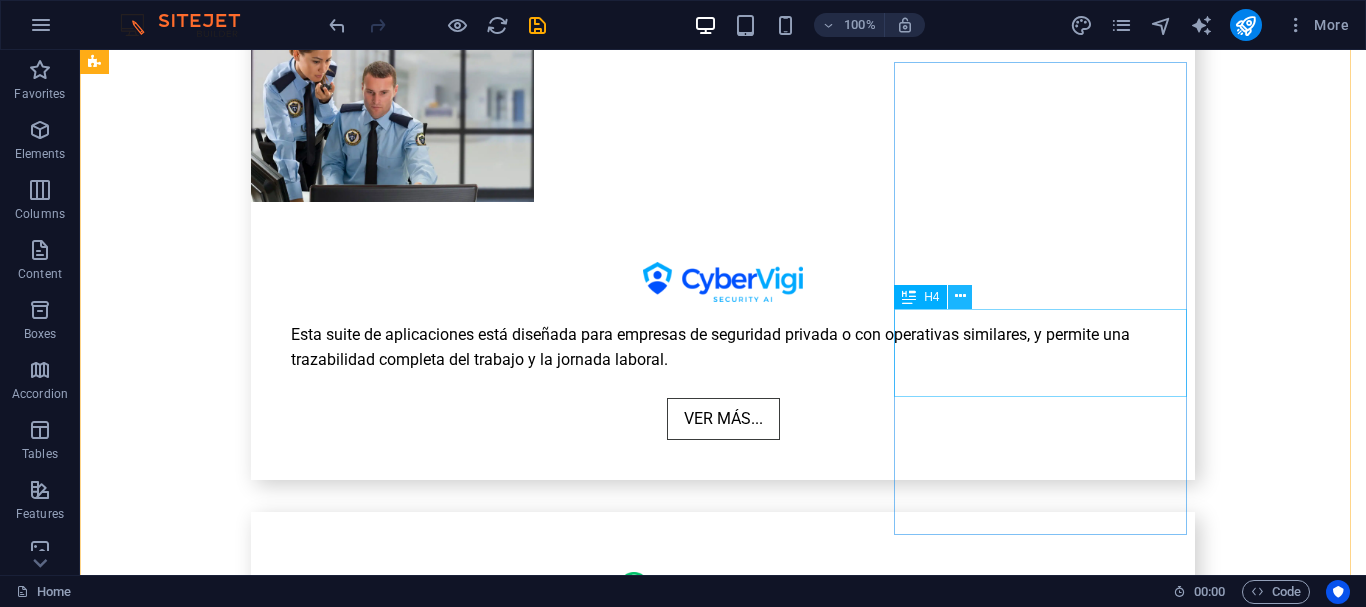 click at bounding box center [960, 296] 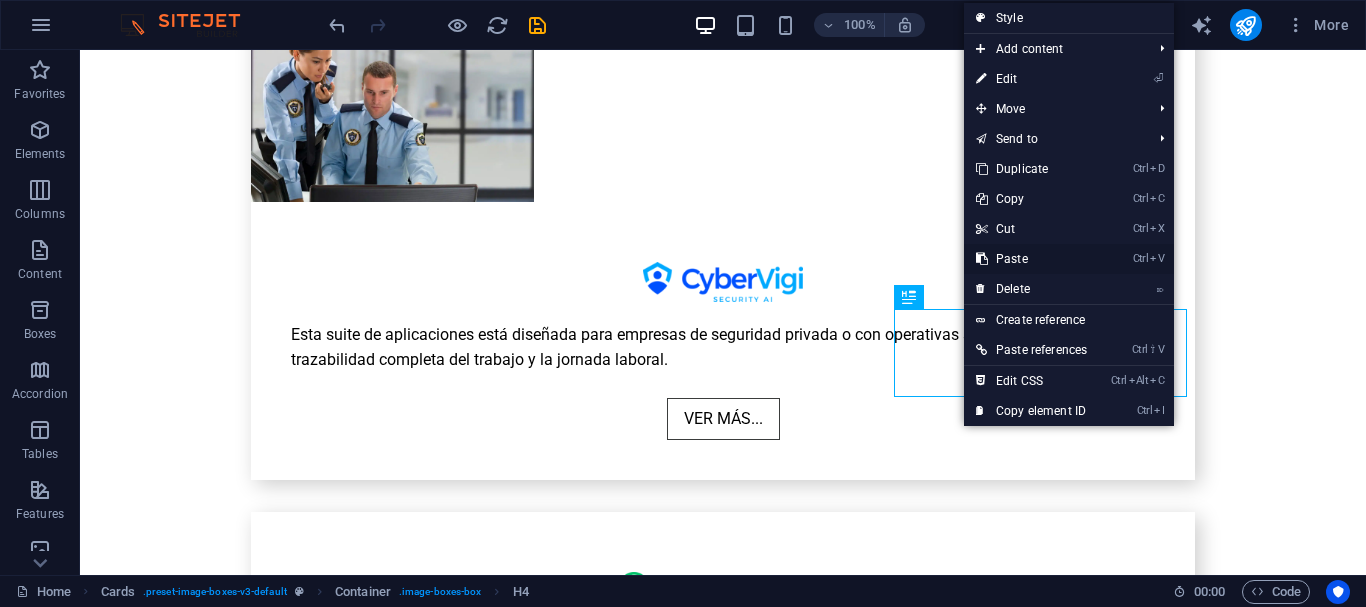 drag, startPoint x: 1017, startPoint y: 257, endPoint x: 936, endPoint y: 207, distance: 95.189285 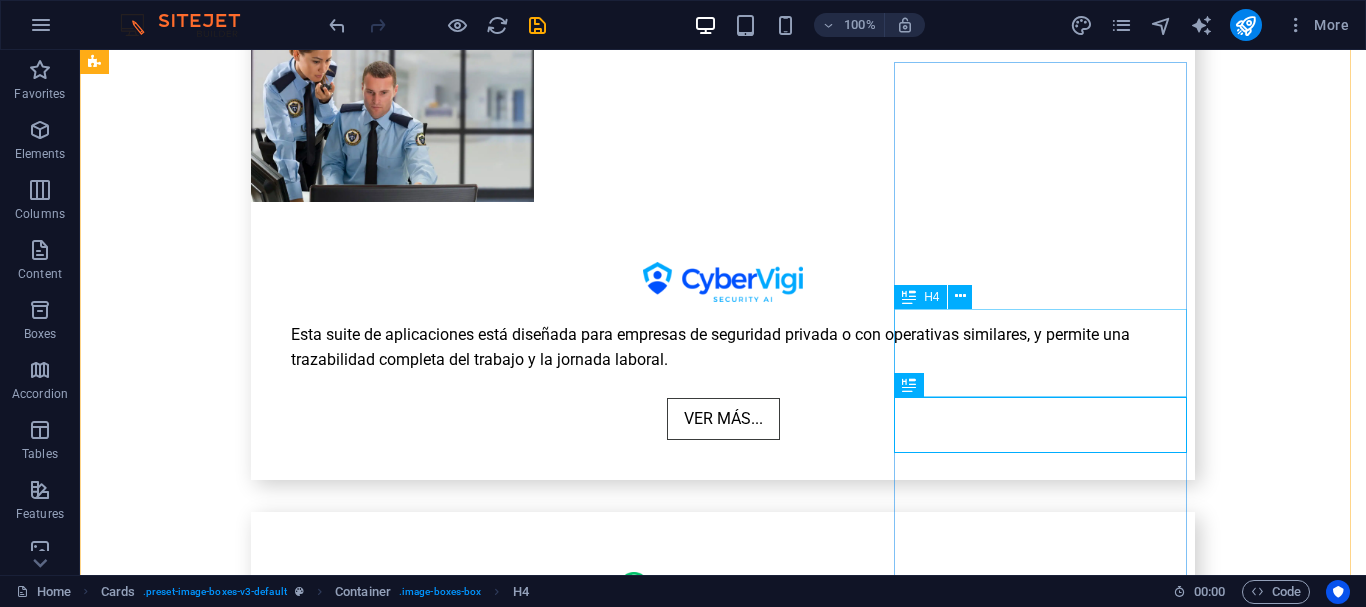 click on "[COMPANY] [DESCRIPTION]" at bounding box center [242, 5223] 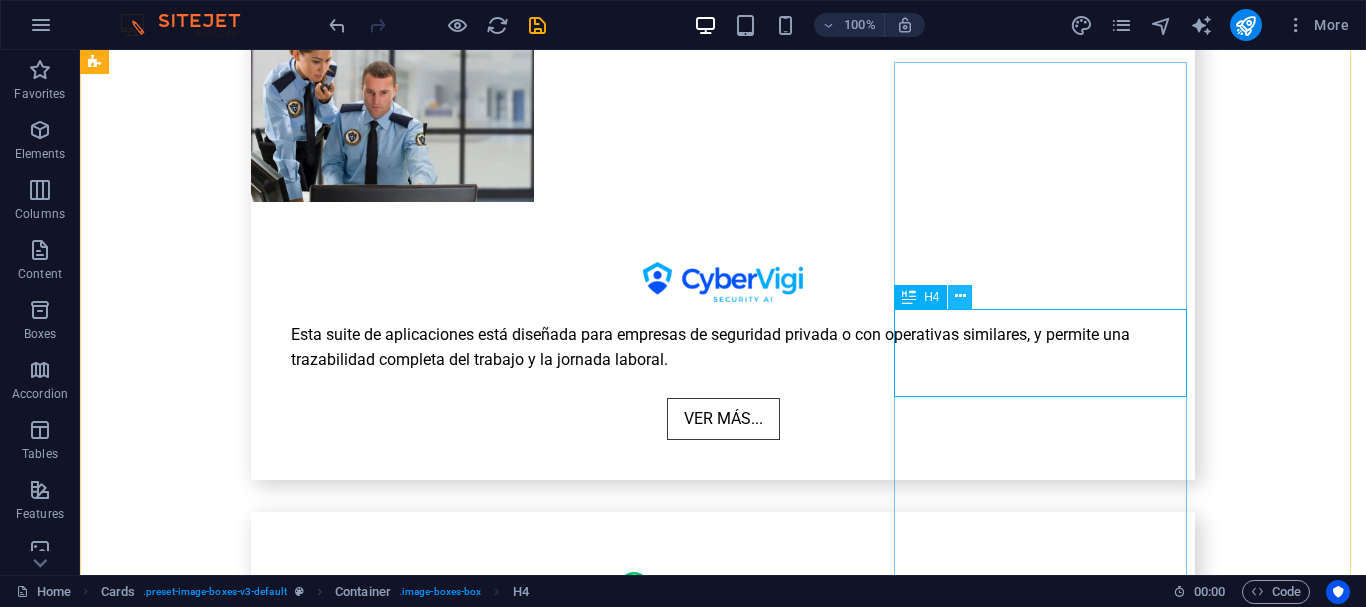 click at bounding box center (960, 296) 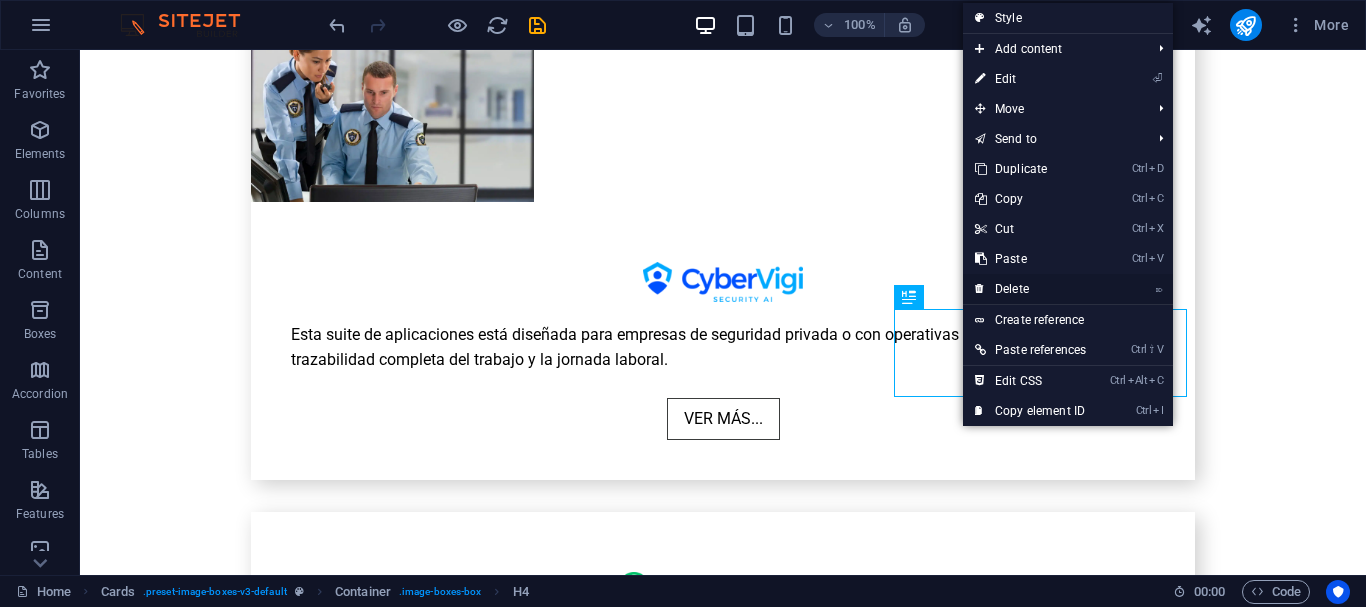 click on "⌦  Delete" at bounding box center (1030, 289) 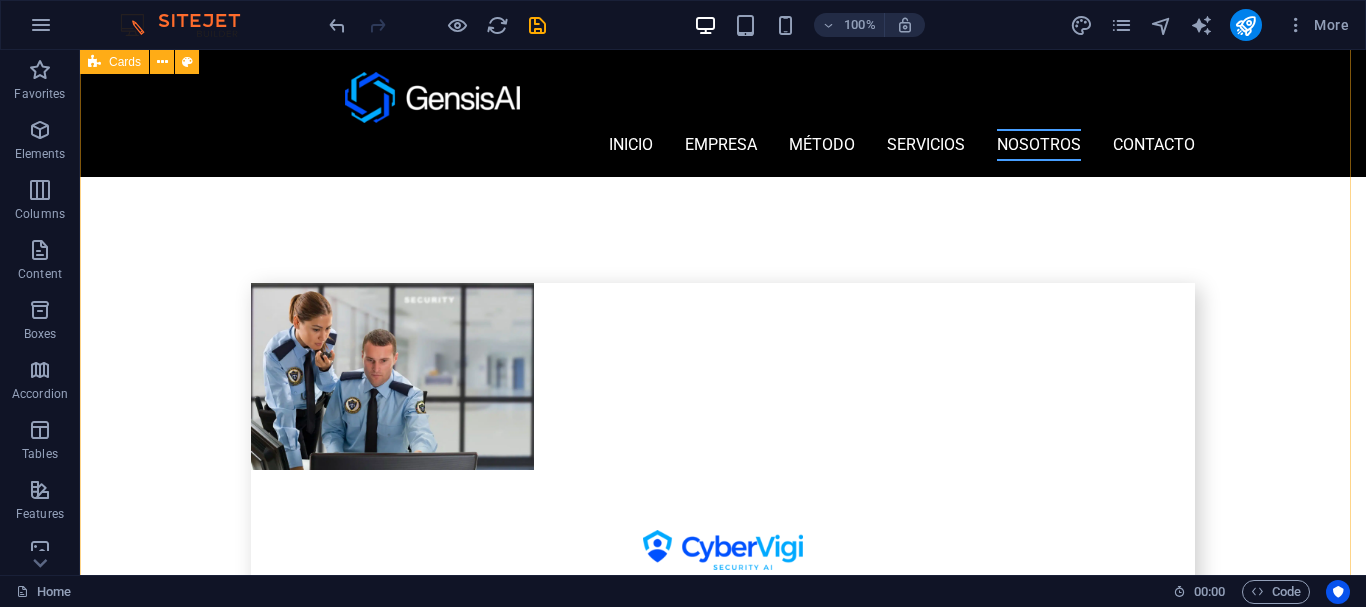 scroll, scrollTop: 3897, scrollLeft: 0, axis: vertical 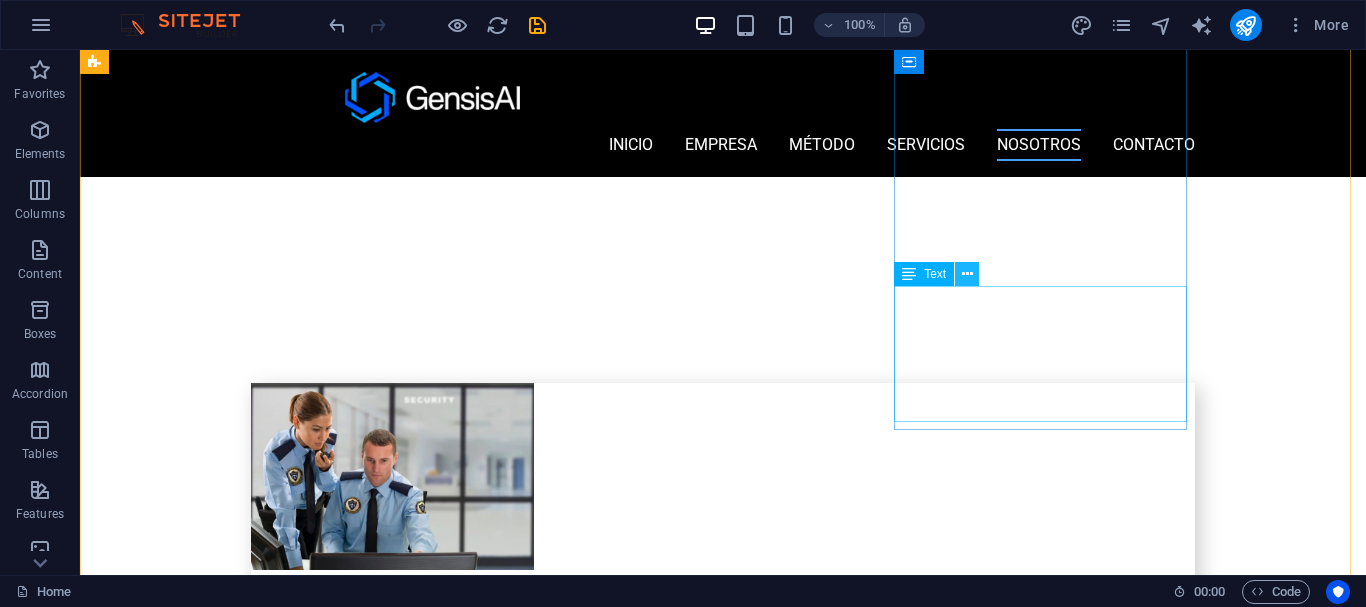 click at bounding box center [967, 274] 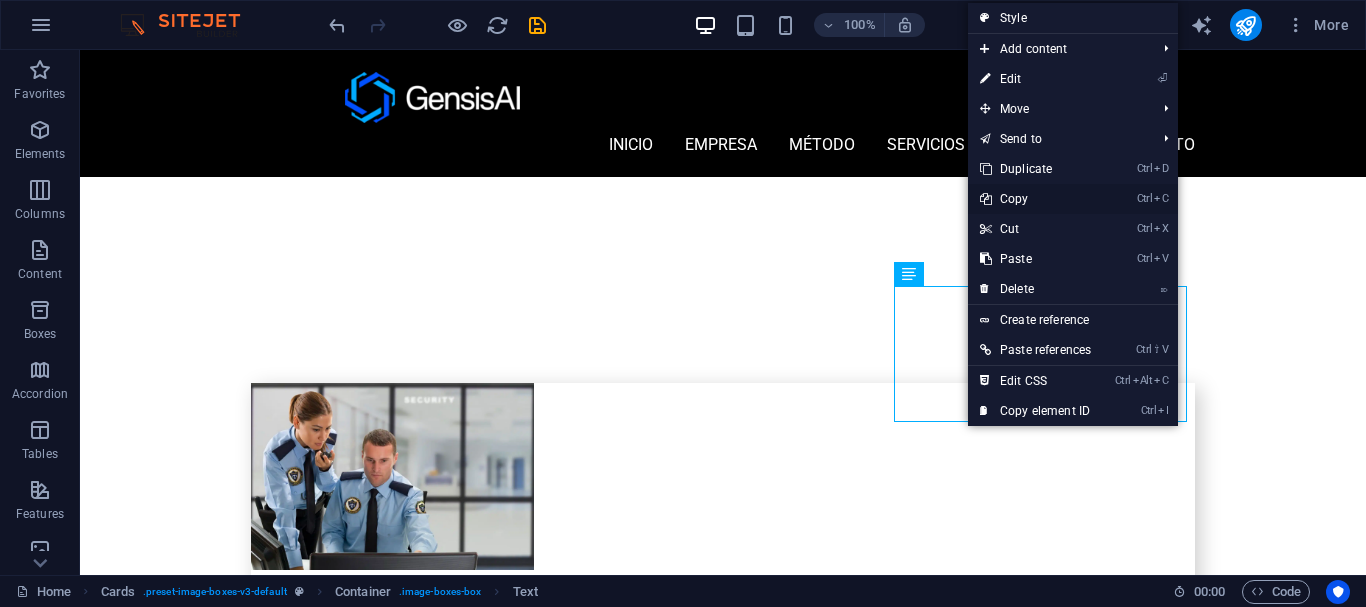 click on "Ctrl C  Copy" at bounding box center (1035, 199) 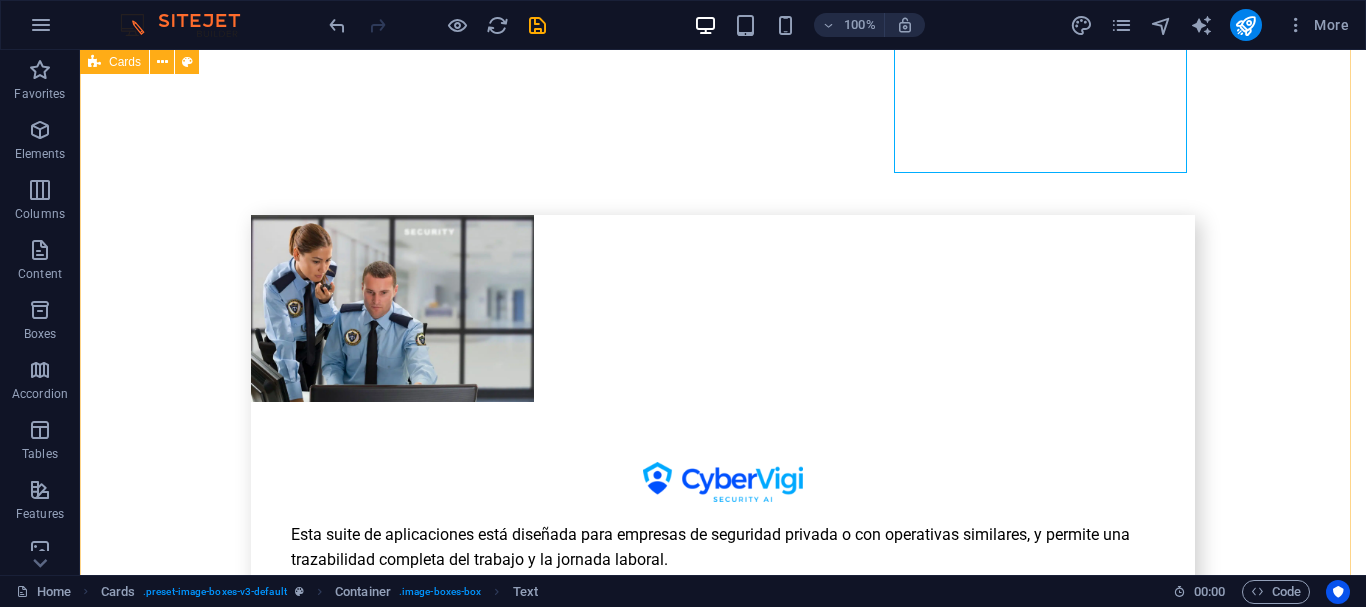 scroll, scrollTop: 4397, scrollLeft: 0, axis: vertical 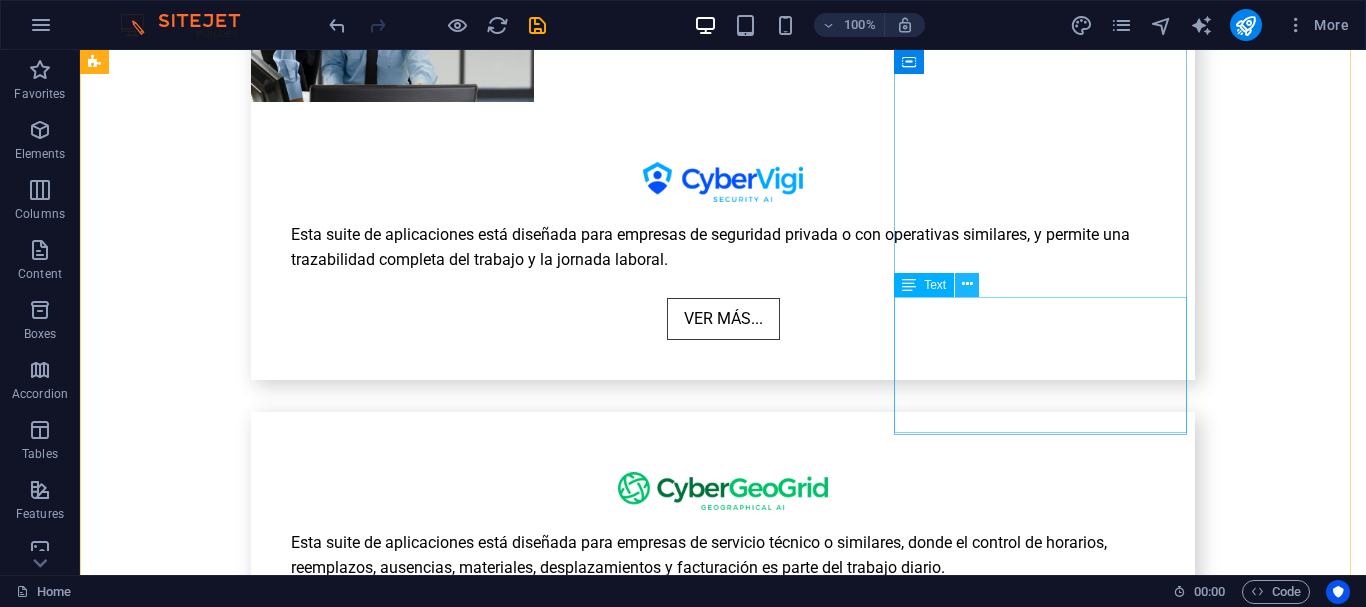 click at bounding box center [967, 284] 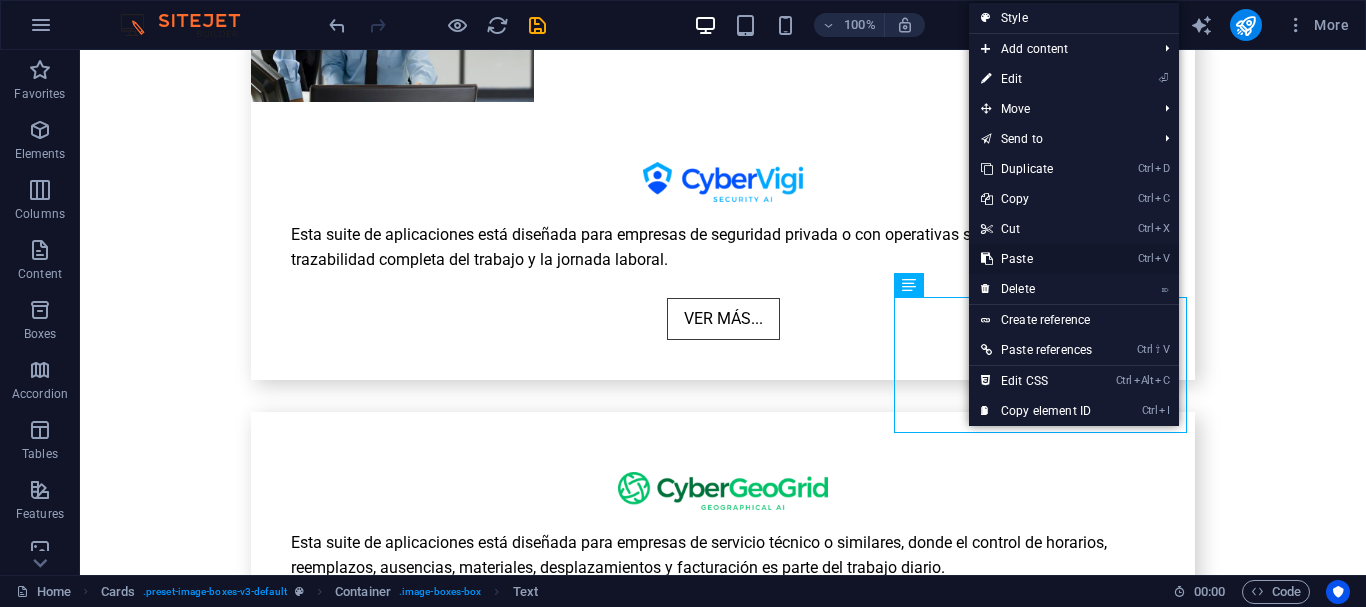 click on "Ctrl V  Paste" at bounding box center [1036, 259] 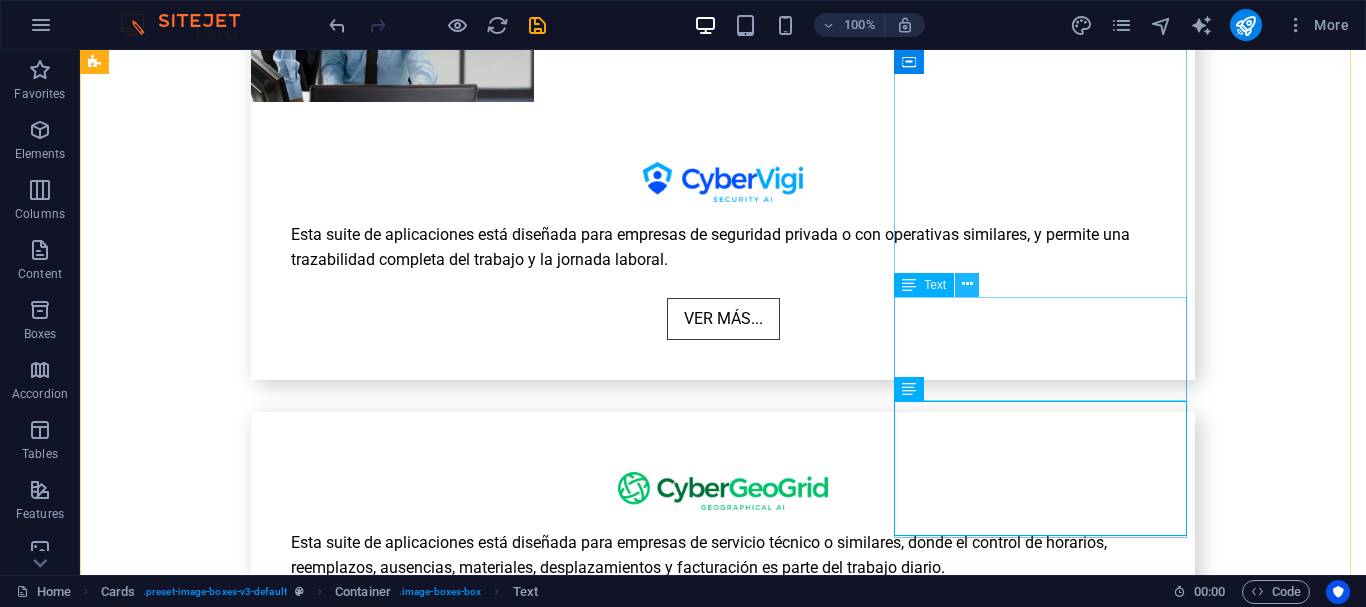 click at bounding box center [967, 284] 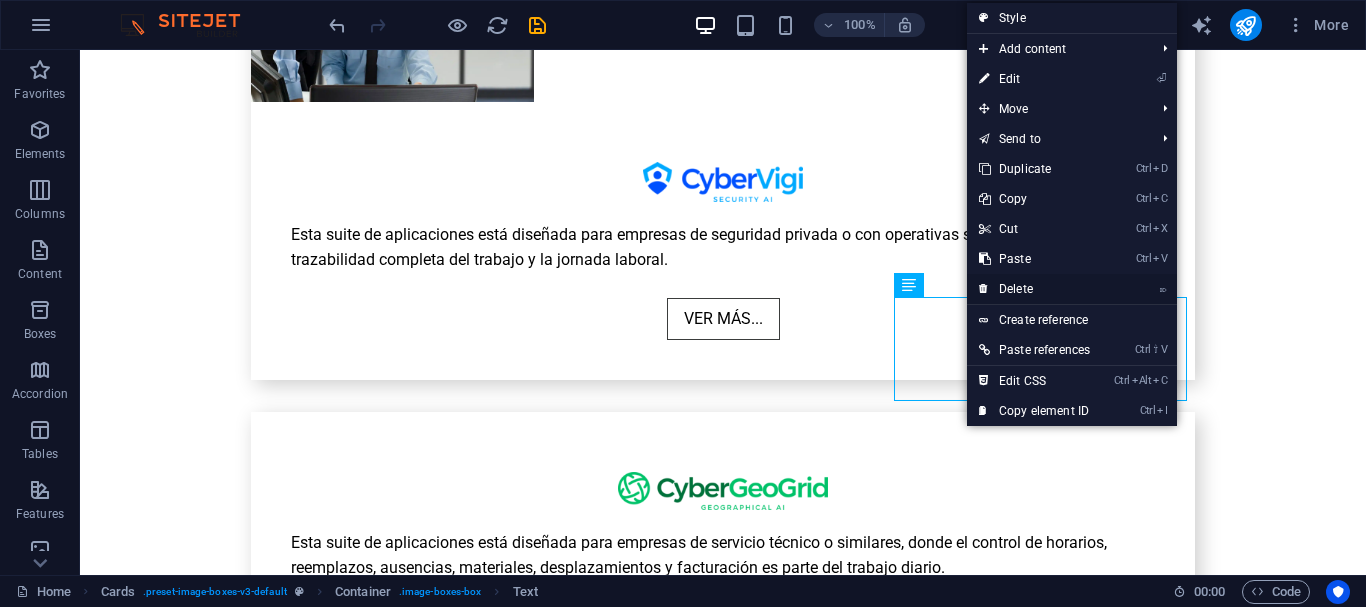 drag, startPoint x: 1029, startPoint y: 290, endPoint x: 974, endPoint y: 240, distance: 74.330345 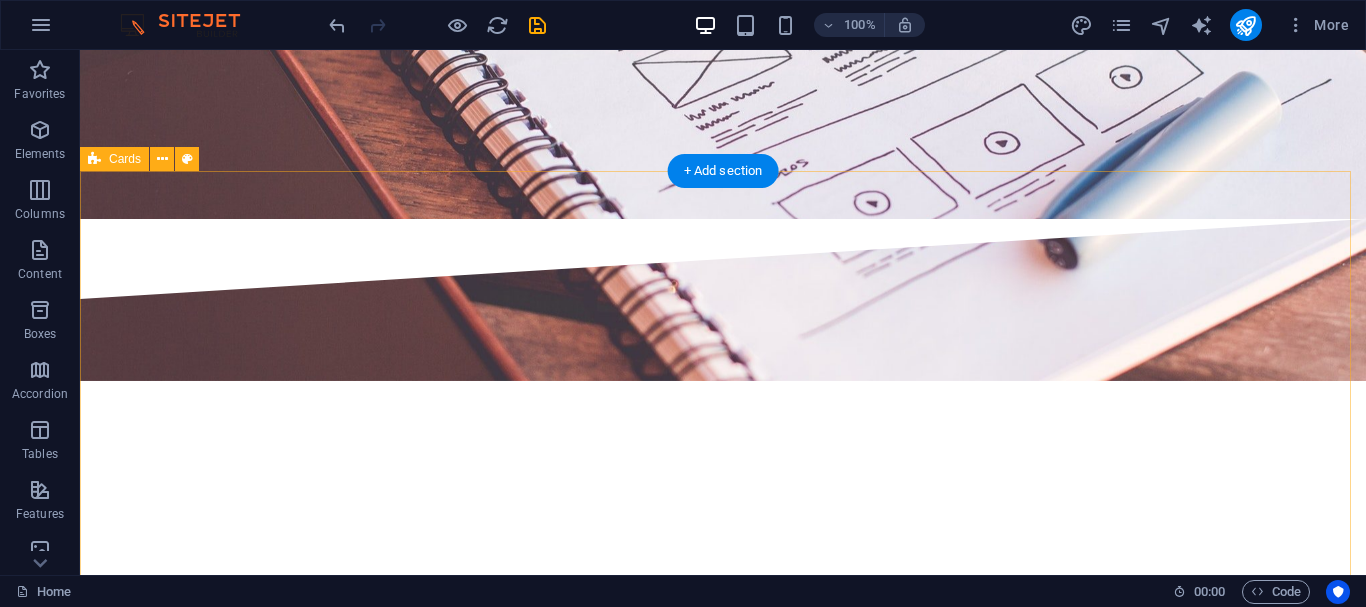 scroll, scrollTop: 3797, scrollLeft: 0, axis: vertical 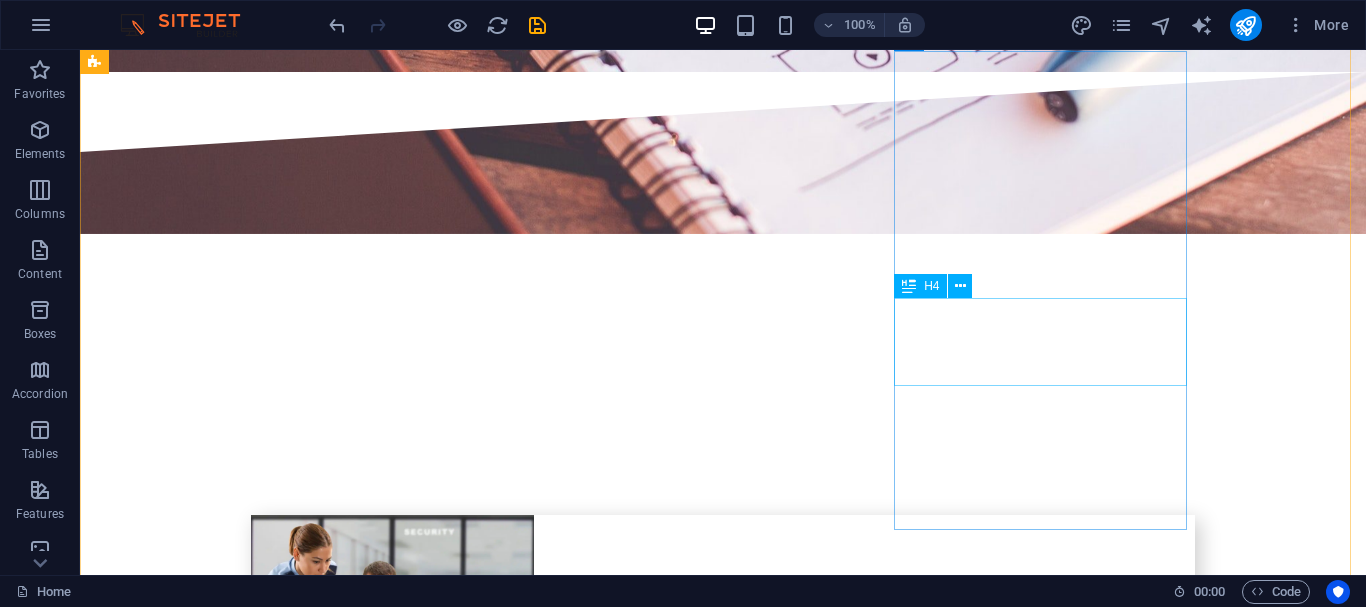 click on "[FIRST NAME] [LAST NAME]" at bounding box center (242, 4206) 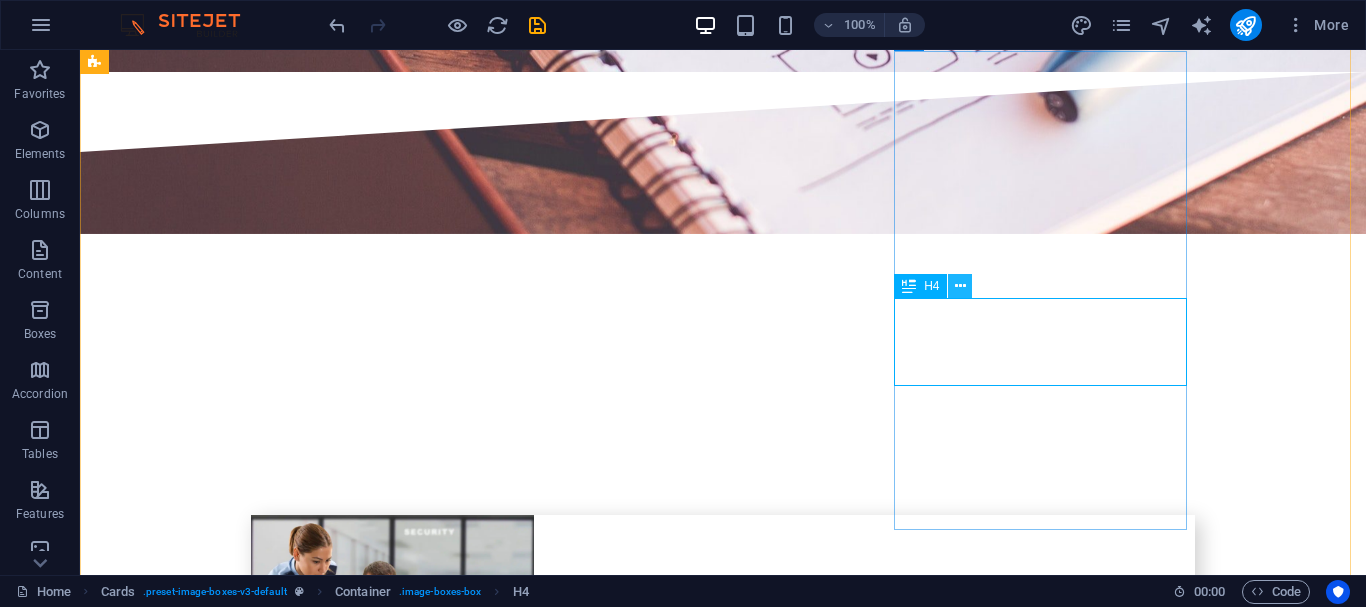 click at bounding box center (960, 286) 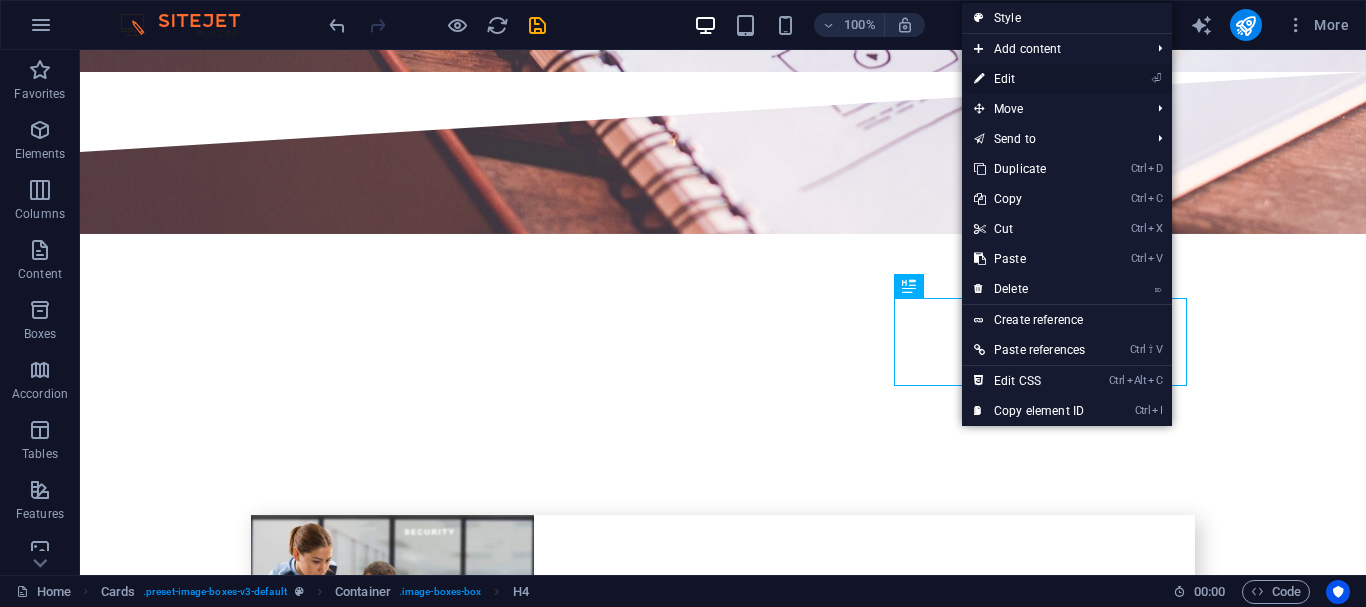 click on "⏎  Edit" at bounding box center [1029, 79] 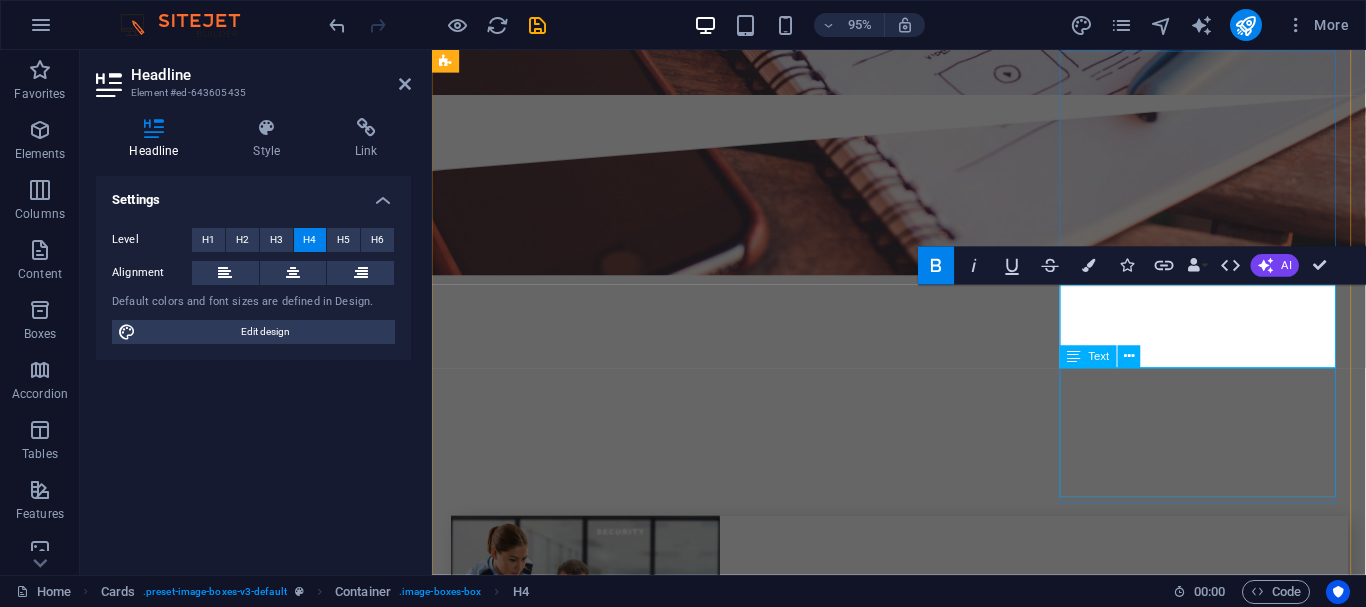 scroll, scrollTop: 3820, scrollLeft: 0, axis: vertical 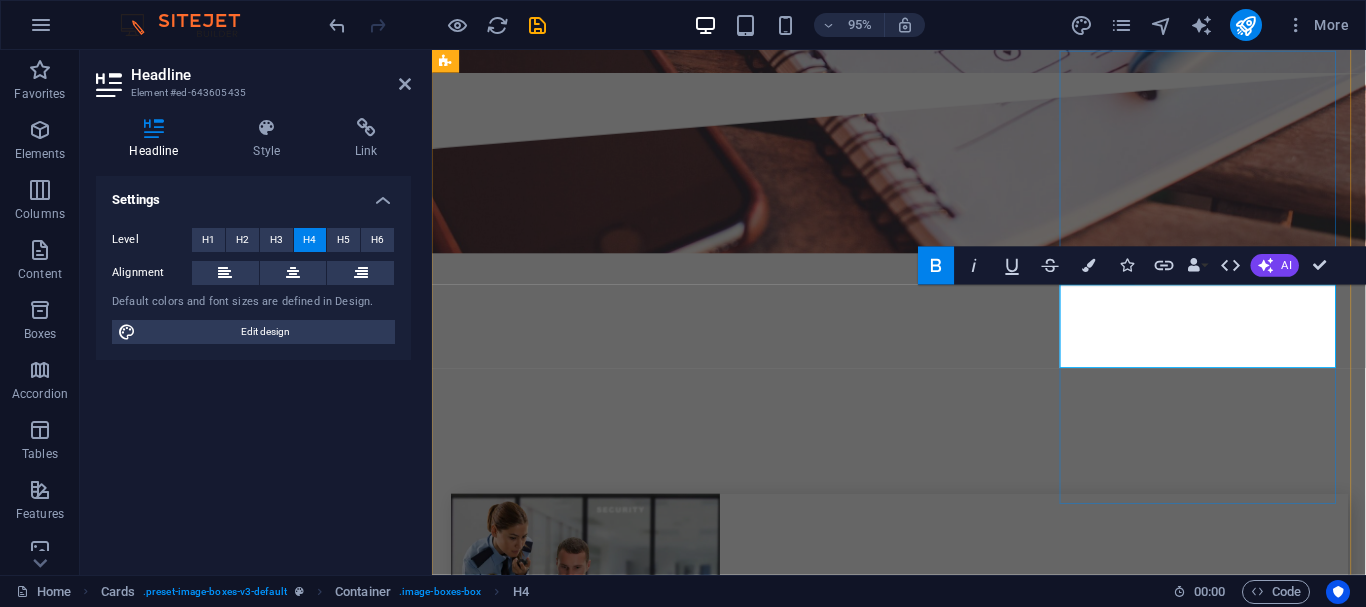 click on "[FIRST NAME] [LAST NAME]" at bounding box center [595, 4210] 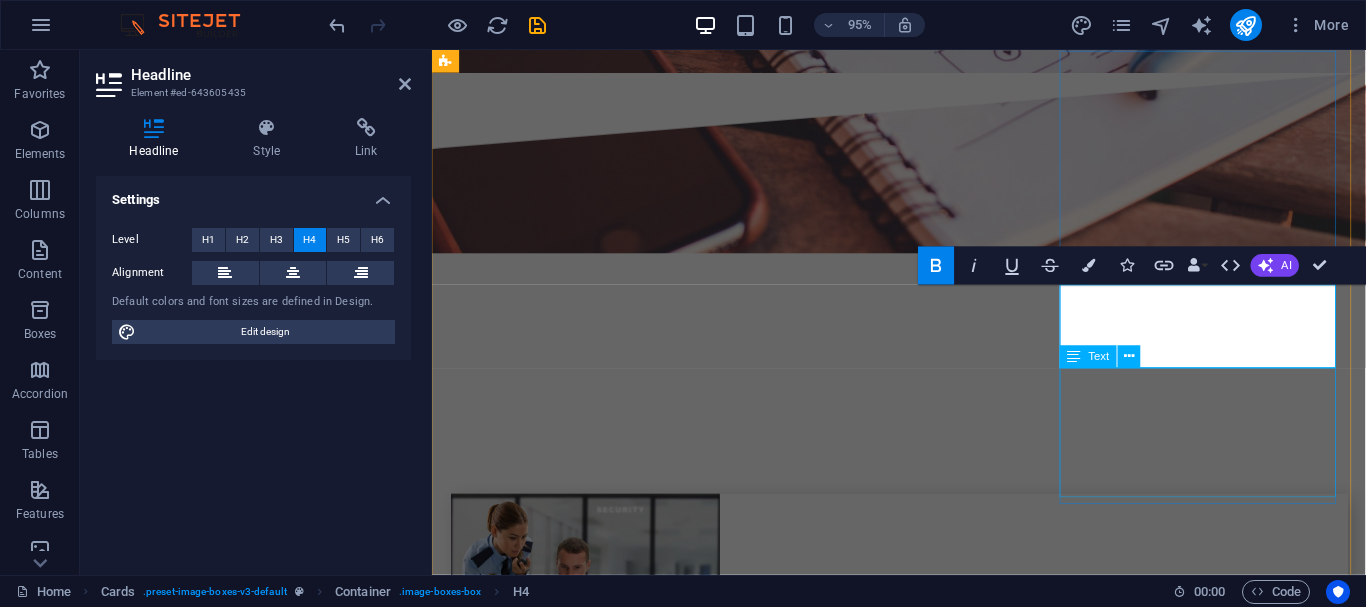 type 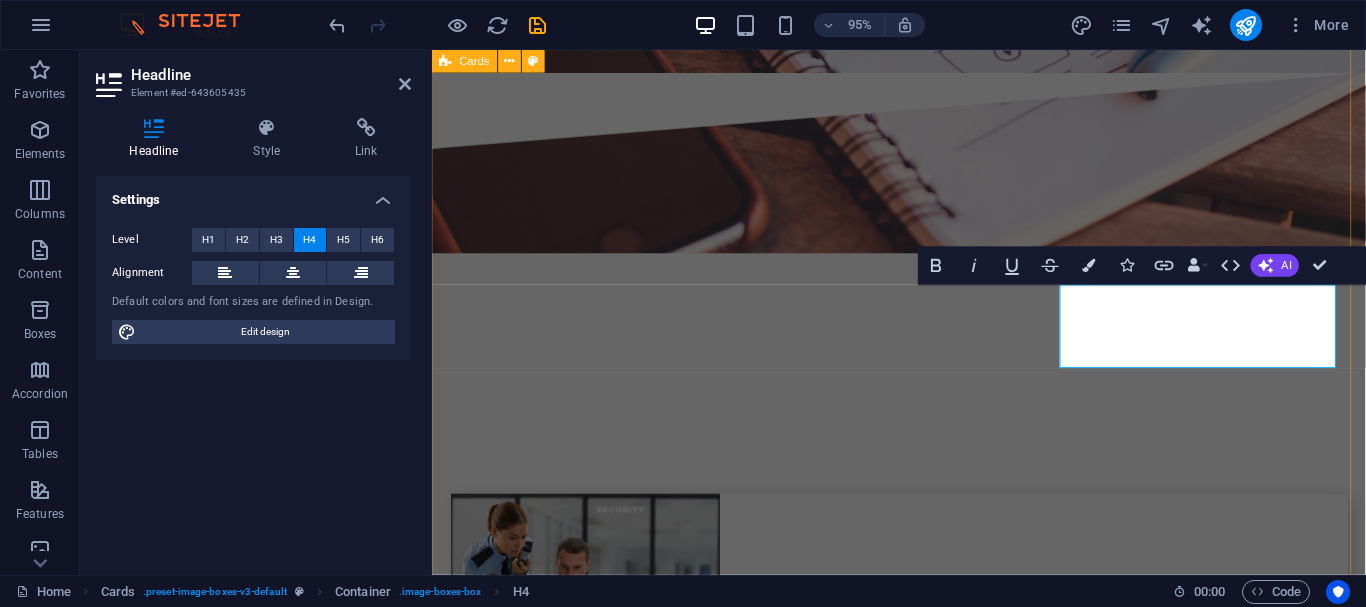 click on "[FULL NAME] [TITLE] [DEGREE] [EXPERTISE] [EXPERTISE] [EXPERTISE] [FULL NAME] [TITLE] [DEGREE] [EXPERTISE] [EXPERTISE] [FULL NAME] [TITLE] [EXPERTISE] [EXPERTISE] [FULL NAME] [TITLE] [EXPERTISE] [EXPERTISE] [COMPANY] [DESCRIPTION]" at bounding box center [923, 4652] 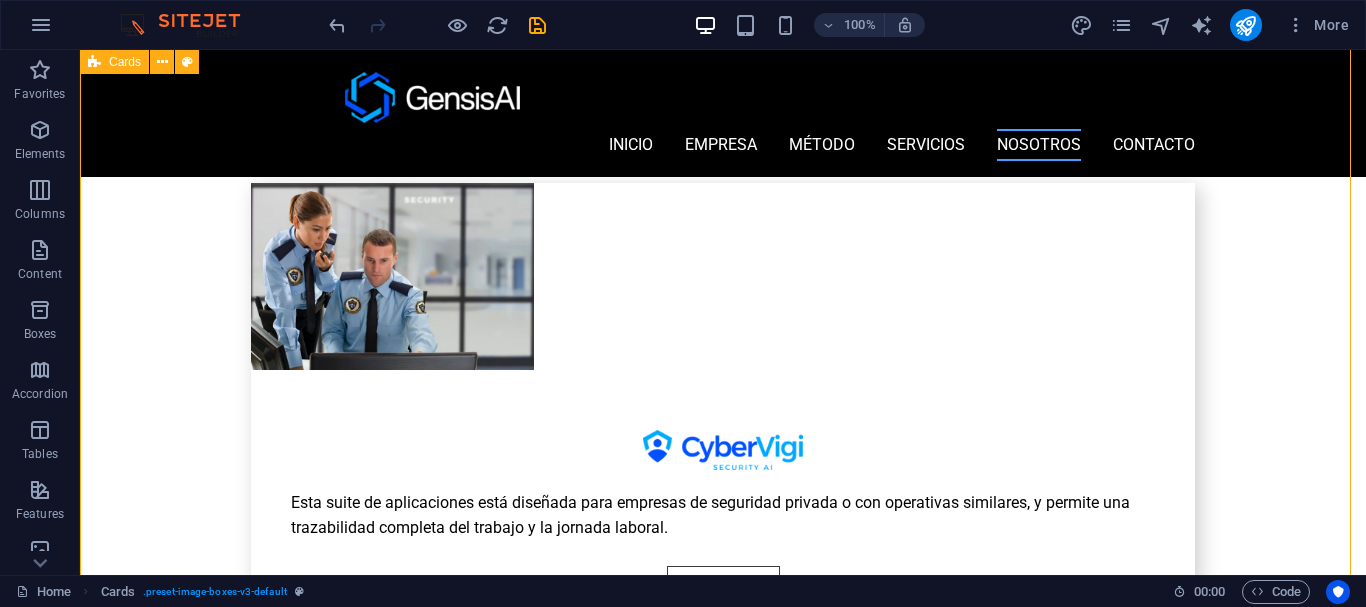 scroll, scrollTop: 3997, scrollLeft: 0, axis: vertical 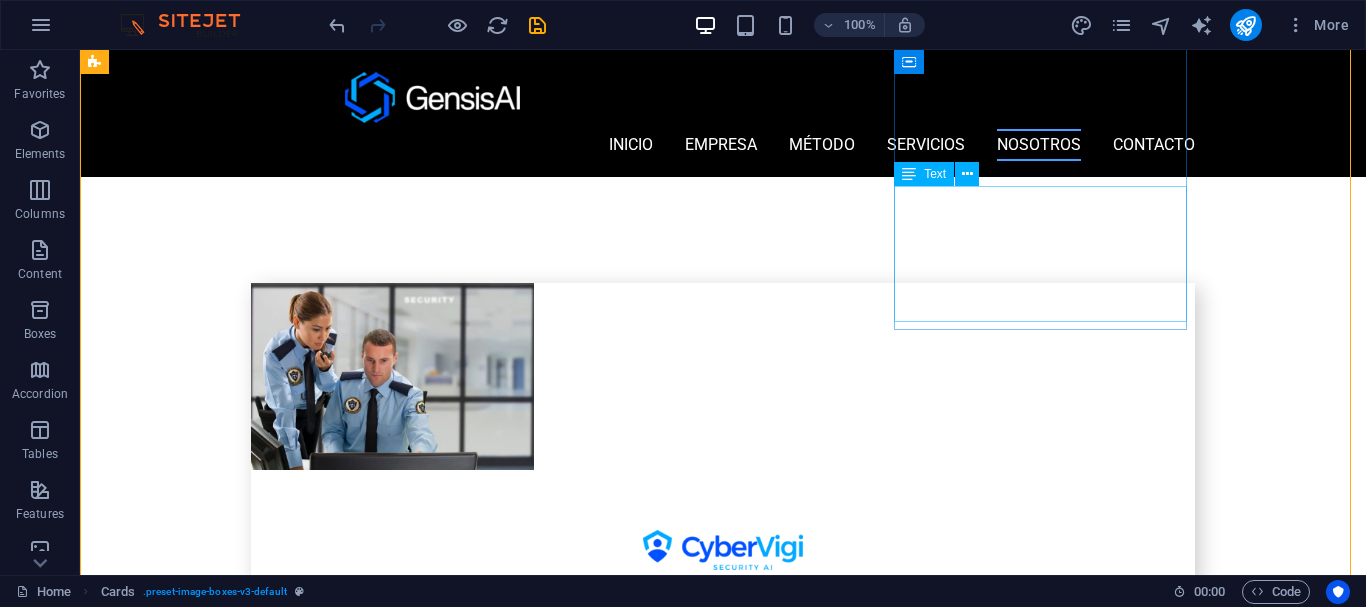 click on "Diseñador Industrial Experto en [FIELD] y [FIELD]" at bounding box center (242, 4072) 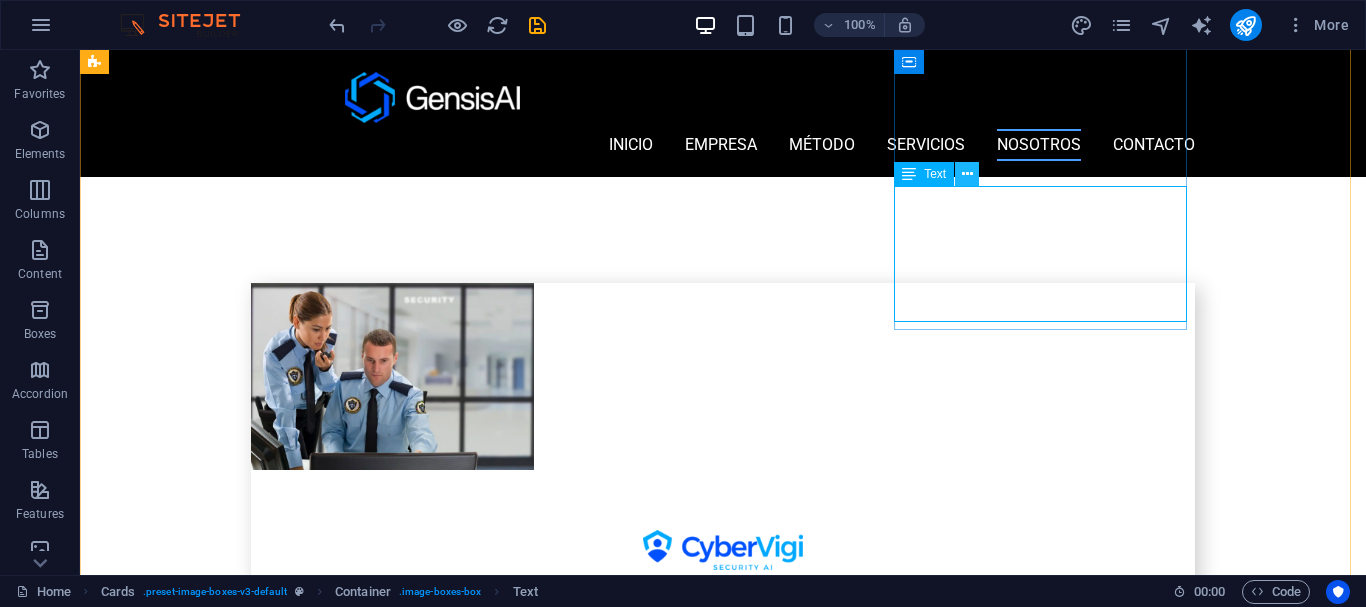 click at bounding box center (967, 174) 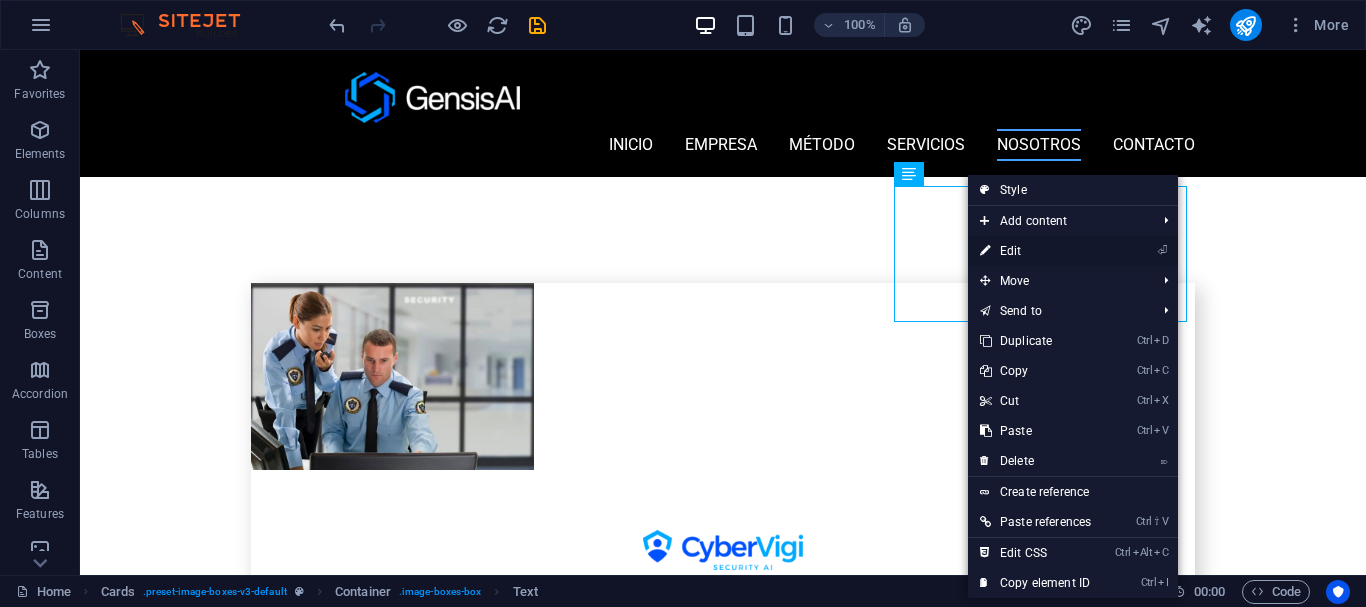 drag, startPoint x: 1012, startPoint y: 255, endPoint x: 610, endPoint y: 213, distance: 404.18808 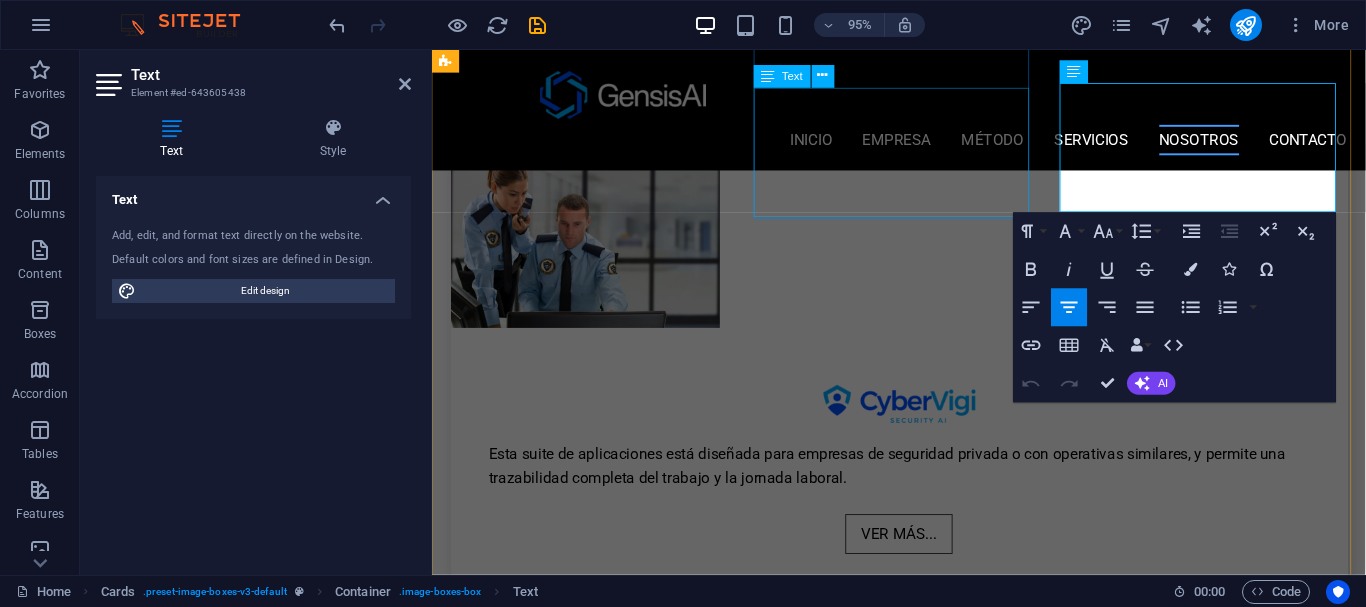 scroll, scrollTop: 4120, scrollLeft: 0, axis: vertical 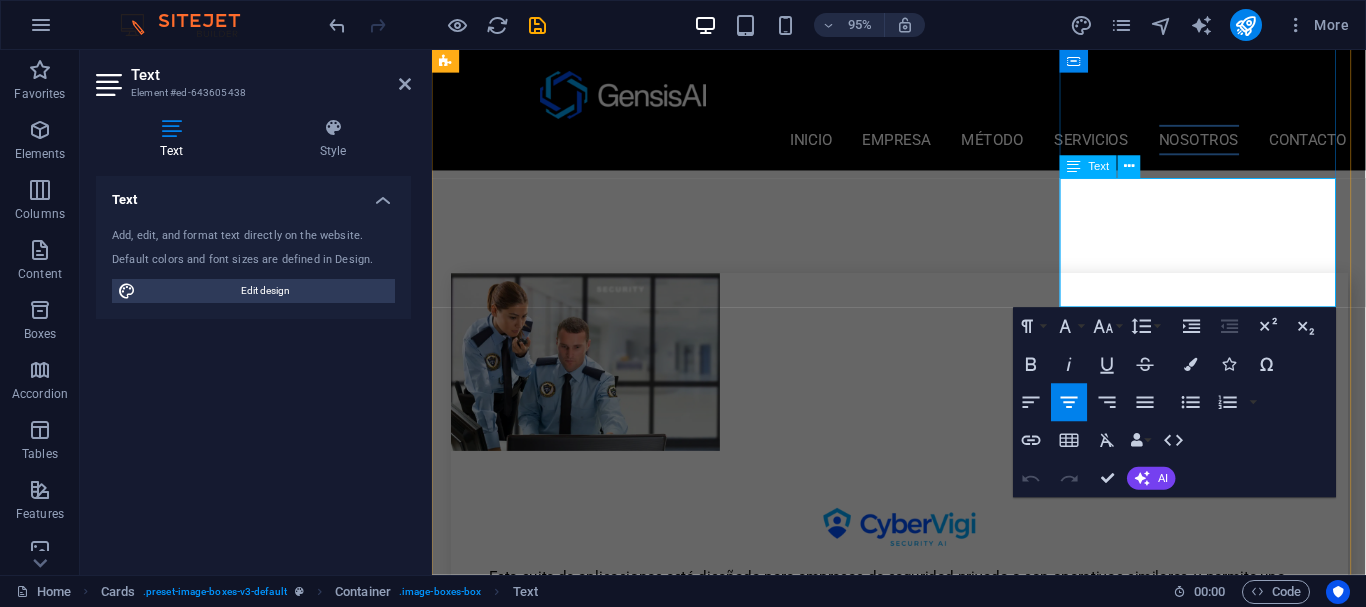 click on "Diseñador Industrial" at bounding box center [594, 4046] 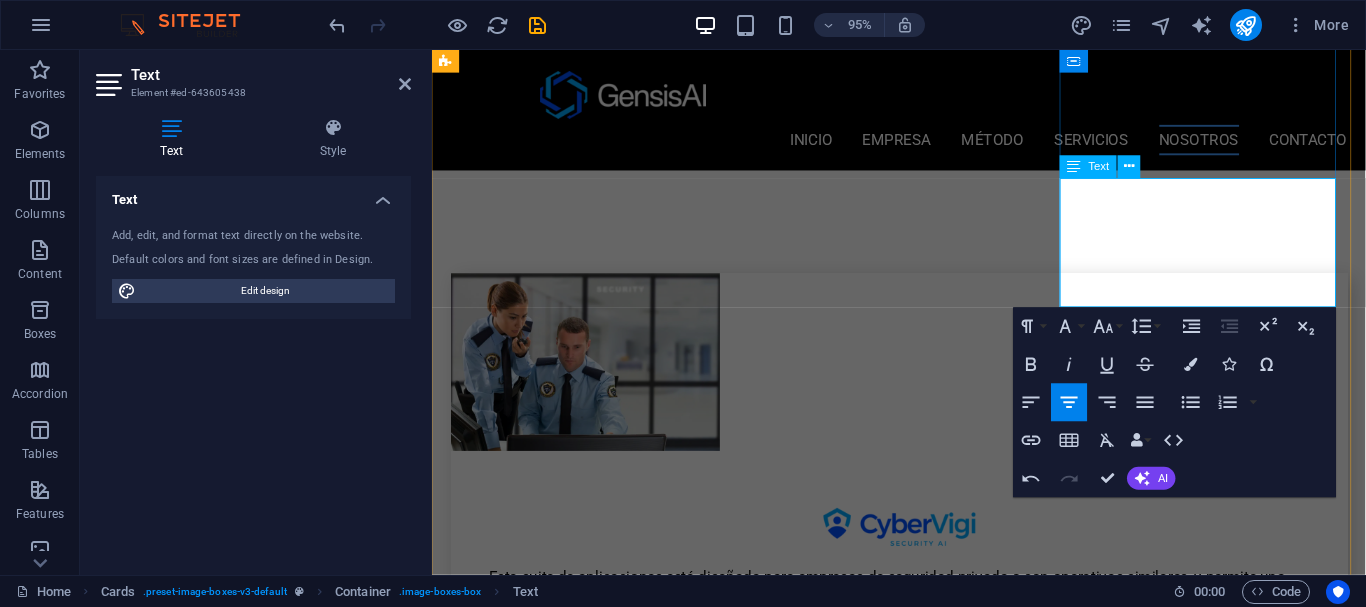 click on "Experto en Sistemas y Agentes de Diseño Asistido" at bounding box center (594, 4084) 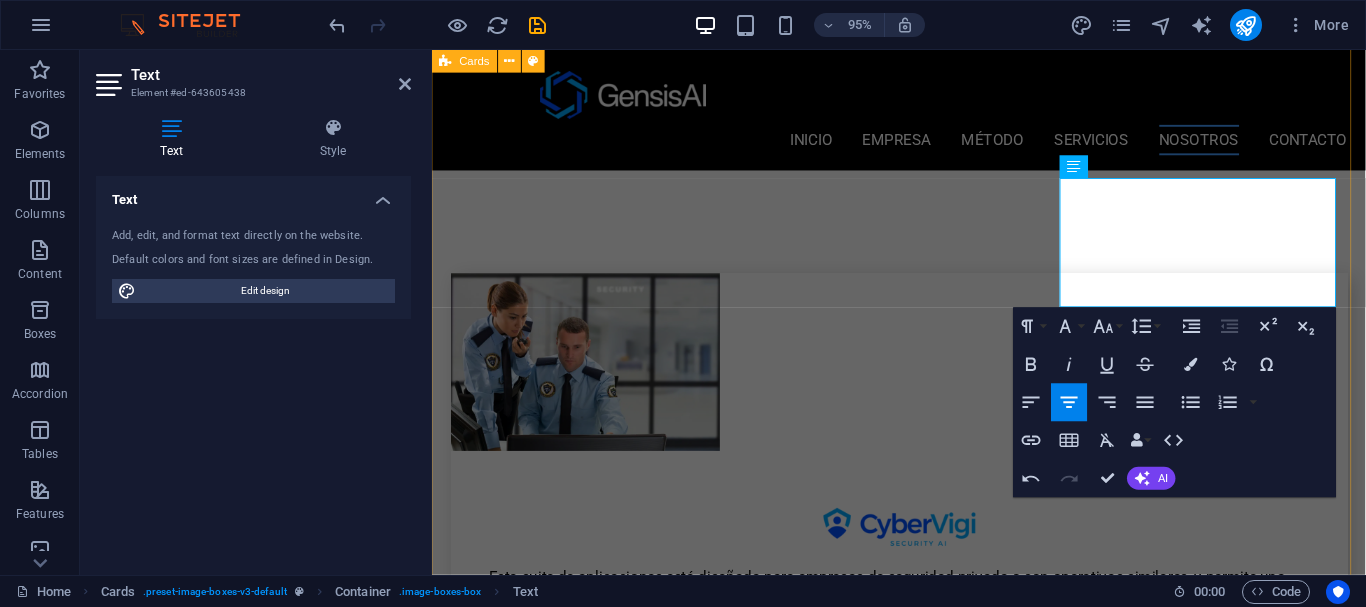 click on "[FULL NAME] [TITLE] [DEGREE] [EXPERTISE] [EXPERTISE] [EXPERTISE] [FULL NAME] [TITLE] [DEGREE] [EXPERTISE] [EXPERTISE] [FULL NAME] [TITLE] [EXPERTISE] [EXPERTISE] [FULL NAME] [TITLE] [EXPERTISE] [EXPERTISE] [COMPANY] [DESCRIPTION]" at bounding box center [923, 4420] 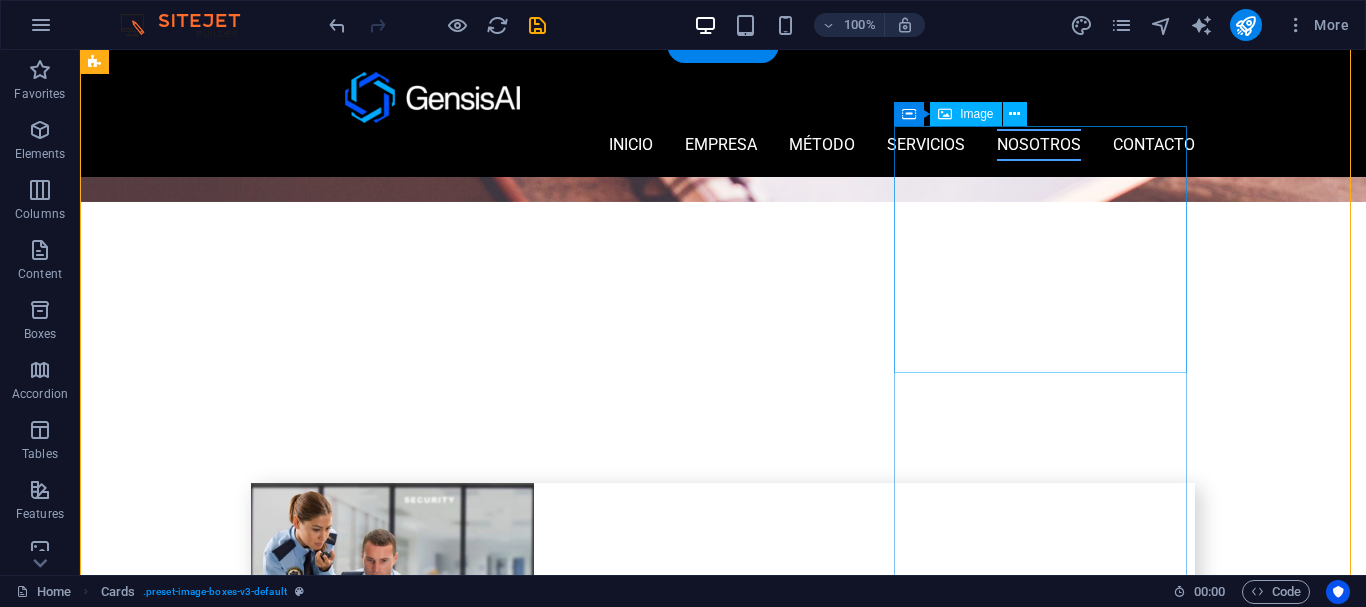 scroll, scrollTop: 3597, scrollLeft: 0, axis: vertical 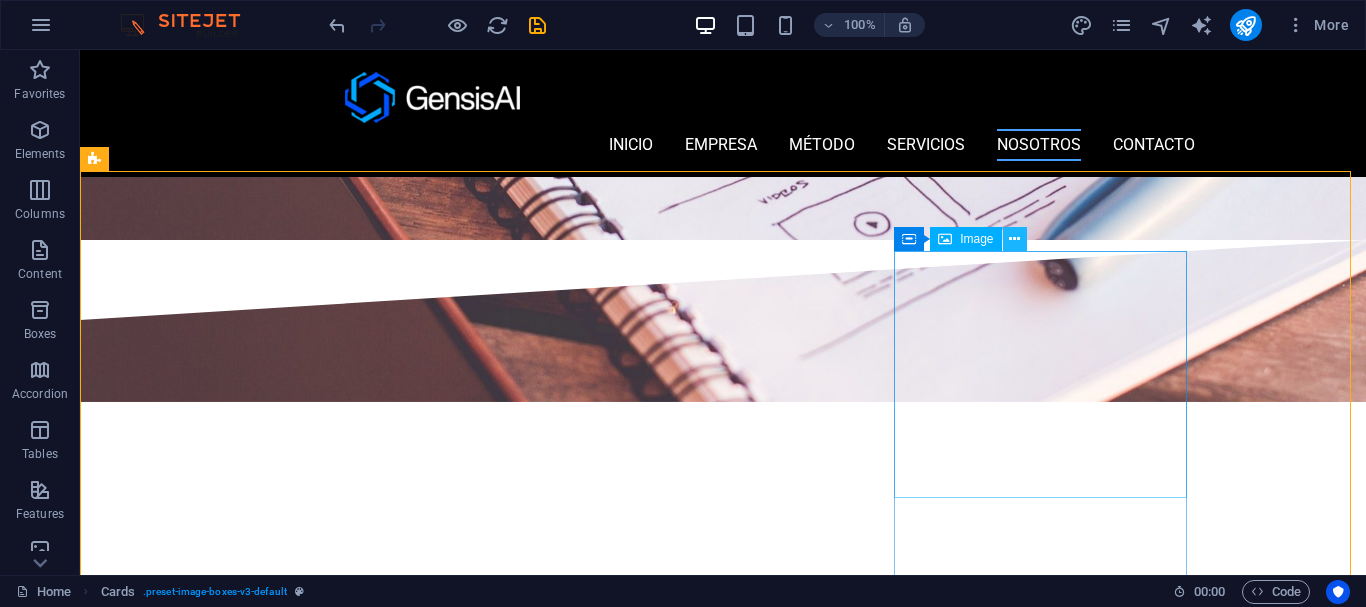 click at bounding box center (1014, 239) 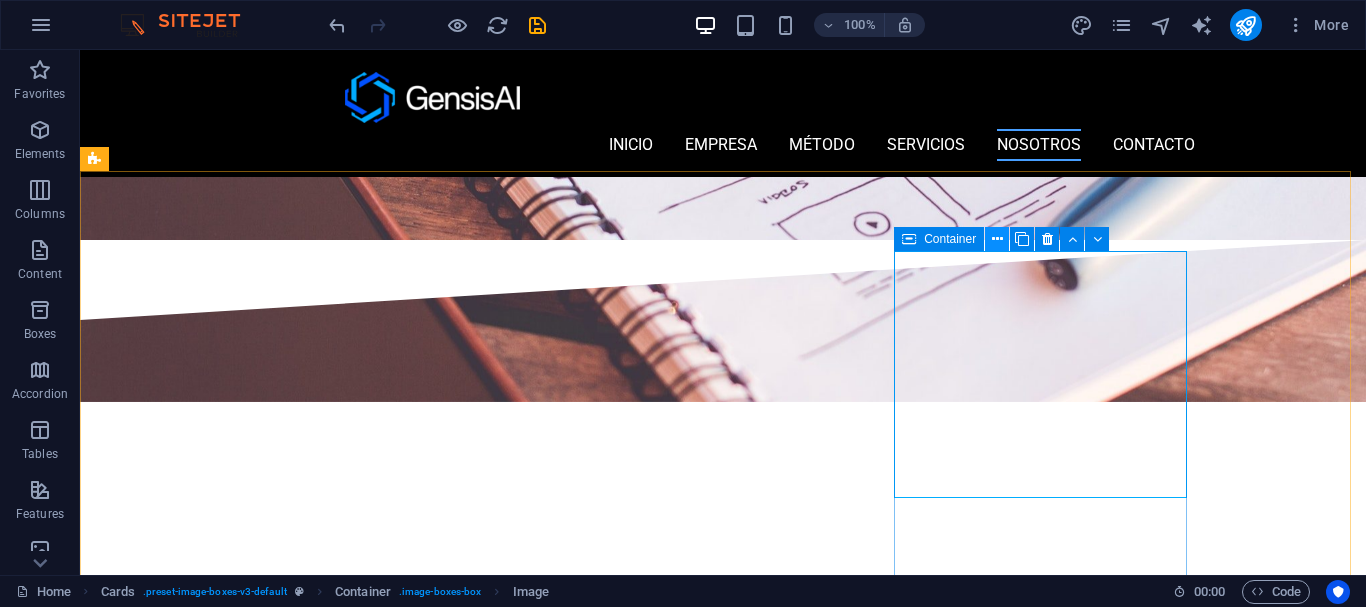click at bounding box center [997, 239] 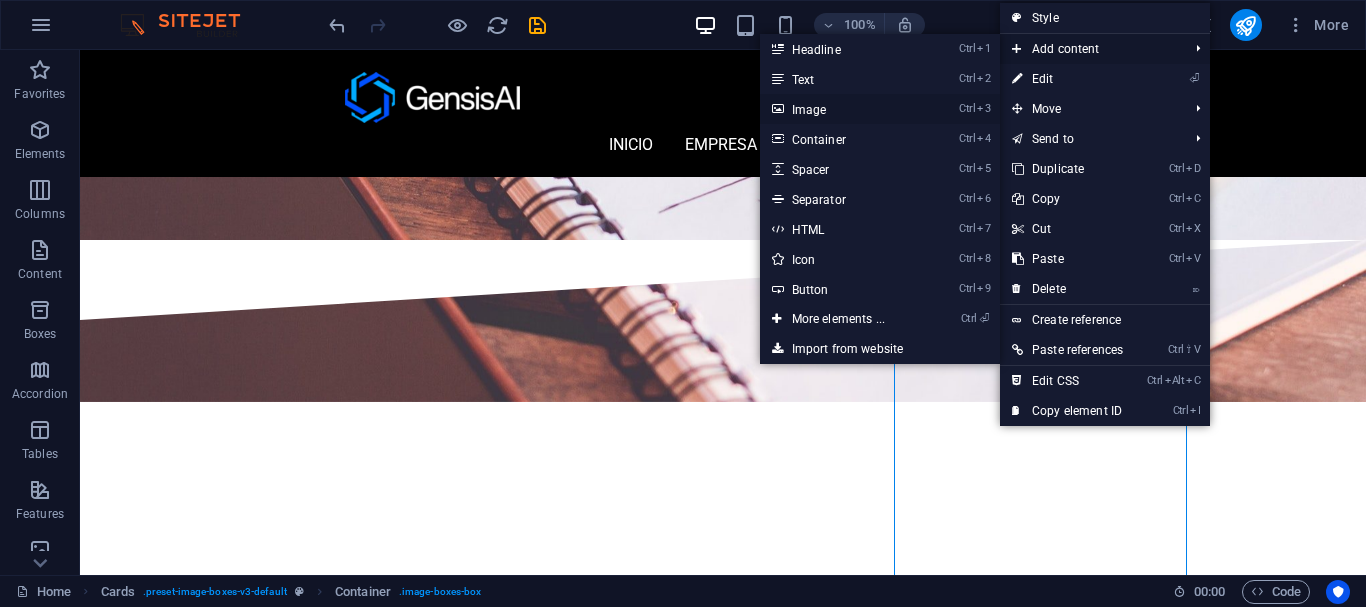 click on "Ctrl 3  Image" at bounding box center [842, 109] 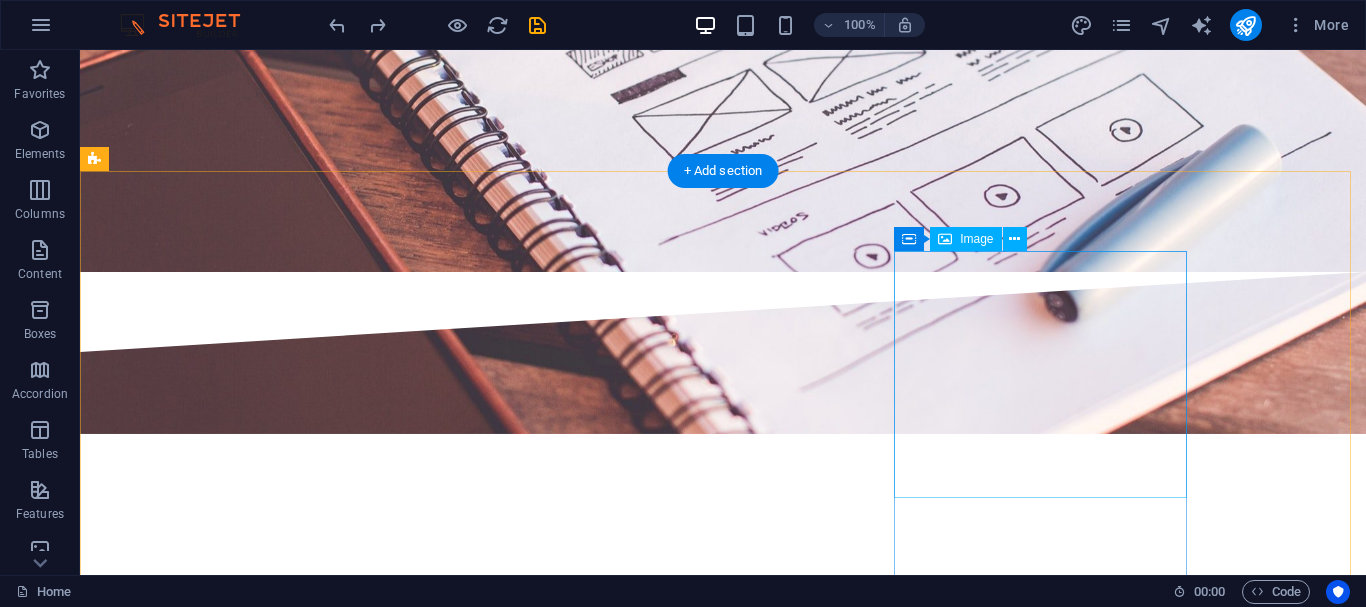 click at bounding box center (242, 4224) 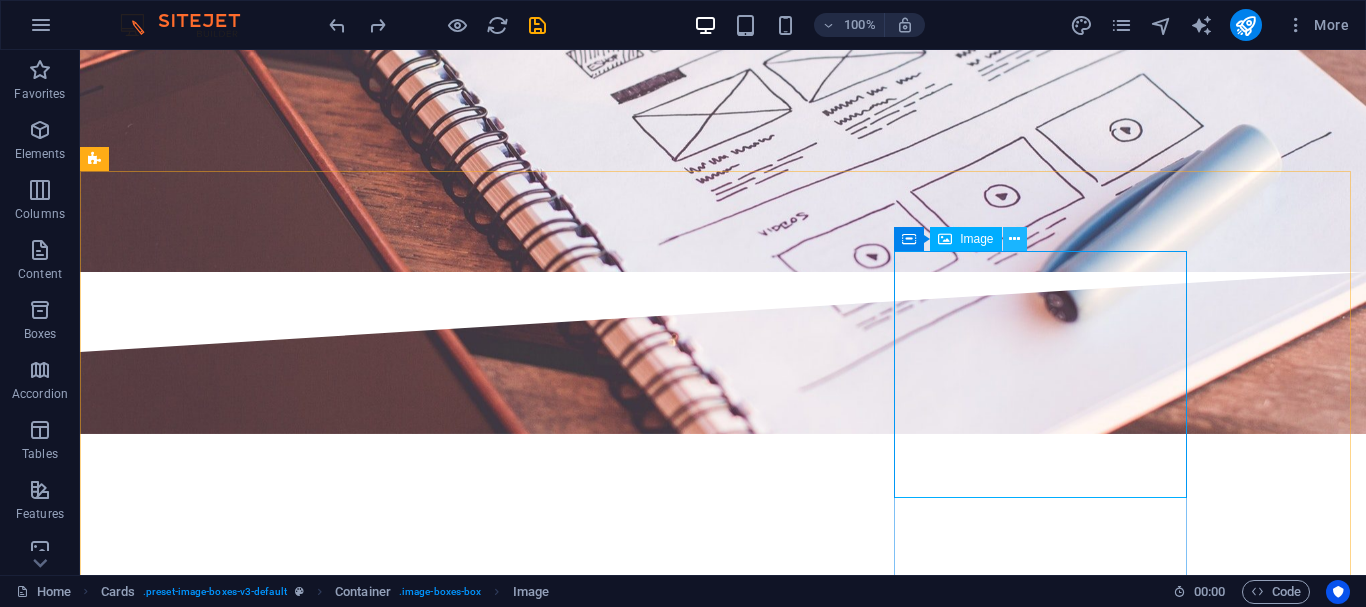 click at bounding box center (1014, 239) 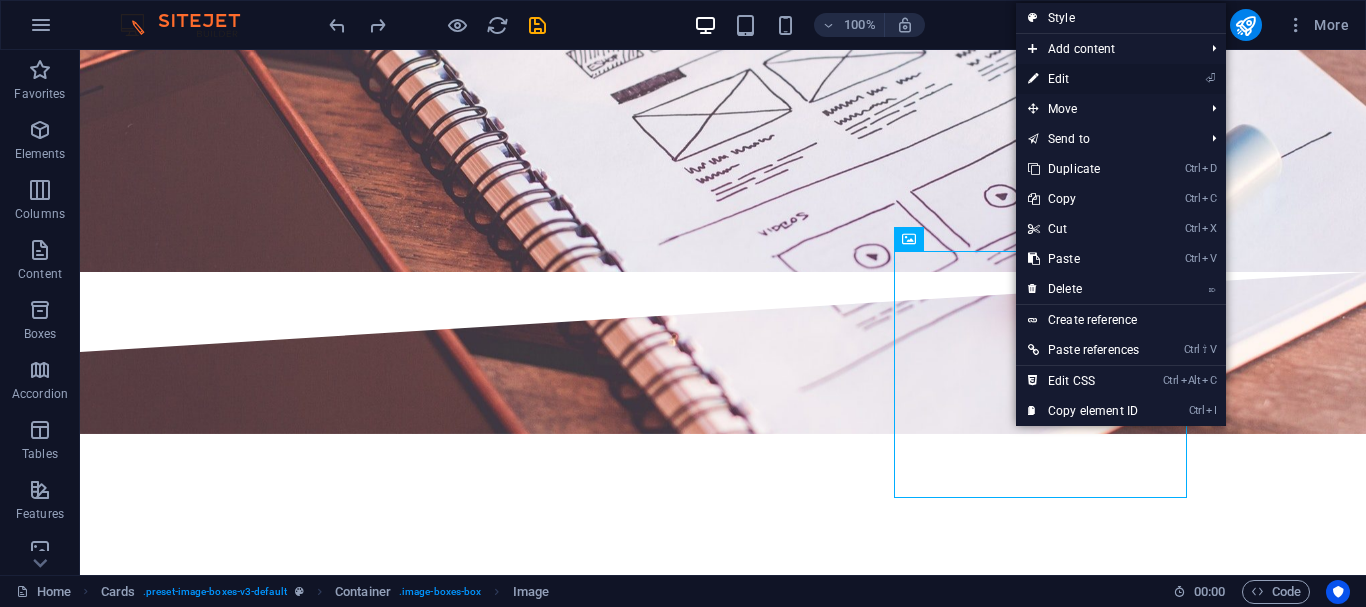 click on "⏎  Edit" at bounding box center [1083, 79] 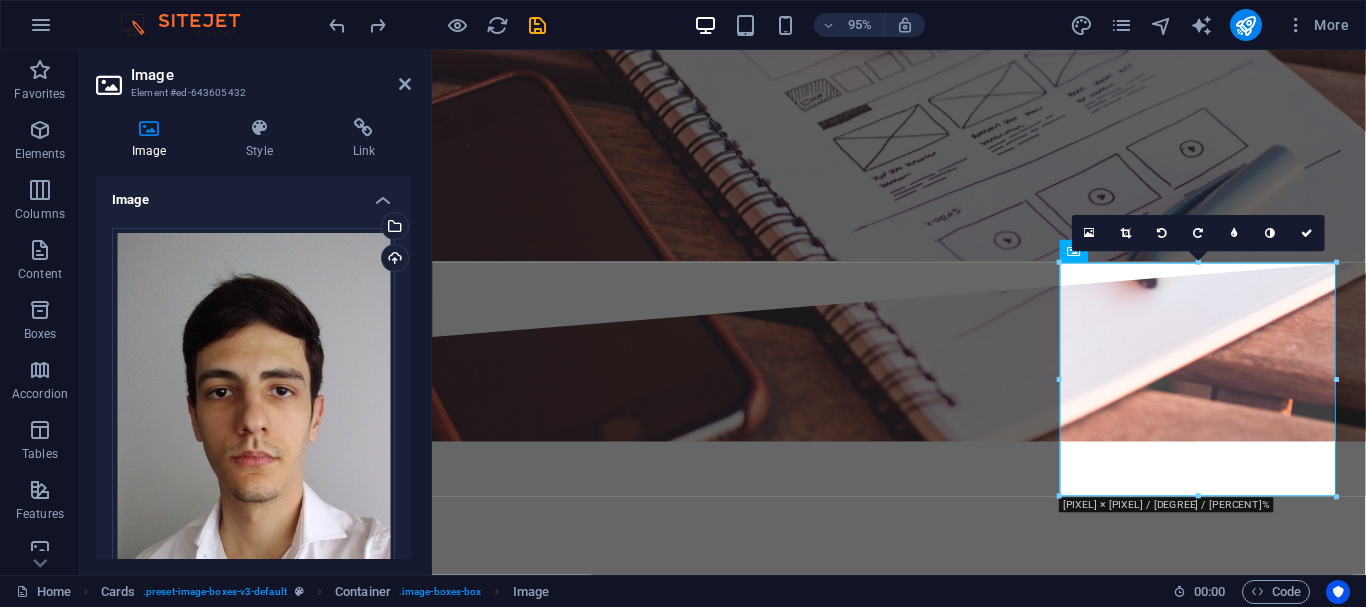 click at bounding box center (149, 128) 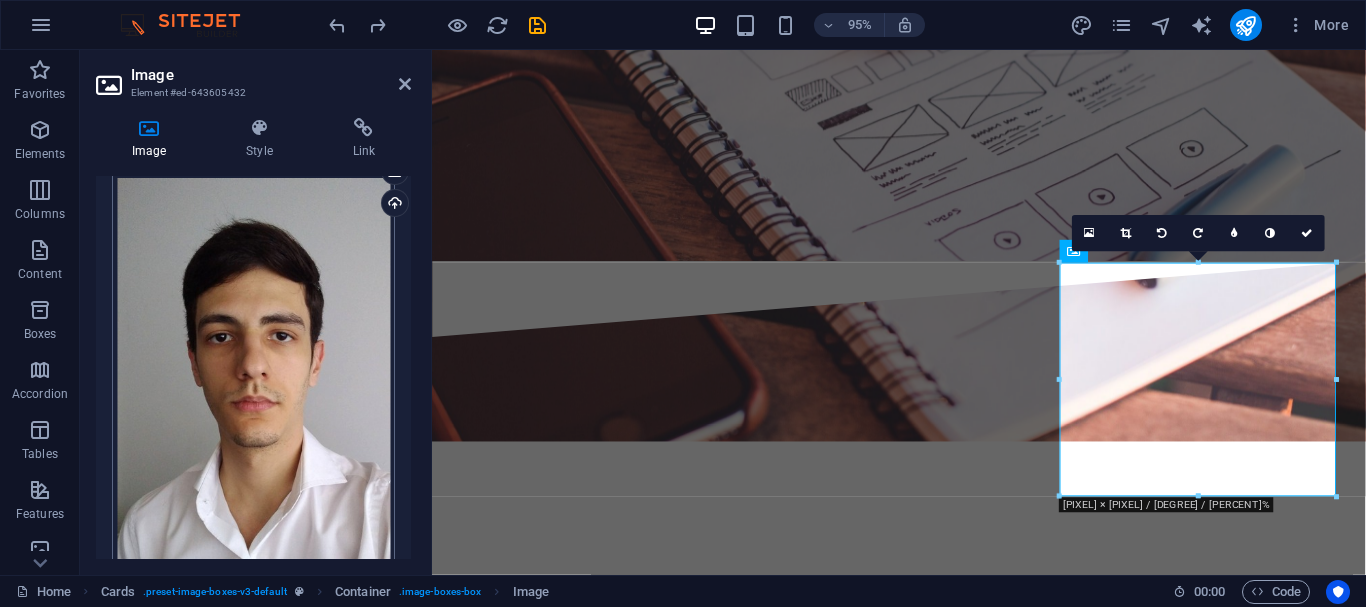 scroll, scrollTop: 0, scrollLeft: 0, axis: both 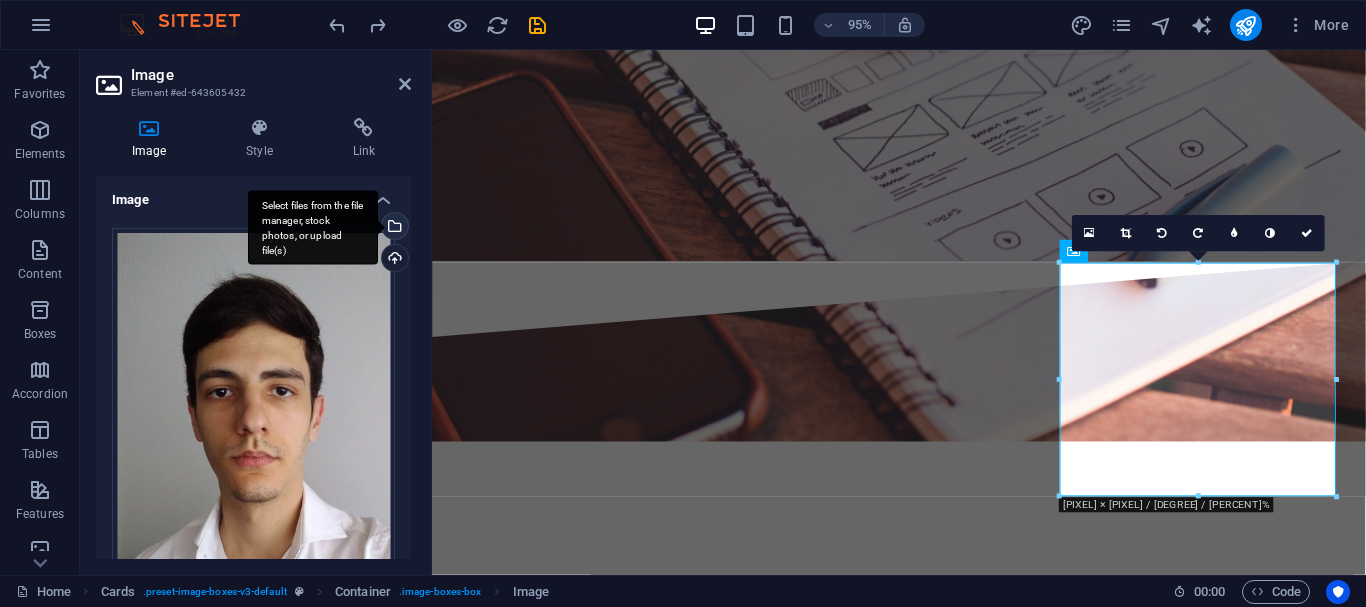 click on "Select files from the file manager, stock photos, or upload file(s)" at bounding box center [393, 228] 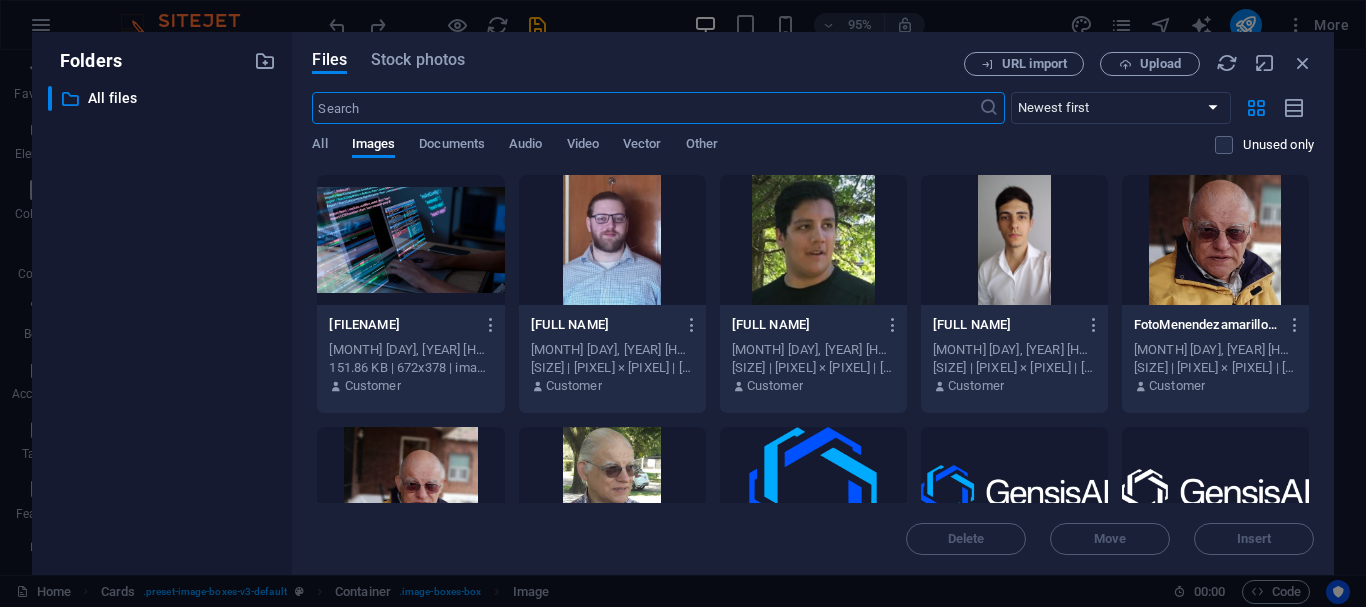 scroll, scrollTop: 4211, scrollLeft: 0, axis: vertical 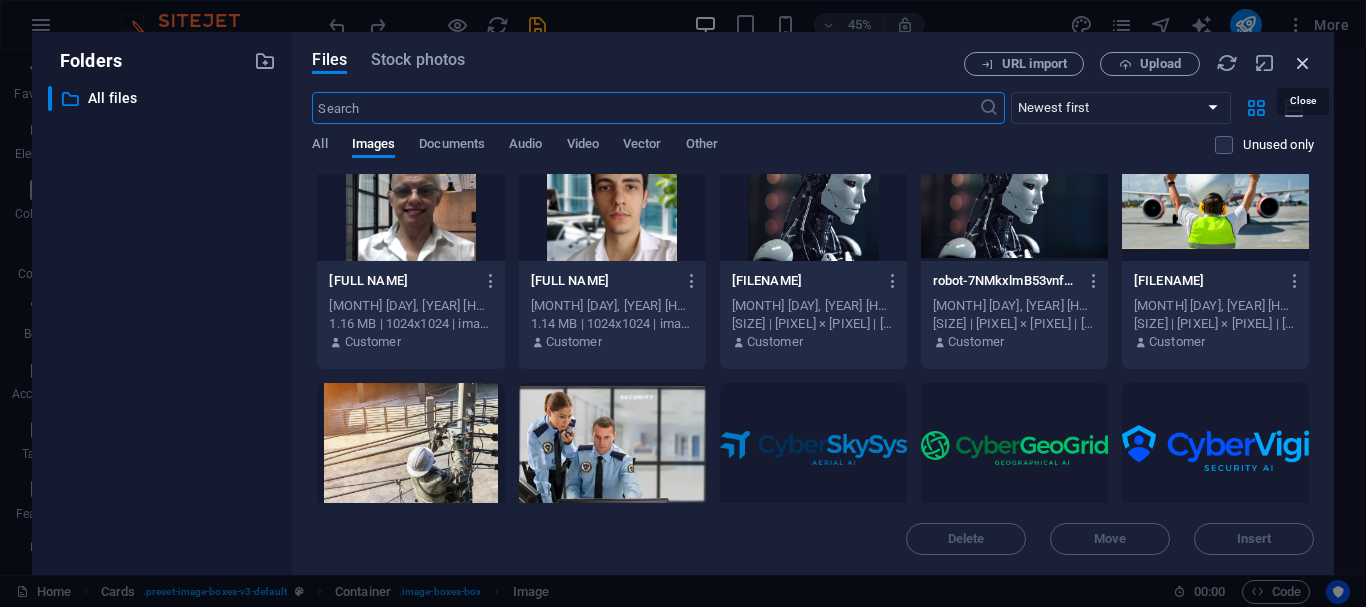 click at bounding box center [1303, 63] 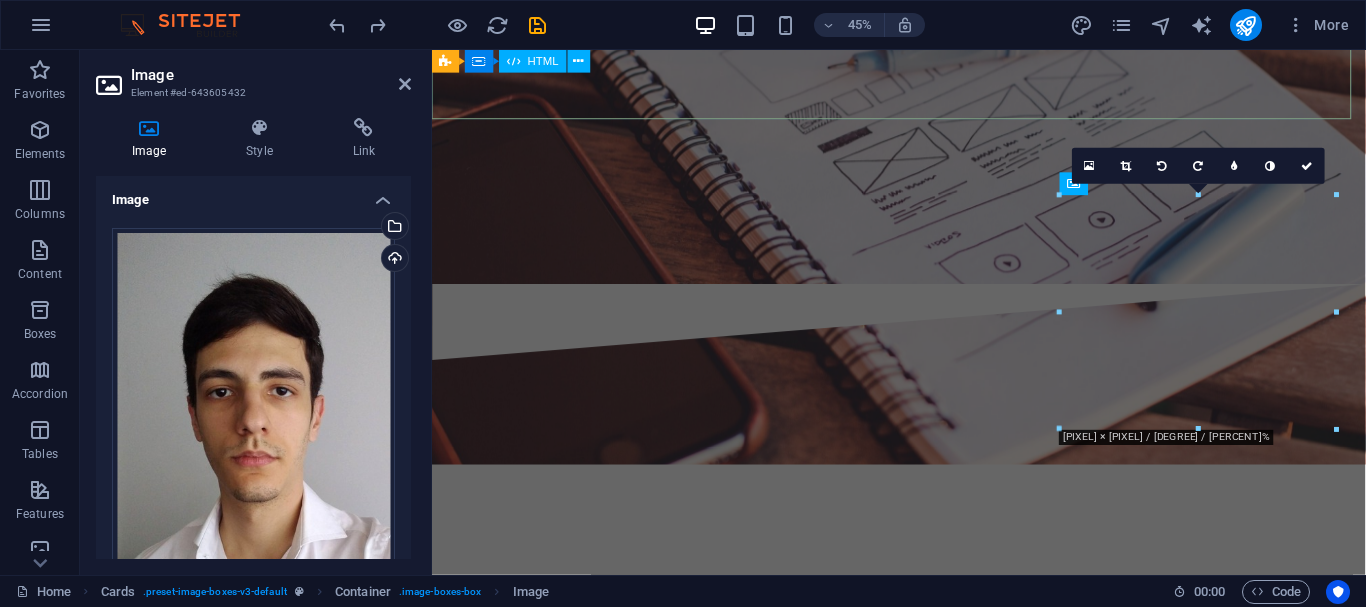 scroll, scrollTop: 3668, scrollLeft: 0, axis: vertical 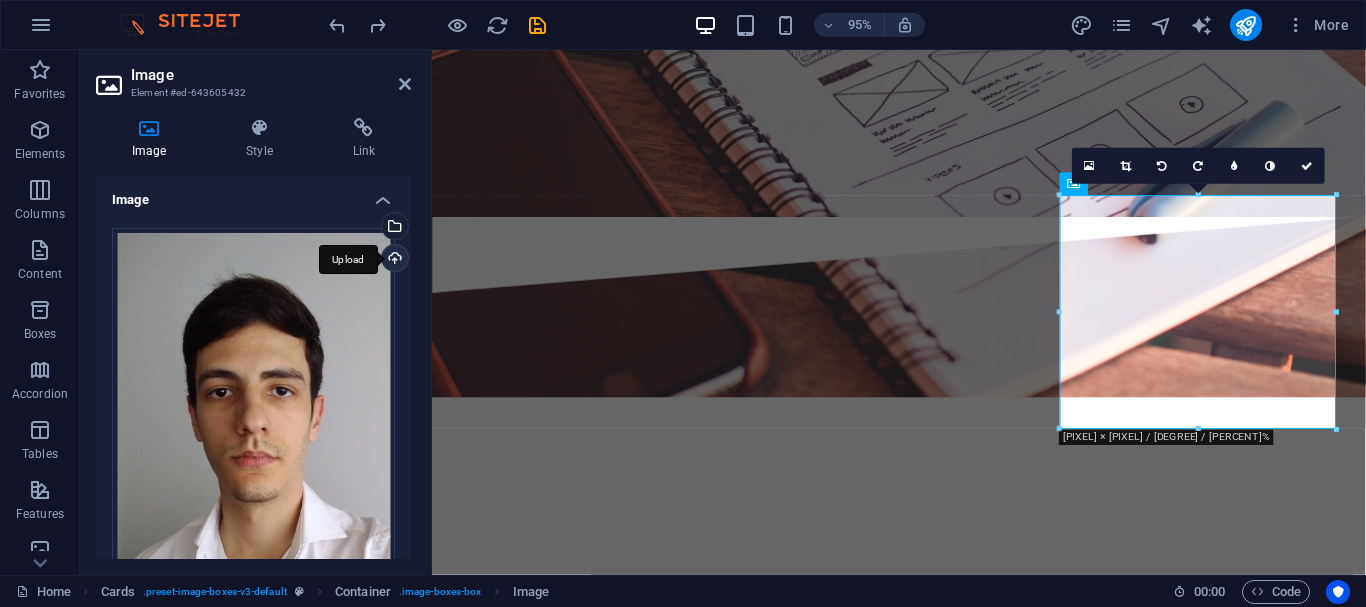 click on "Upload" at bounding box center (393, 260) 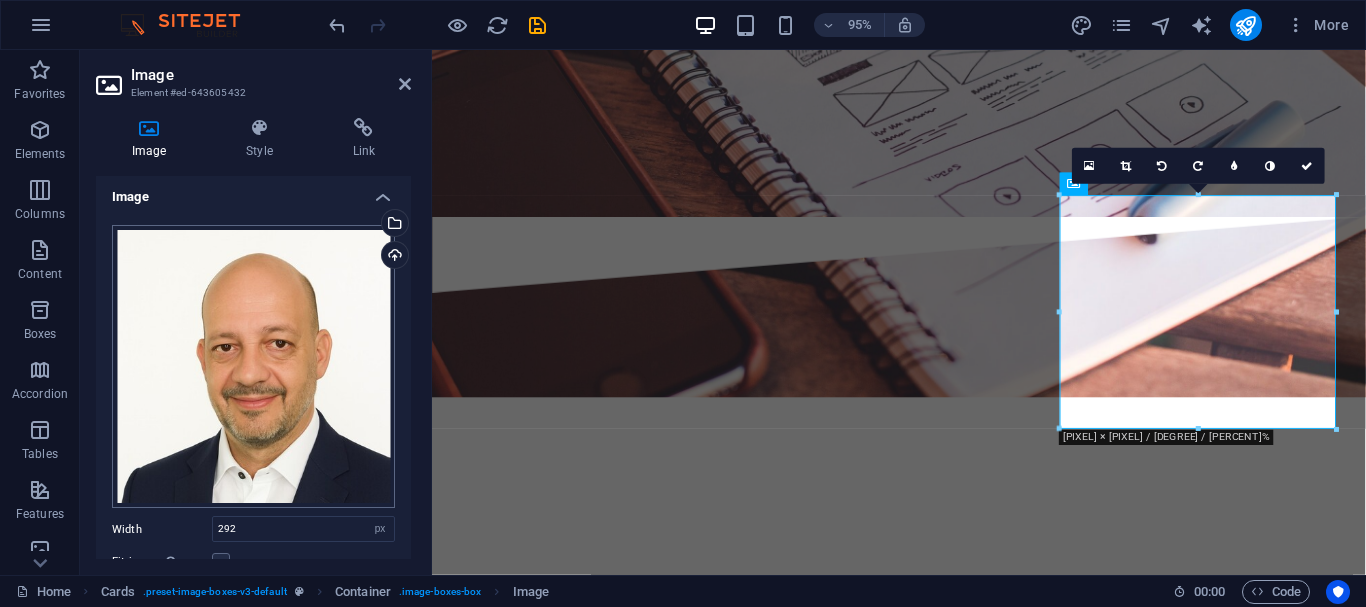 scroll, scrollTop: 0, scrollLeft: 0, axis: both 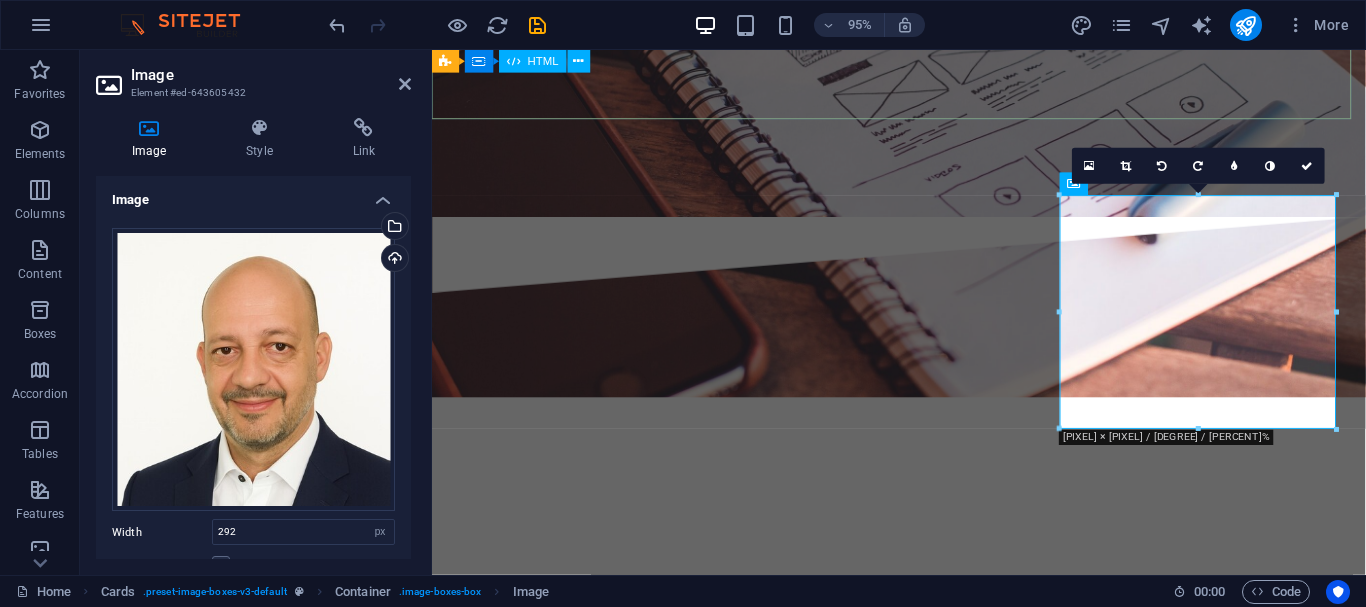 click at bounding box center [923, 2890] 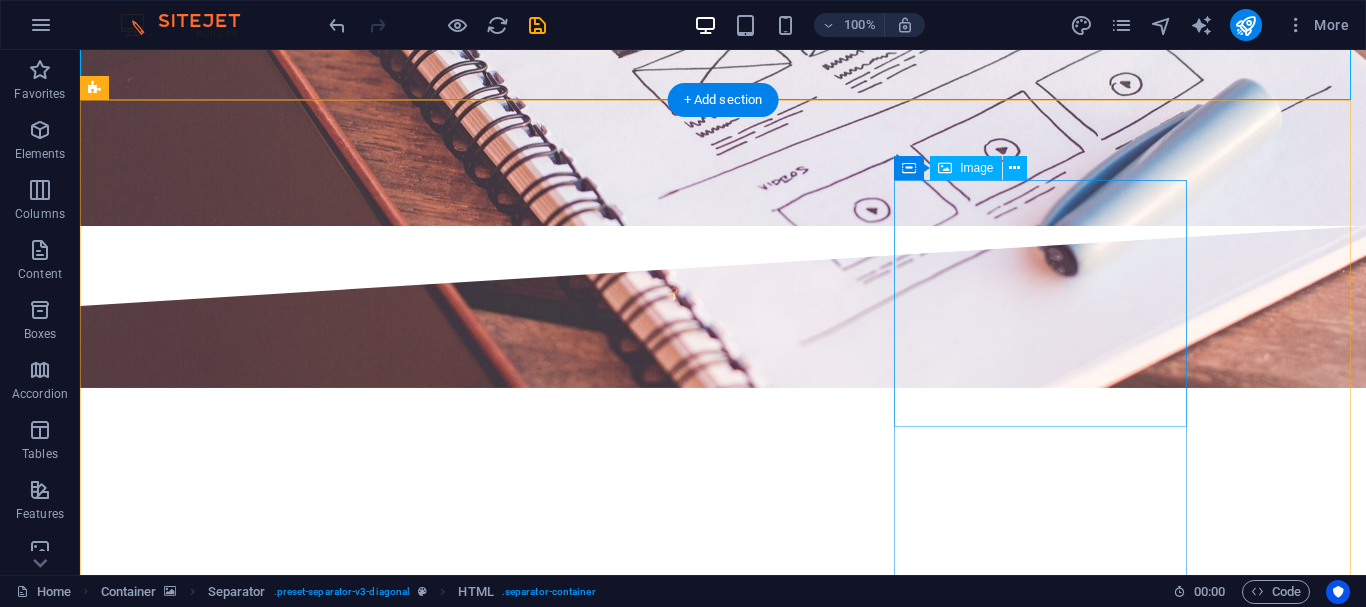 click at bounding box center [242, 4178] 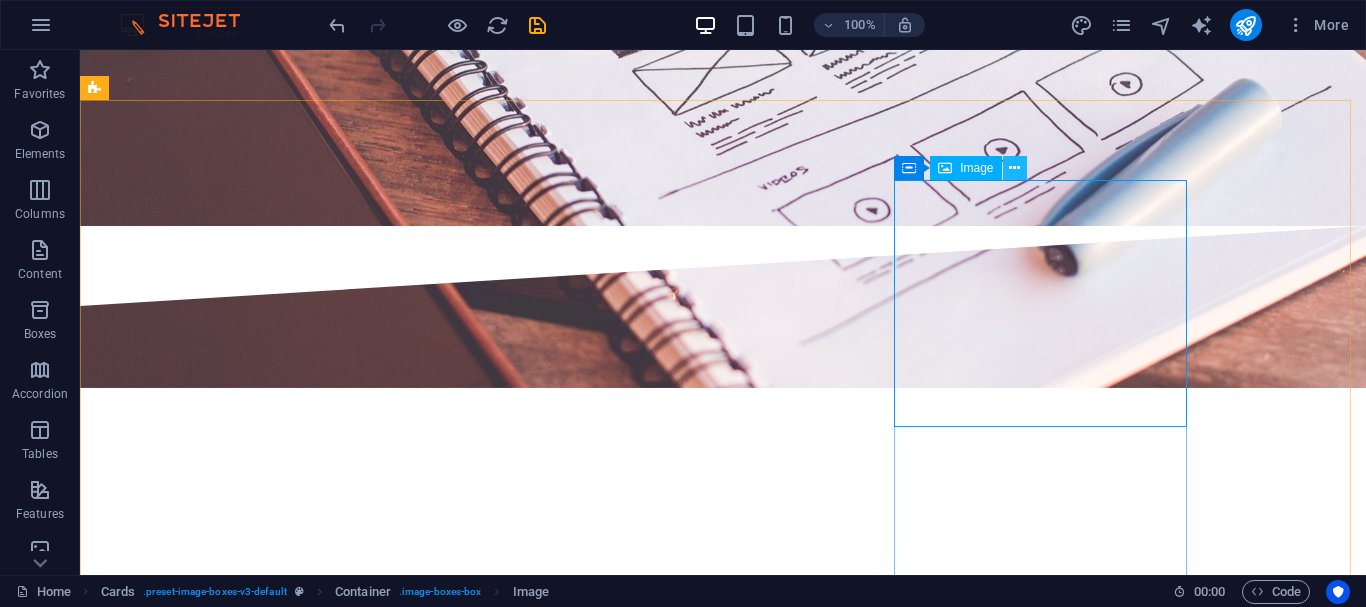 click at bounding box center [1014, 168] 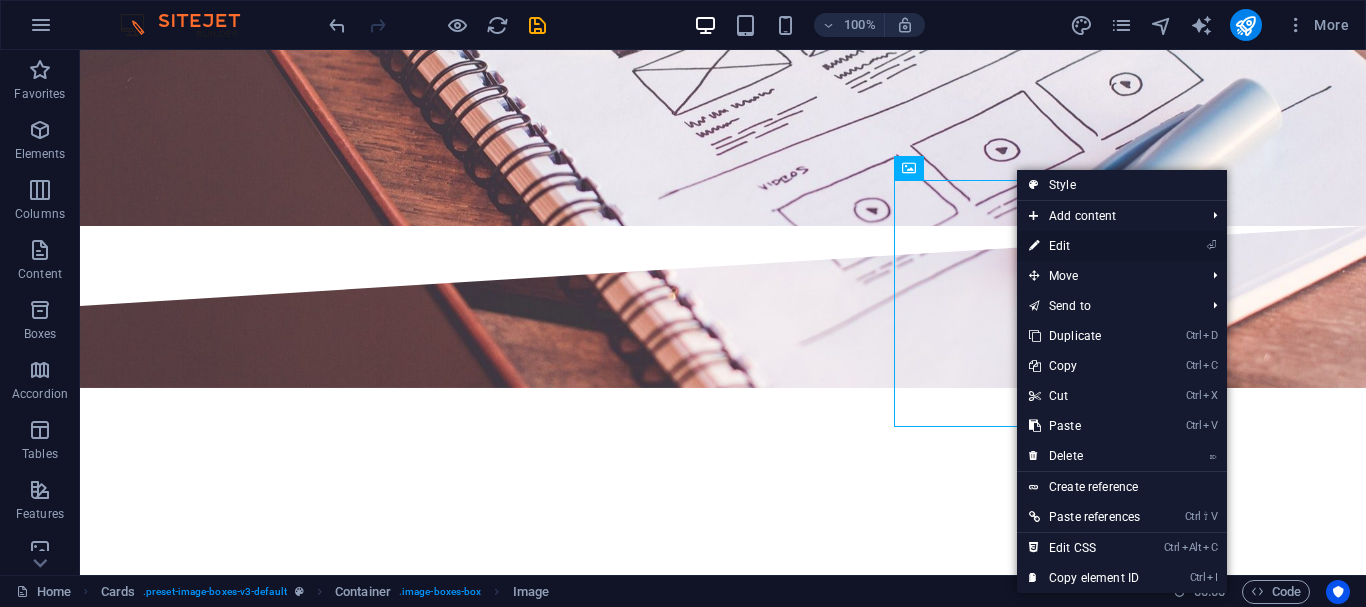 click on "⏎  Edit" at bounding box center (1084, 246) 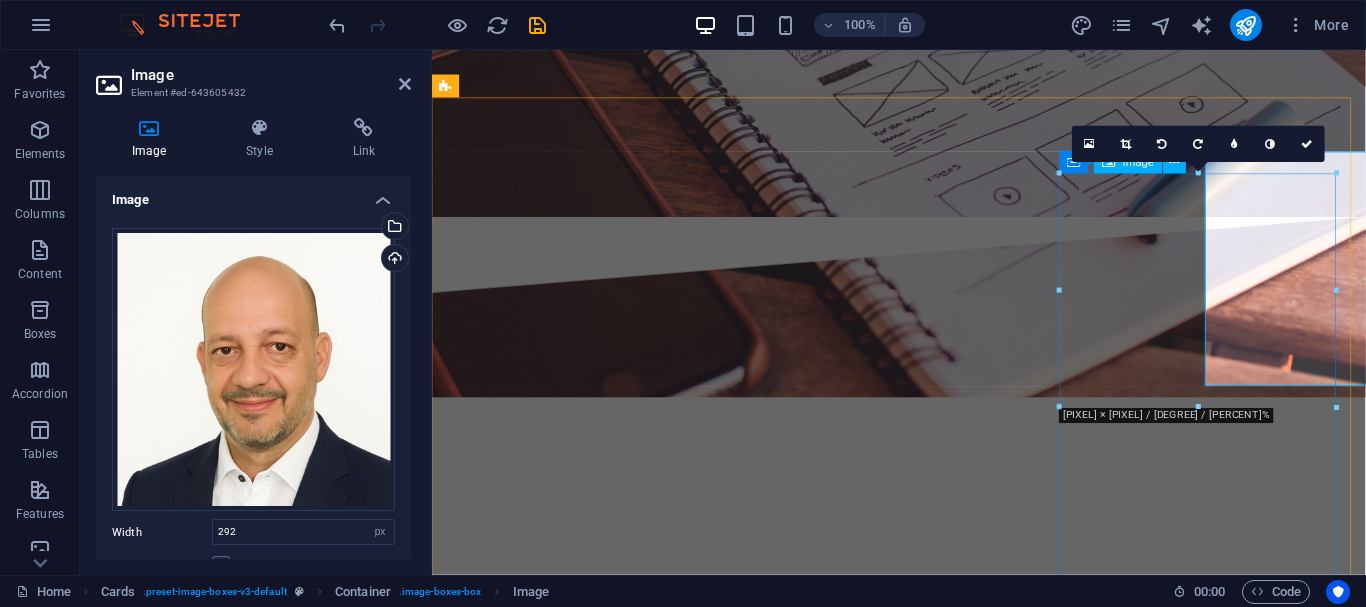 scroll, scrollTop: 3691, scrollLeft: 0, axis: vertical 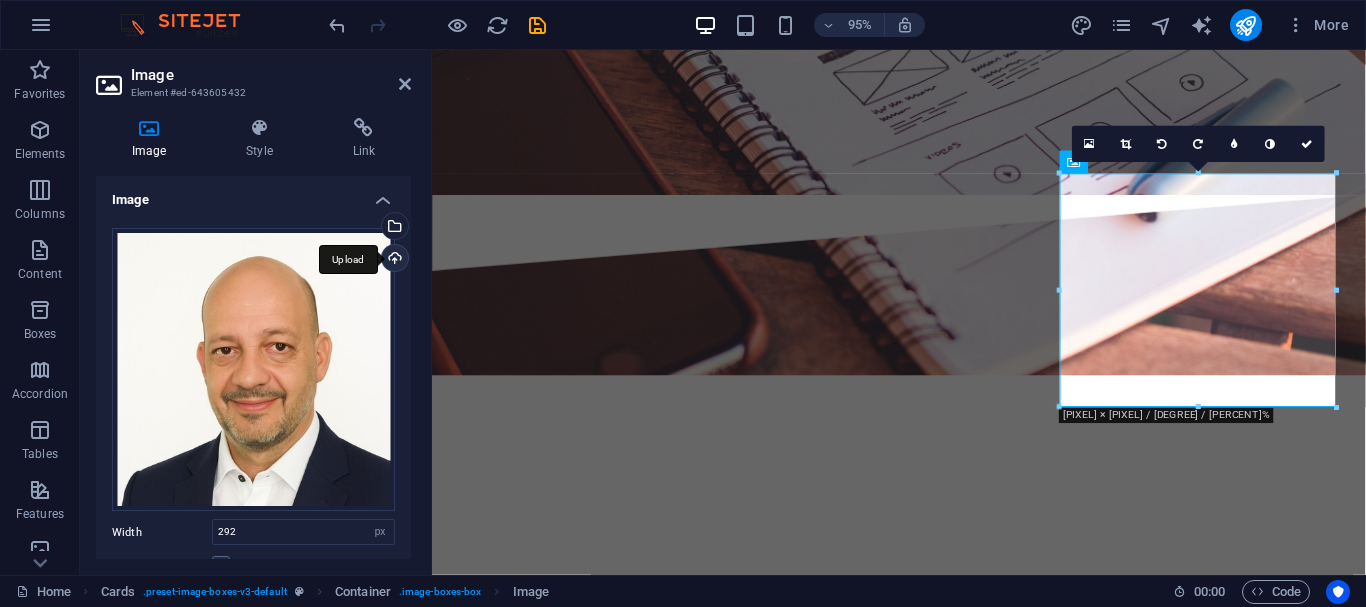 click on "Upload" at bounding box center [393, 260] 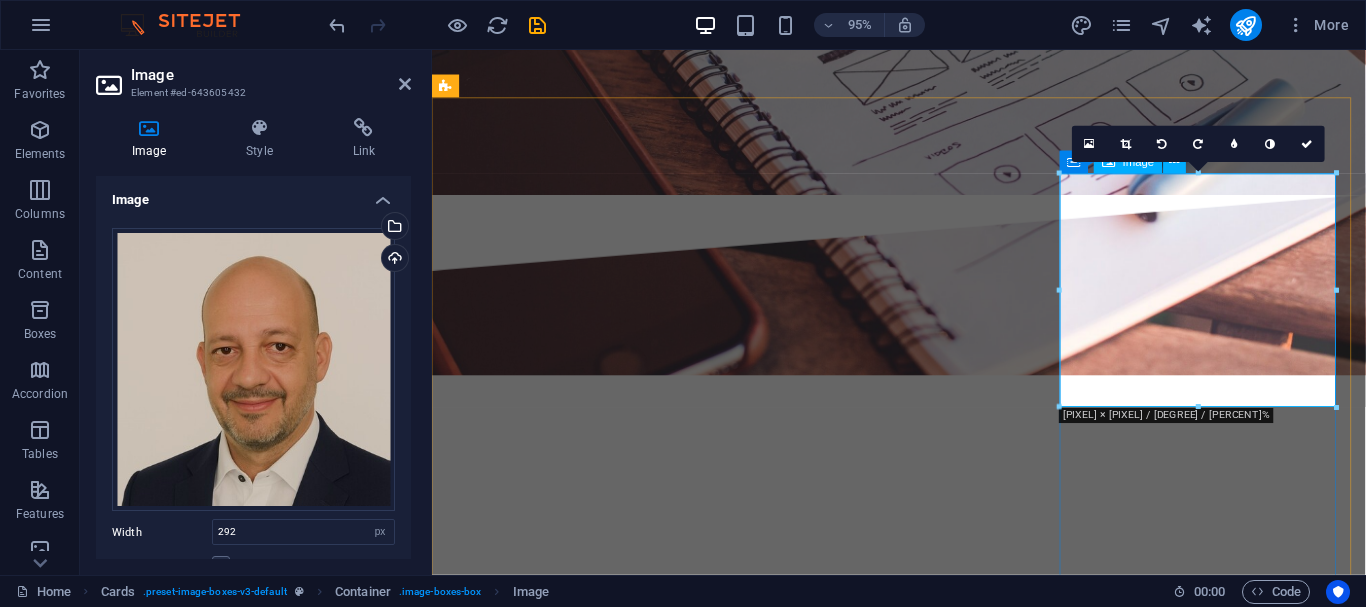 click at bounding box center (594, 4155) 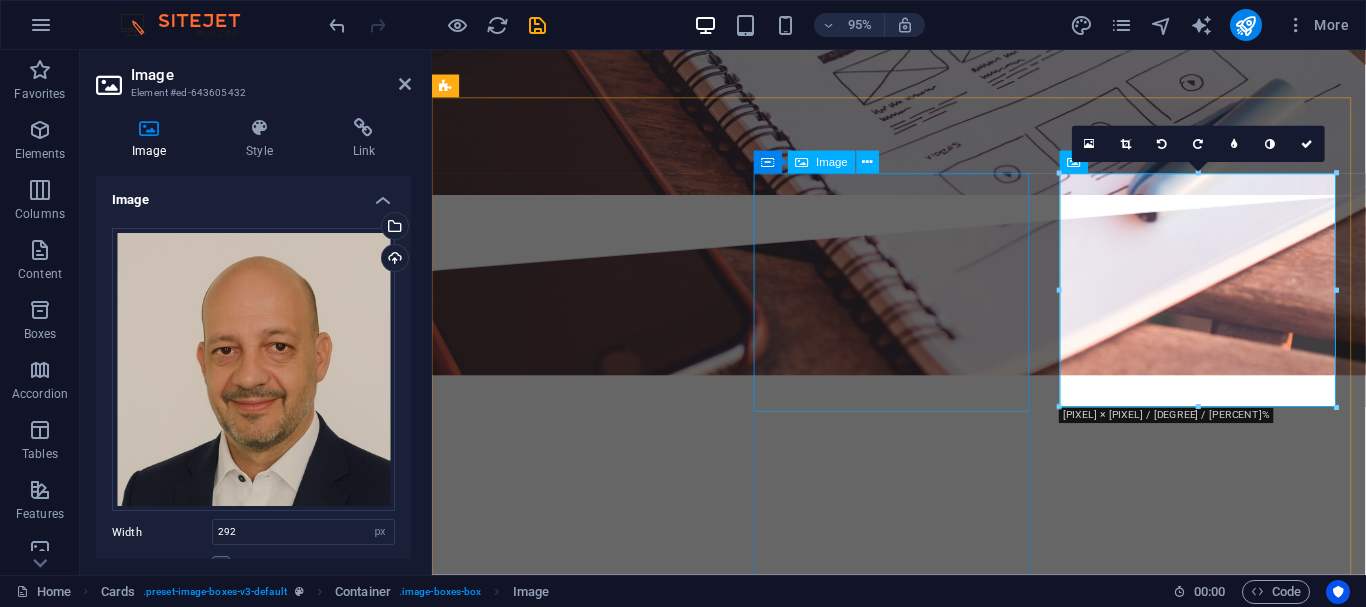 click at bounding box center (594, 3636) 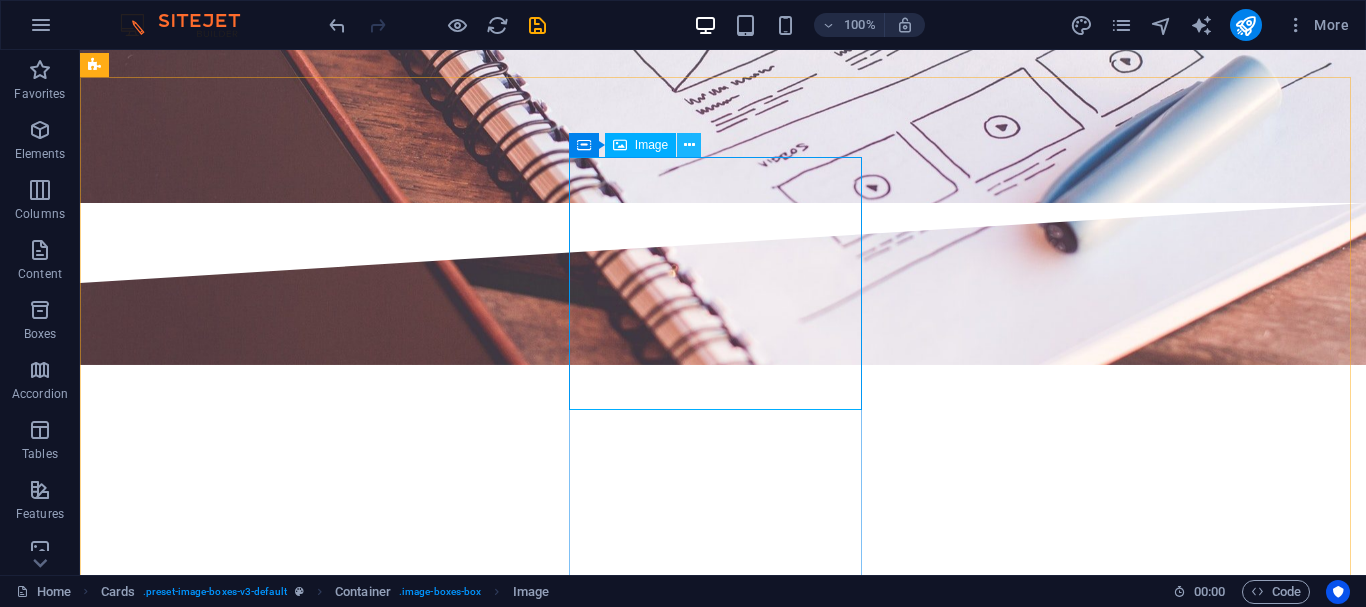 click at bounding box center (689, 145) 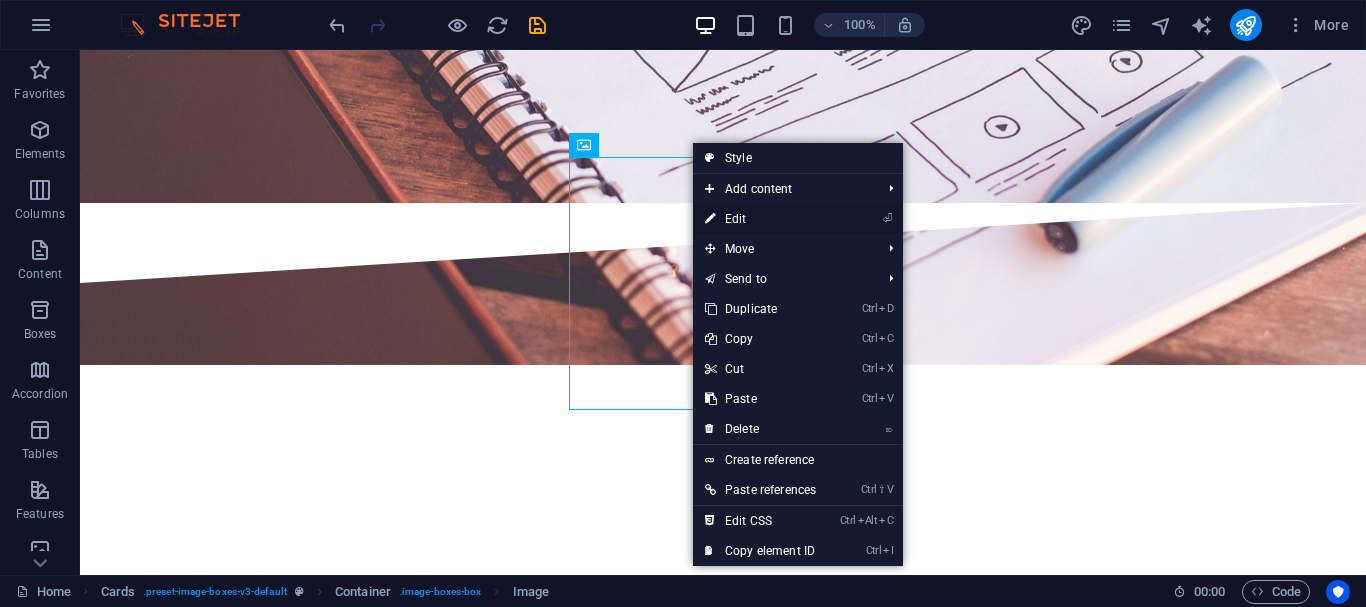 click on "⏎  Edit" at bounding box center [760, 219] 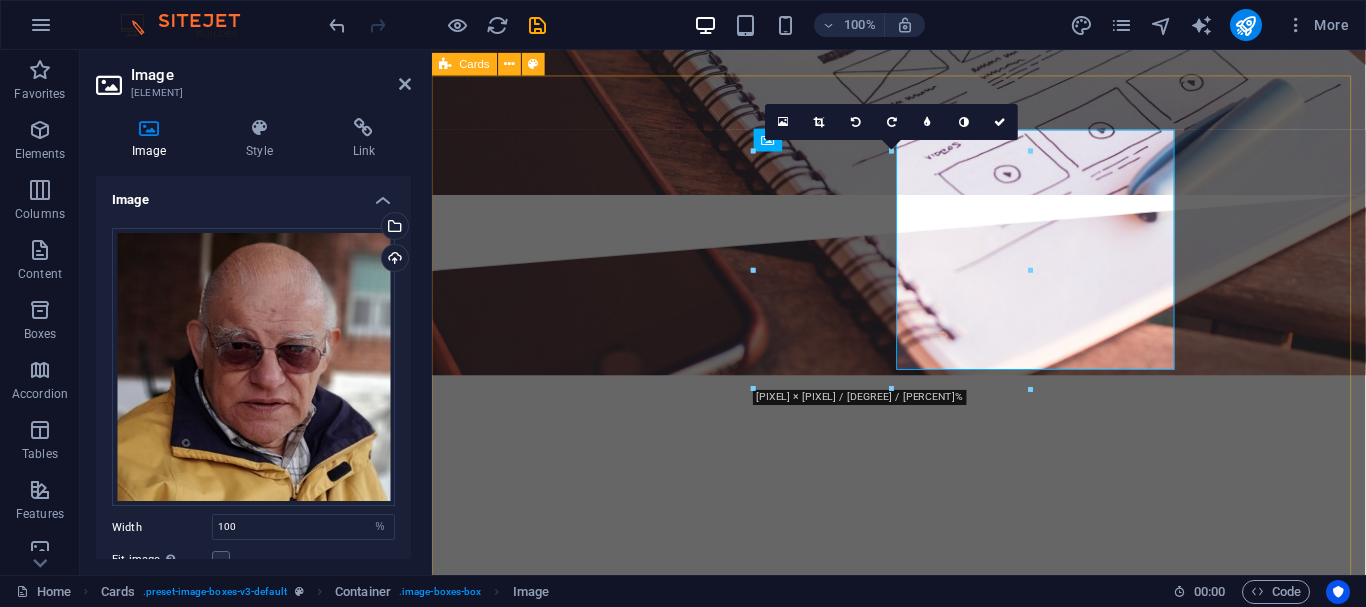 scroll, scrollTop: 3714, scrollLeft: 0, axis: vertical 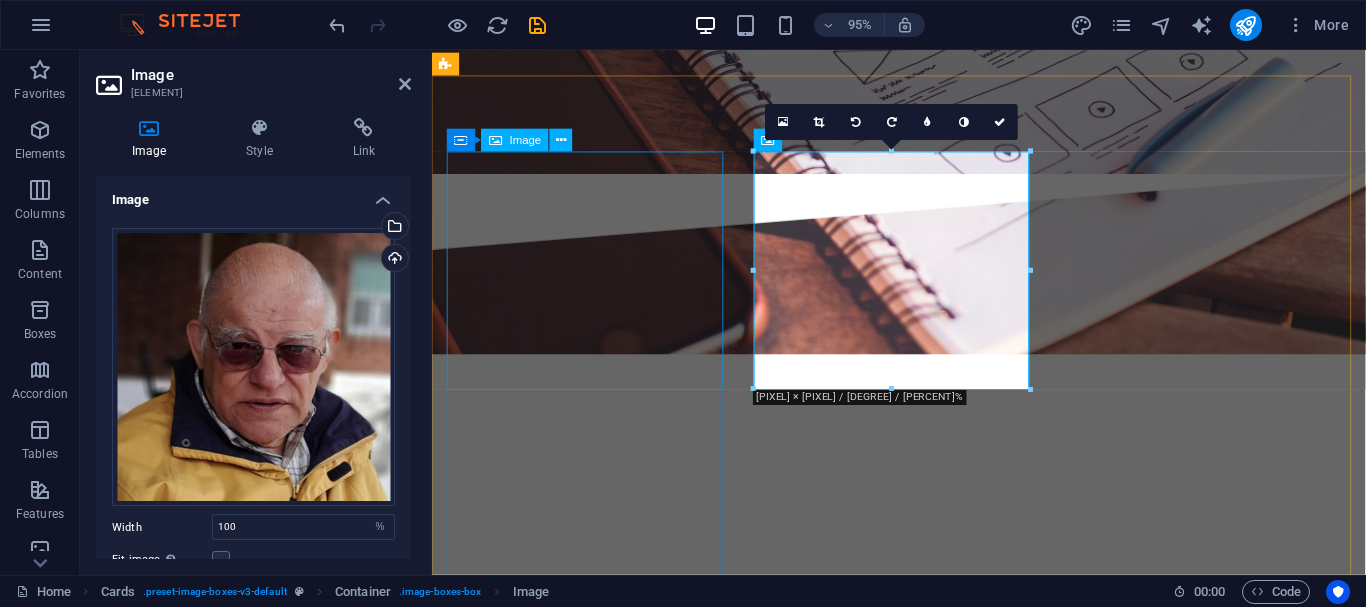 click at bounding box center (594, 3090) 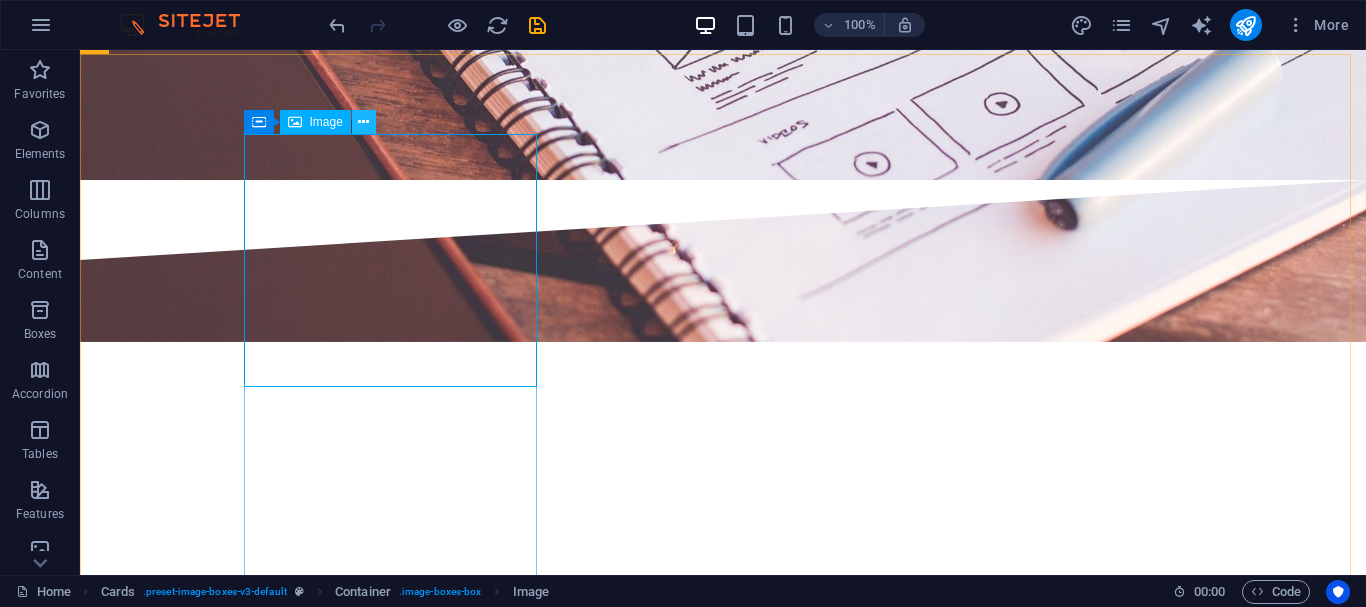 click at bounding box center (363, 122) 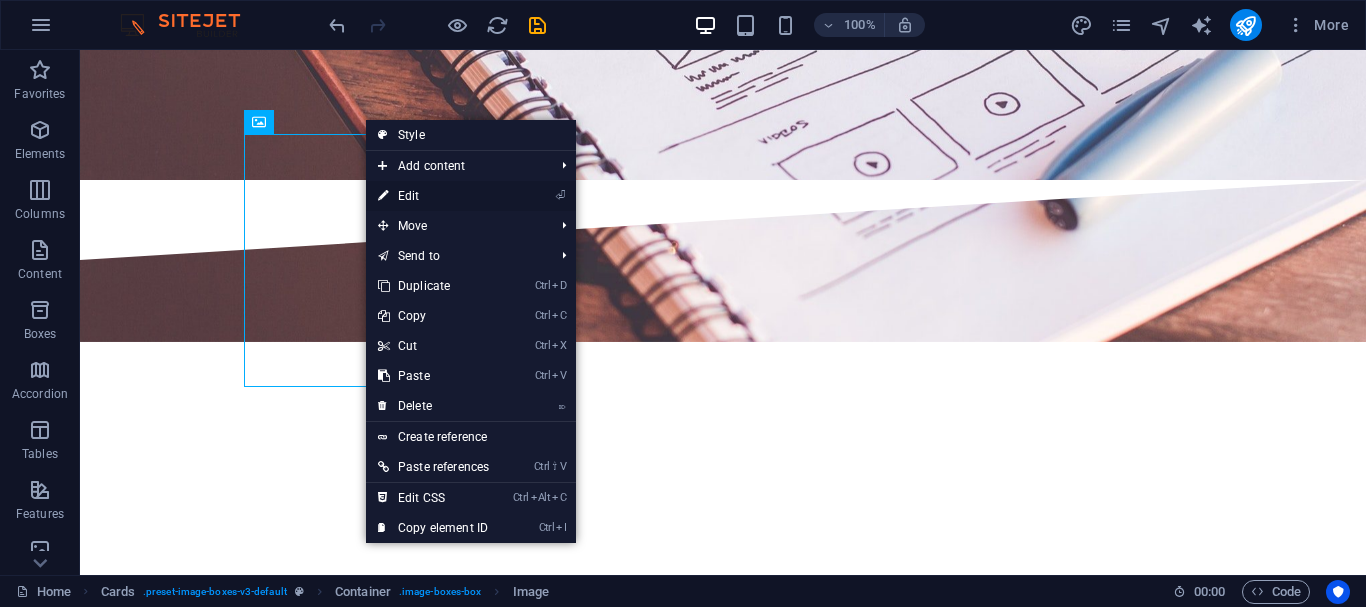 click on "⏎  Edit" at bounding box center [433, 196] 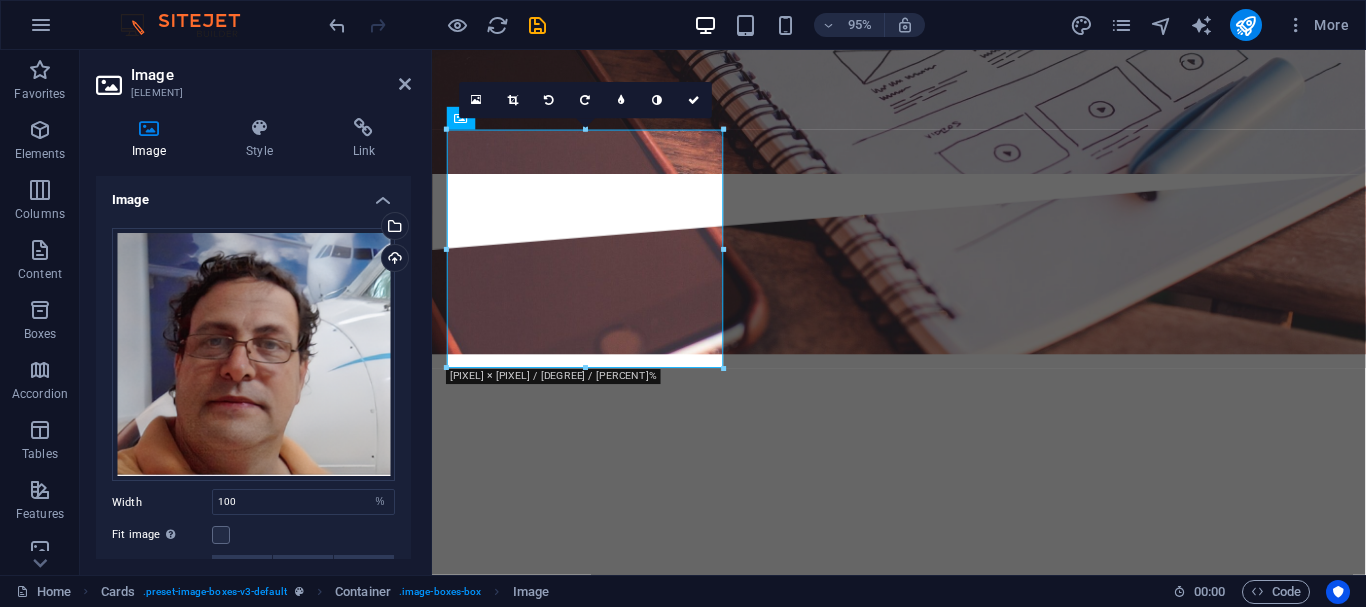 scroll, scrollTop: 3737, scrollLeft: 0, axis: vertical 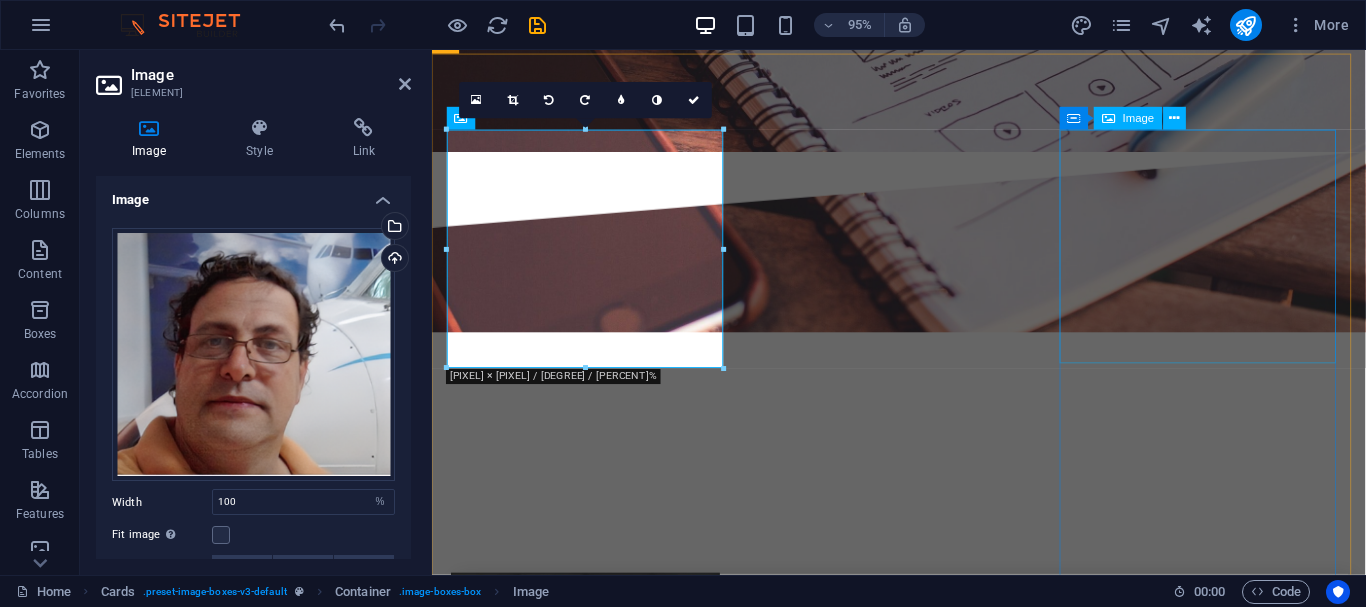 click at bounding box center (594, 4109) 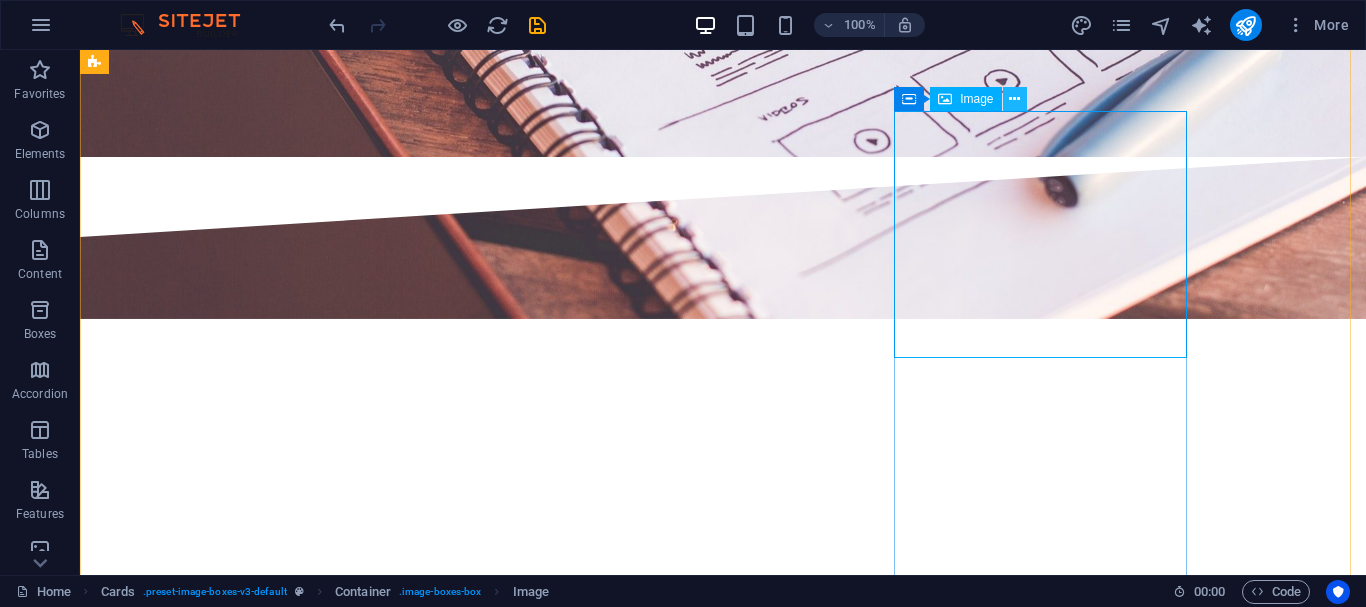 click at bounding box center (1014, 99) 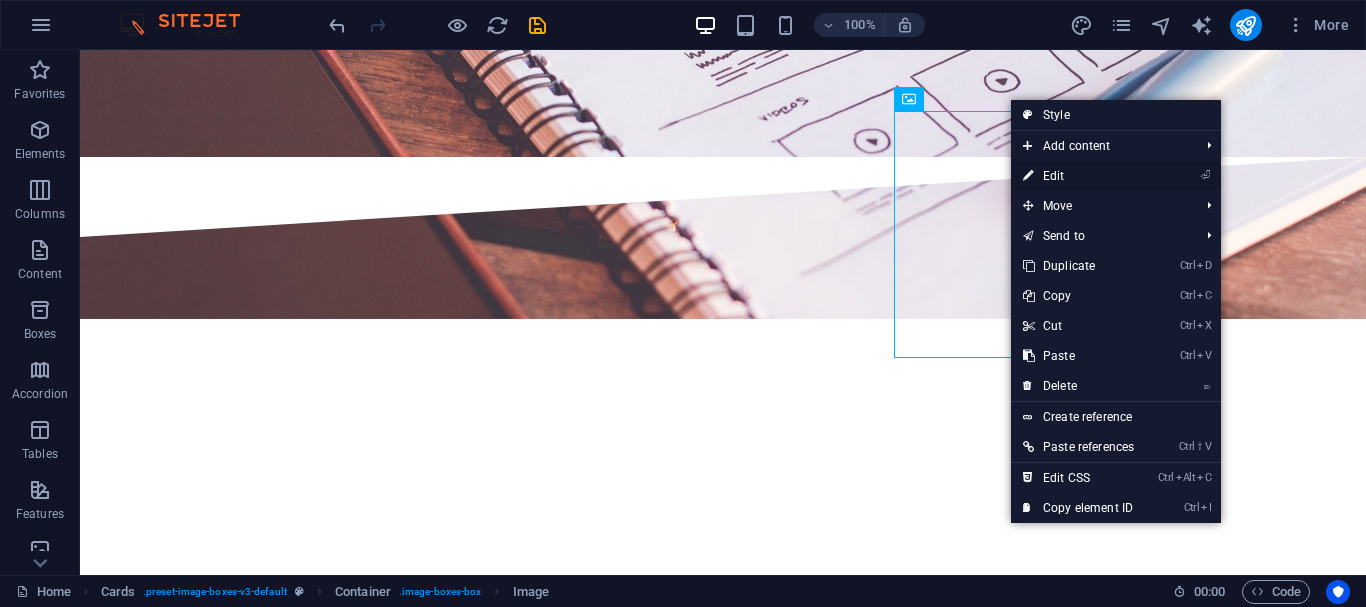 click on "⏎  Edit" at bounding box center [1078, 176] 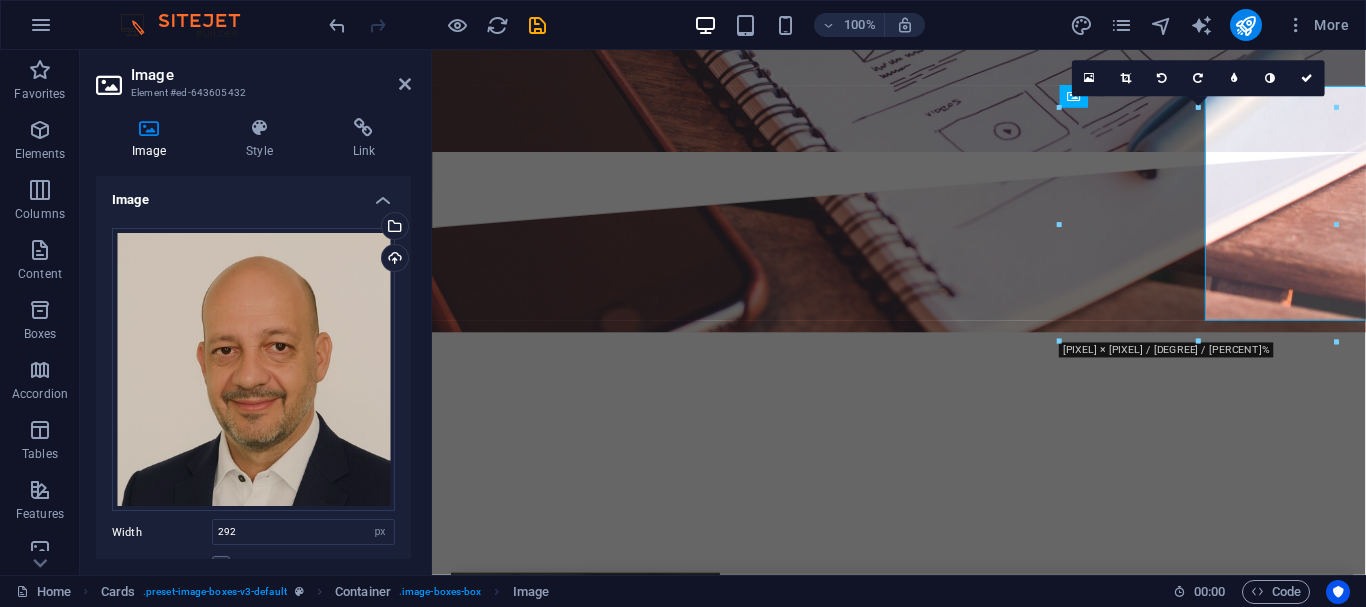 scroll, scrollTop: 3760, scrollLeft: 0, axis: vertical 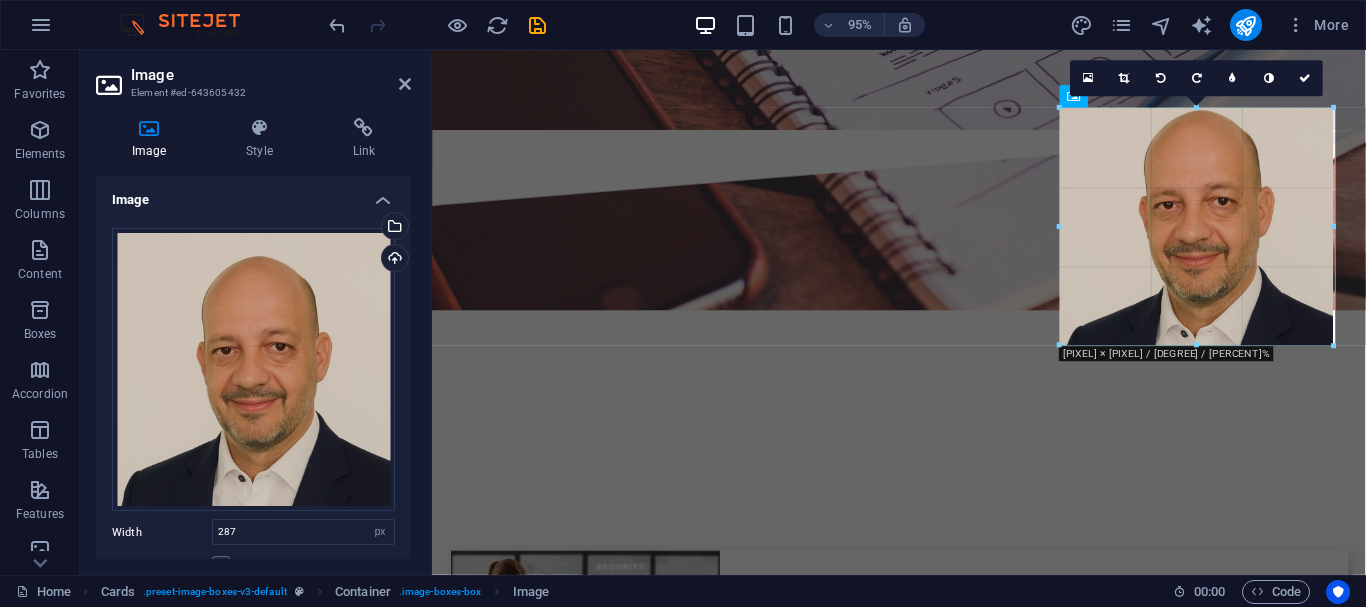 drag, startPoint x: 1195, startPoint y: 336, endPoint x: 1202, endPoint y: 344, distance: 10.630146 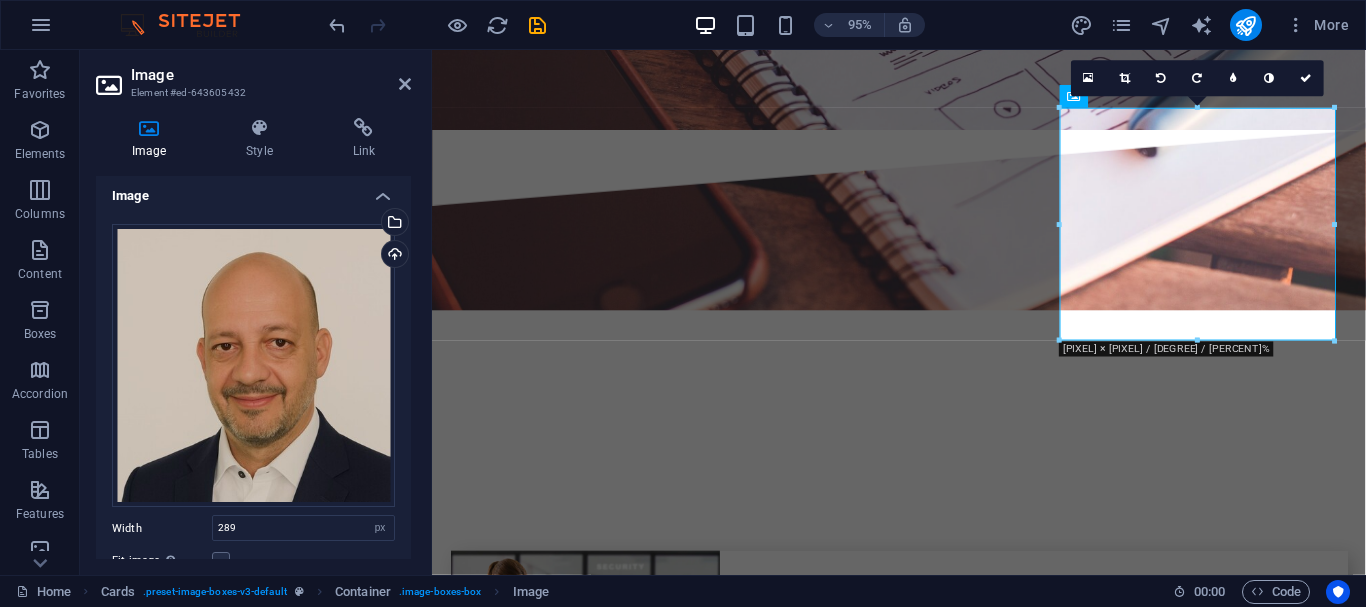 scroll, scrollTop: 0, scrollLeft: 0, axis: both 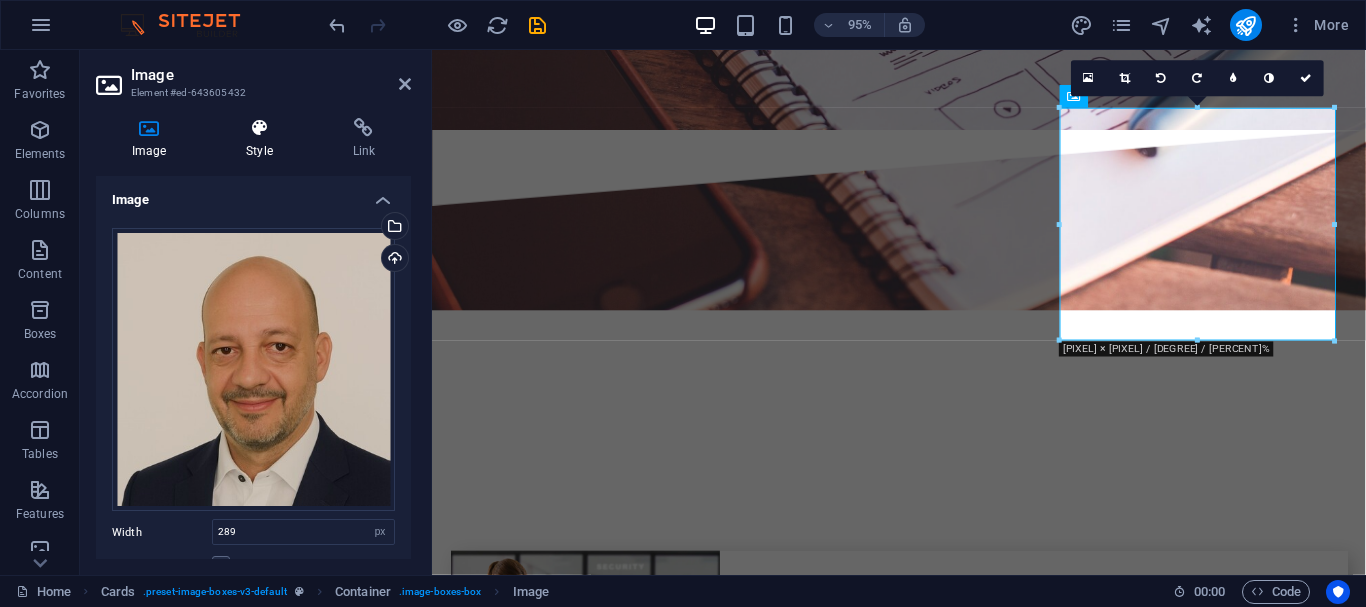 click at bounding box center [259, 128] 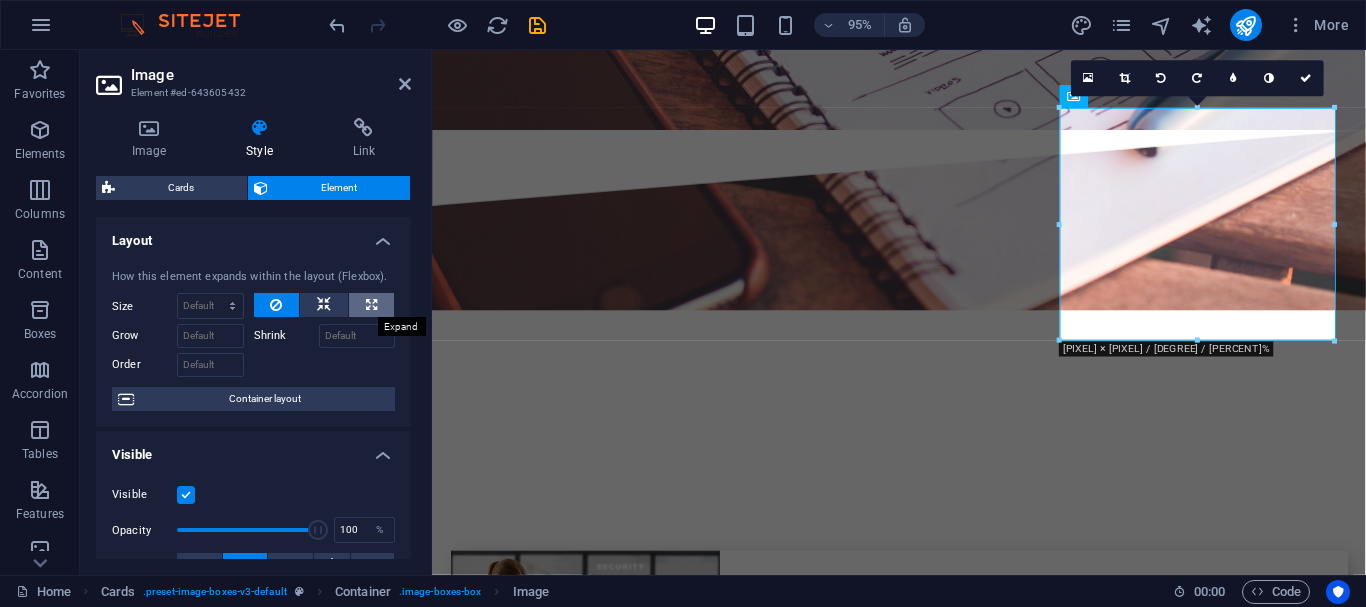 click at bounding box center (371, 305) 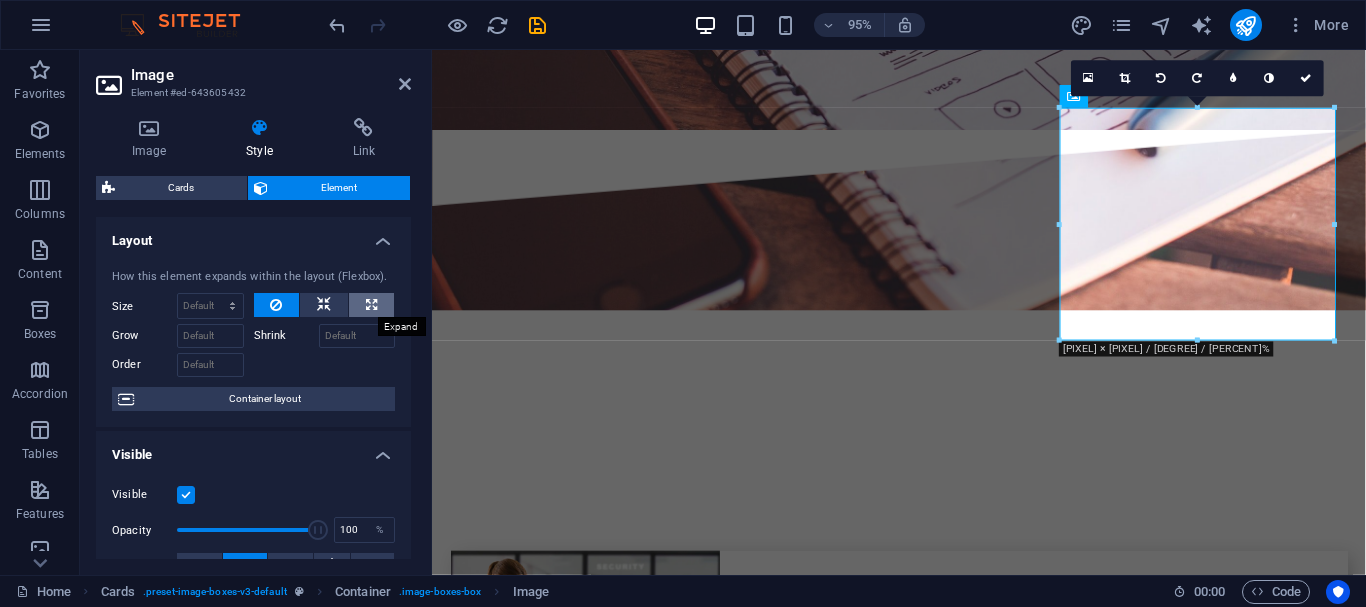 select on "%" 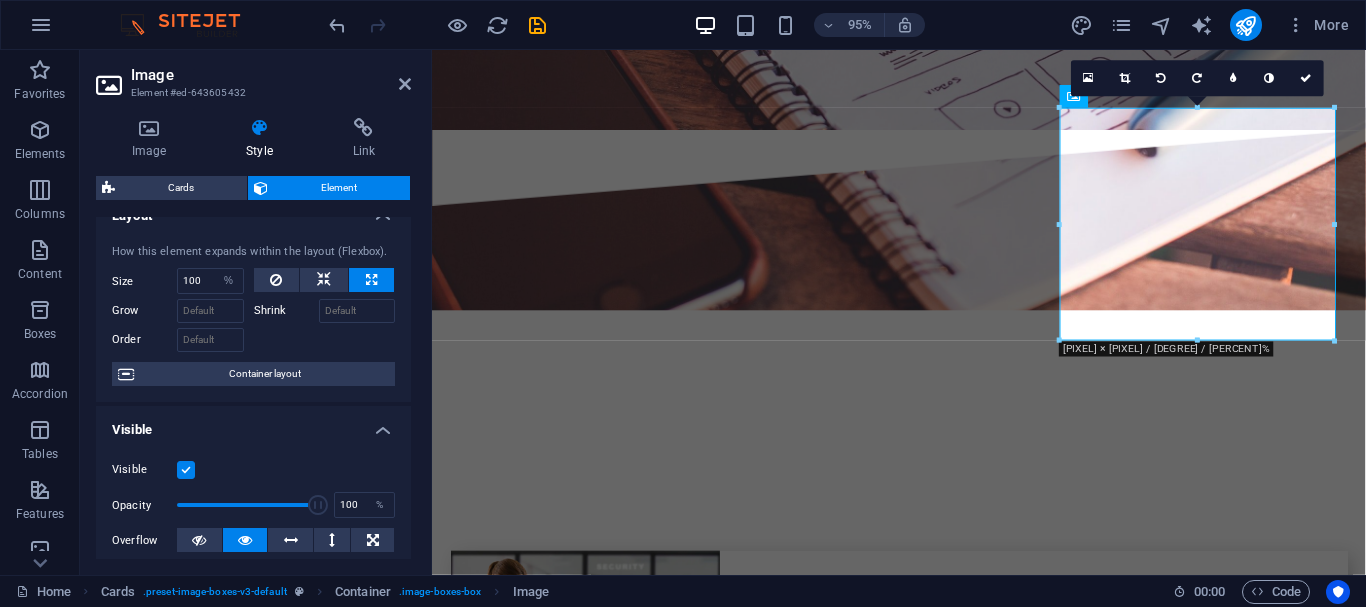 scroll, scrollTop: 3, scrollLeft: 0, axis: vertical 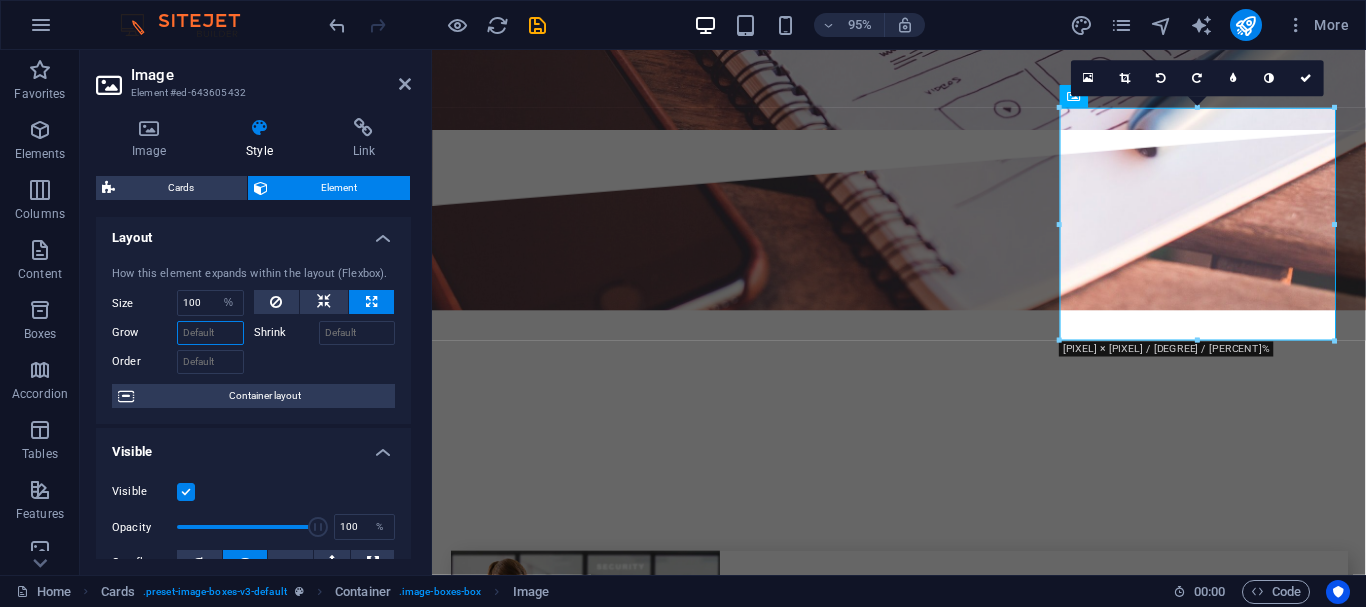 click on "Grow" at bounding box center (210, 333) 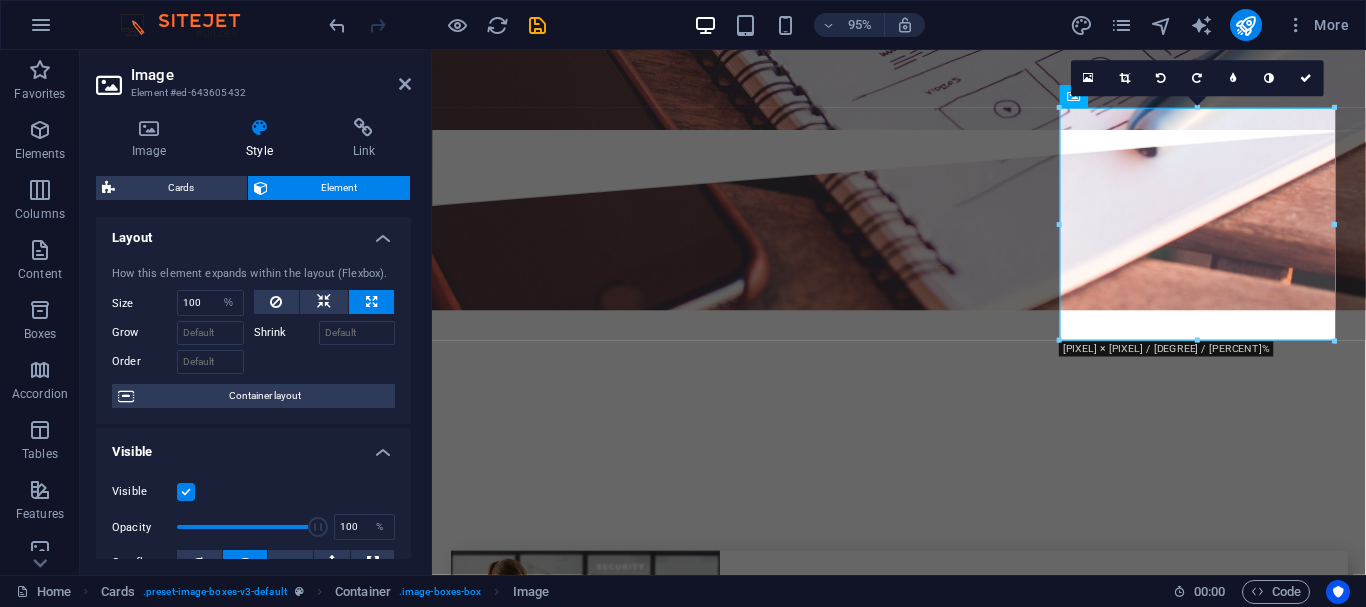 click at bounding box center [325, 359] 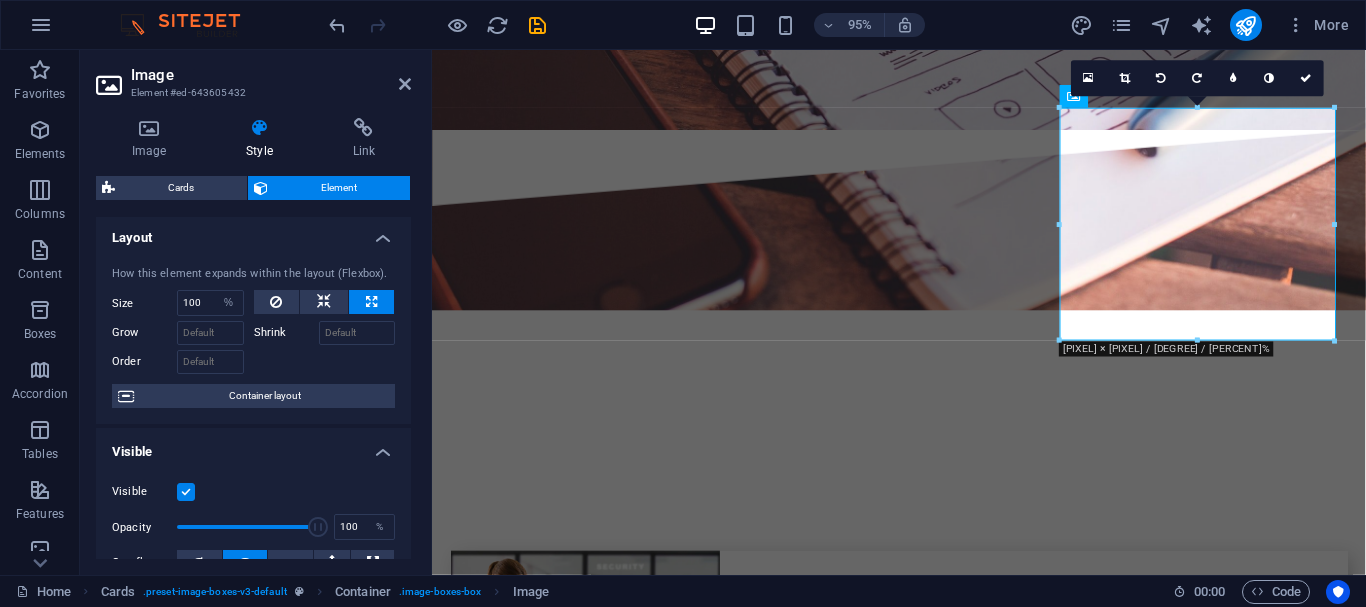 click on "Image" at bounding box center [271, 75] 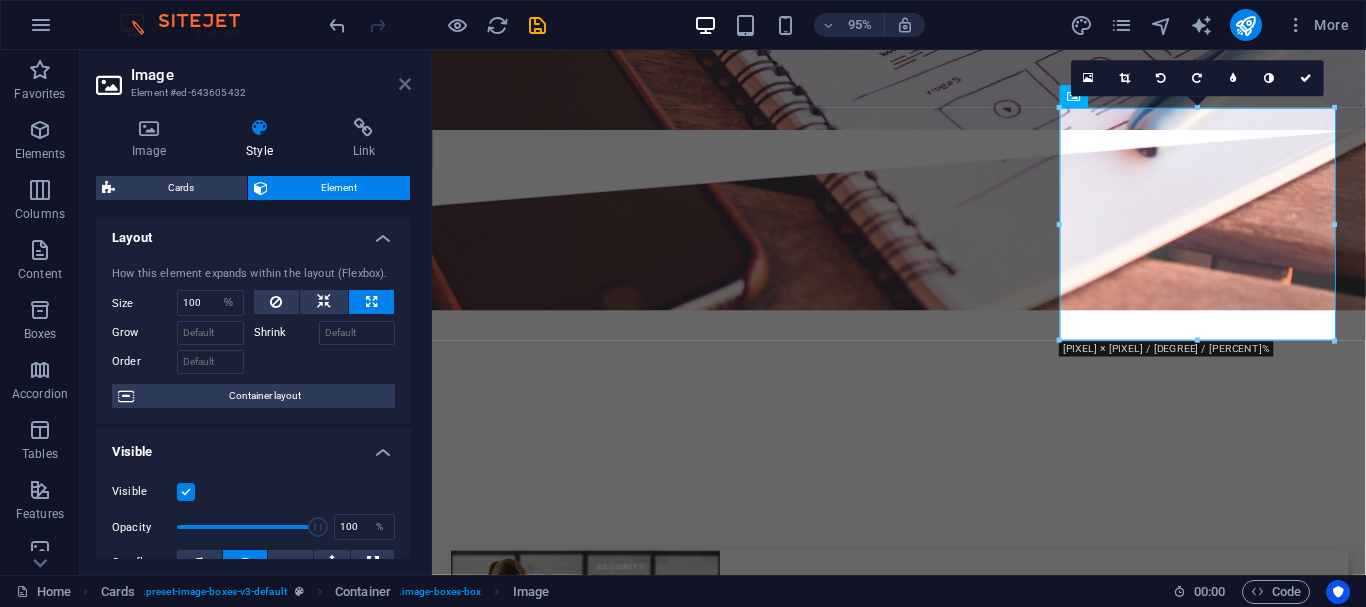 click at bounding box center [405, 84] 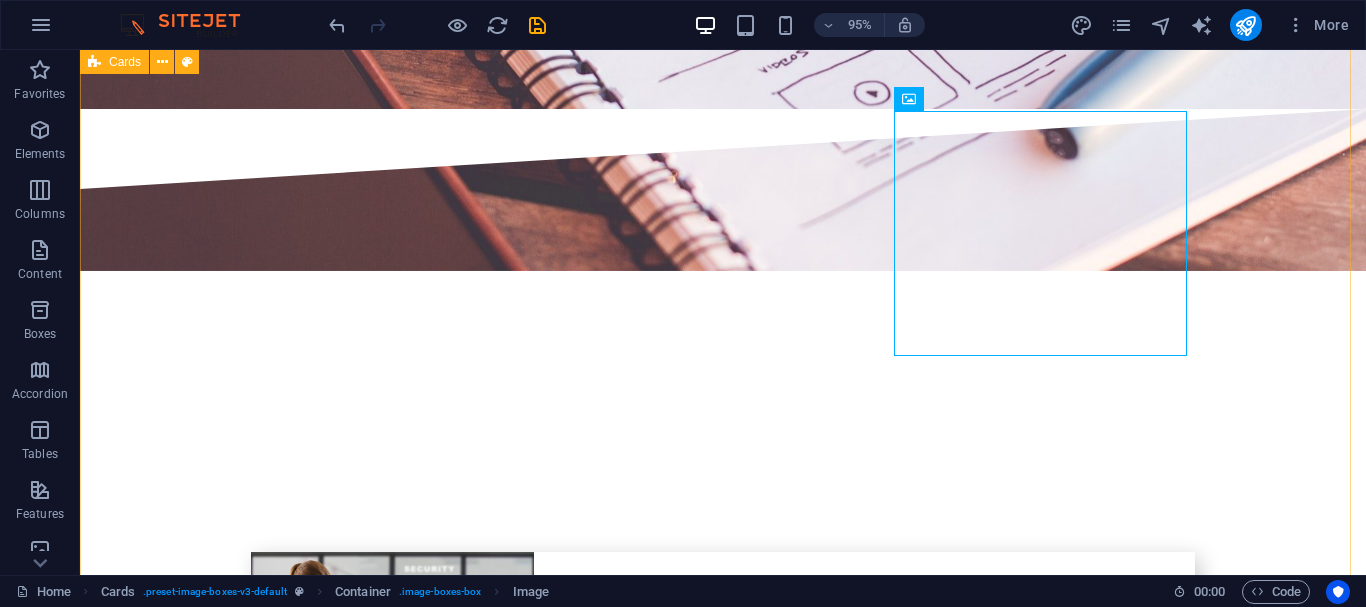 scroll, scrollTop: 3737, scrollLeft: 0, axis: vertical 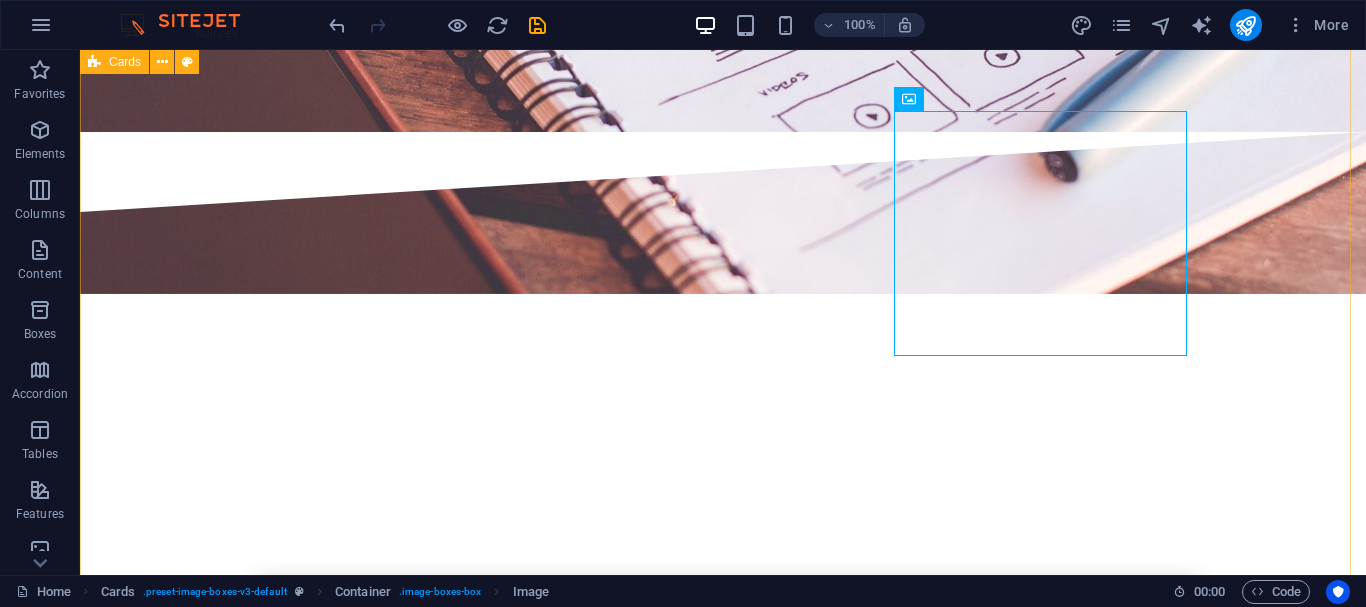 click on "[FULL NAME] [TITLE] [DEGREE] [EXPERTISE] [EXPERTISE] [EXPERTISE] [FULL NAME] [TITLE] [DEGREE] [EXPERTISE] [EXPERTISE] [FULL NAME] [TITLE] [EXPERTISE] [EXPERTISE] [FULL NAME] [TITLE] [EXPERTISE] [EXPERTISE] [COMPANY] [DESCRIPTION]" at bounding box center [723, 4709] 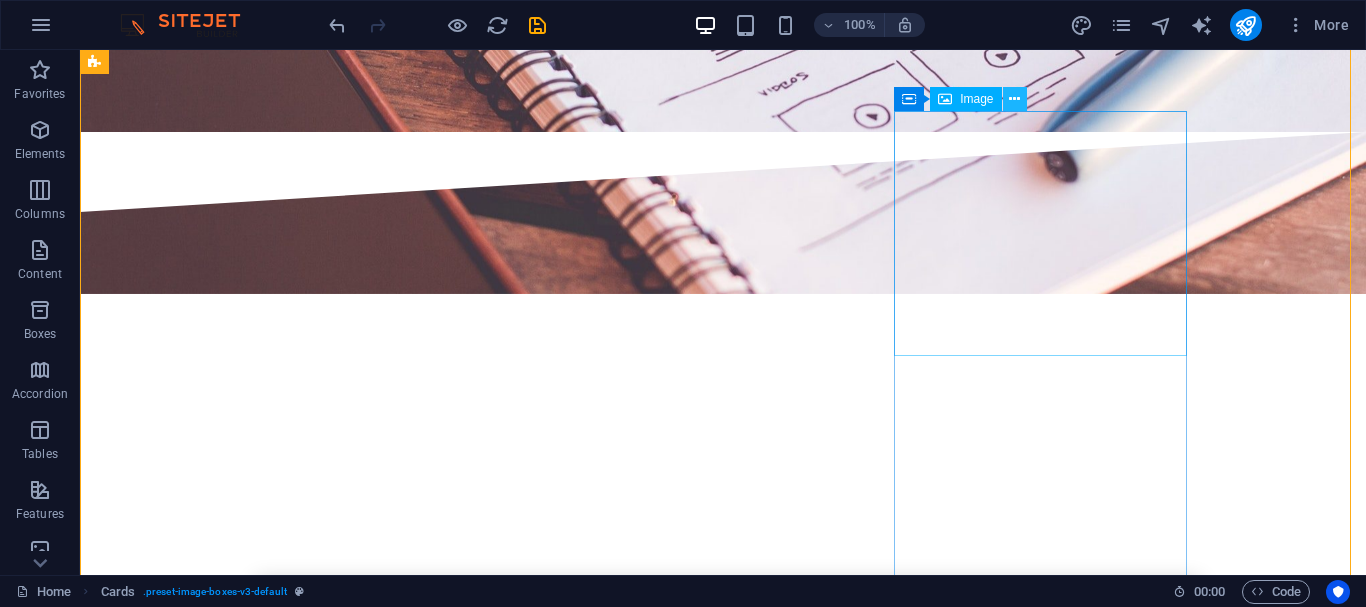 click at bounding box center (1014, 99) 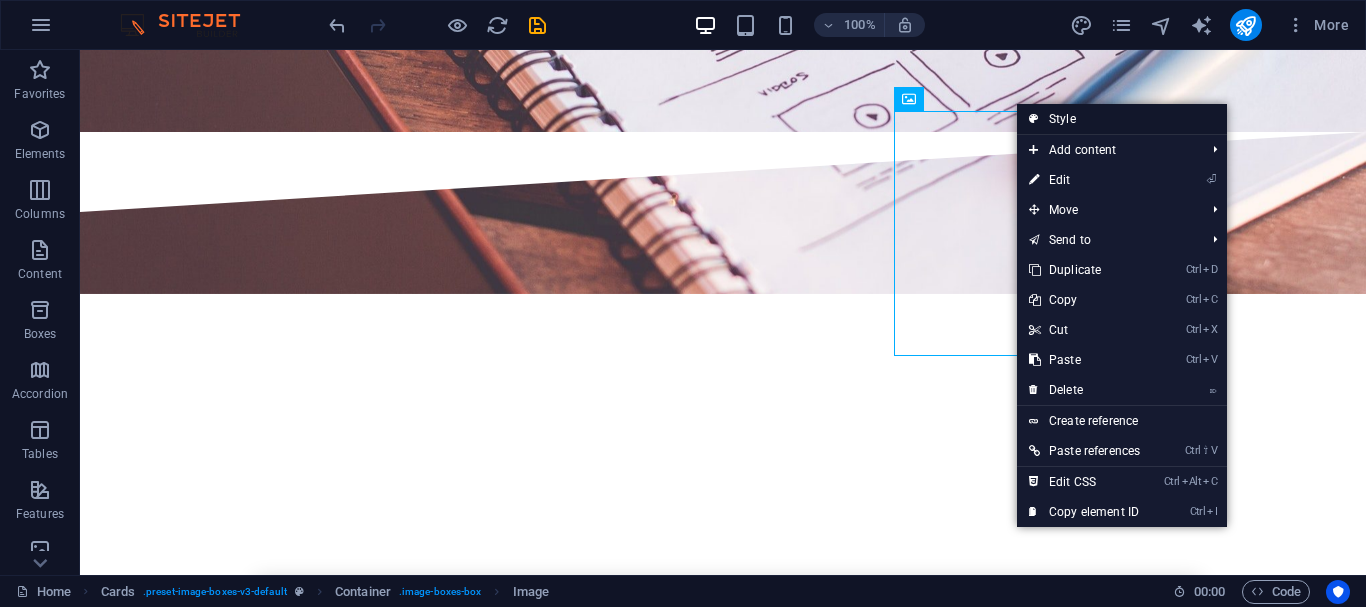 click on "Style" at bounding box center (1122, 119) 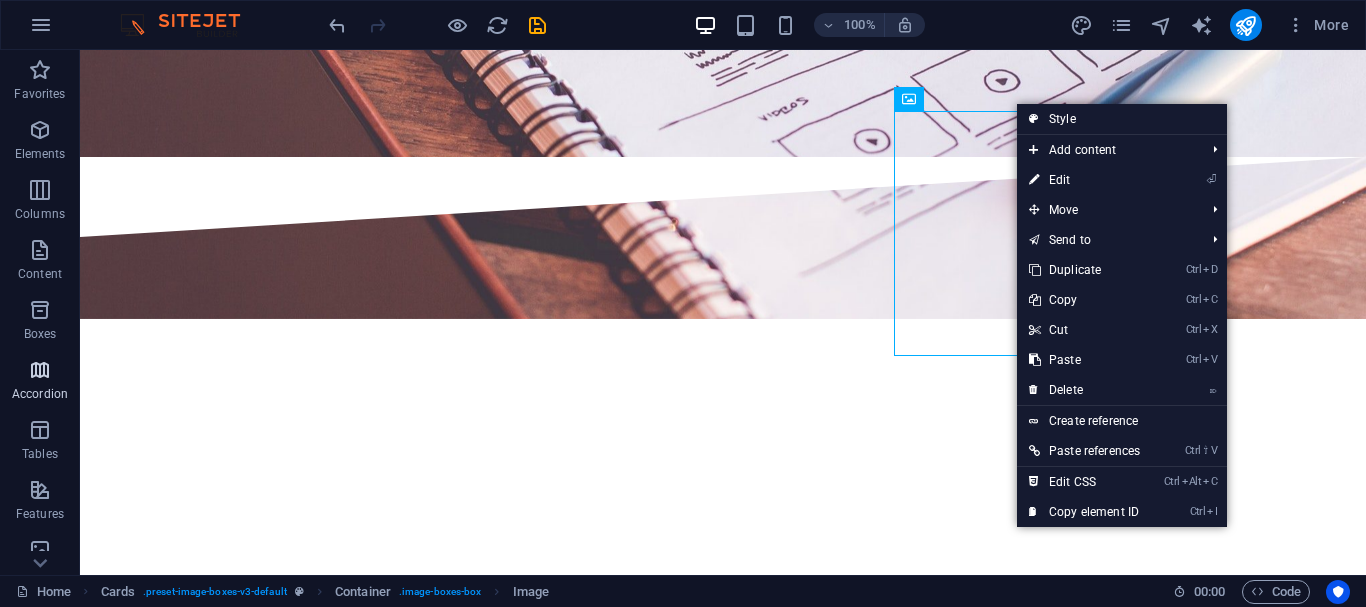 select on "rem" 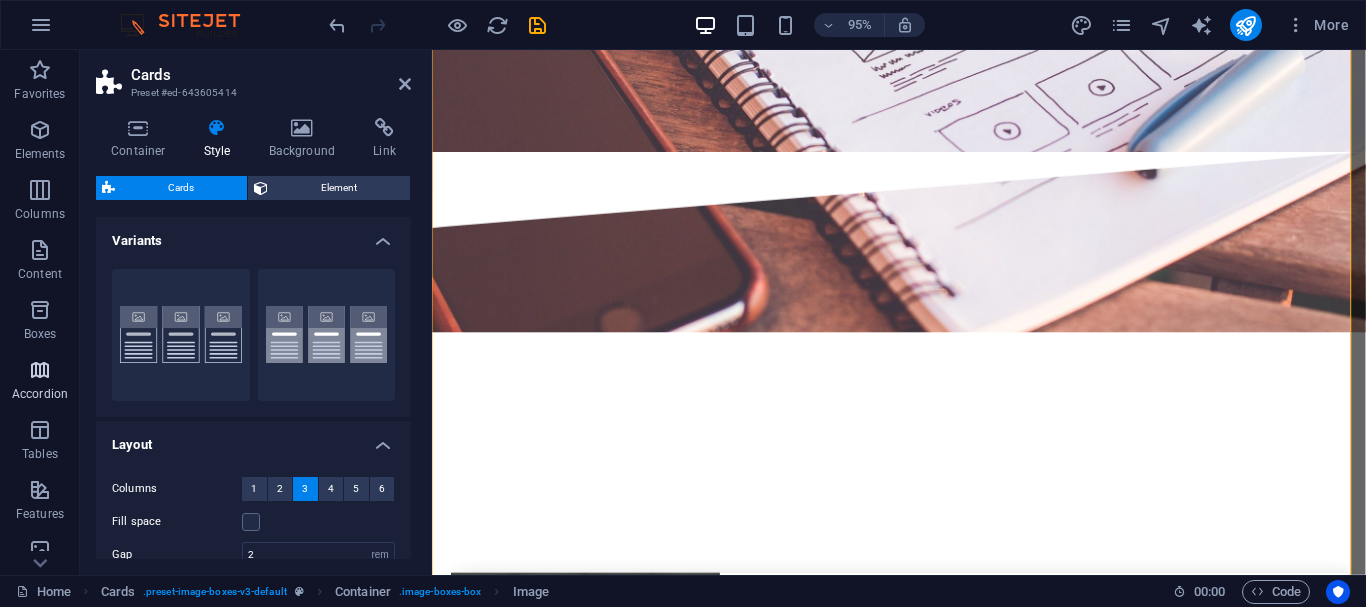 scroll, scrollTop: 3760, scrollLeft: 0, axis: vertical 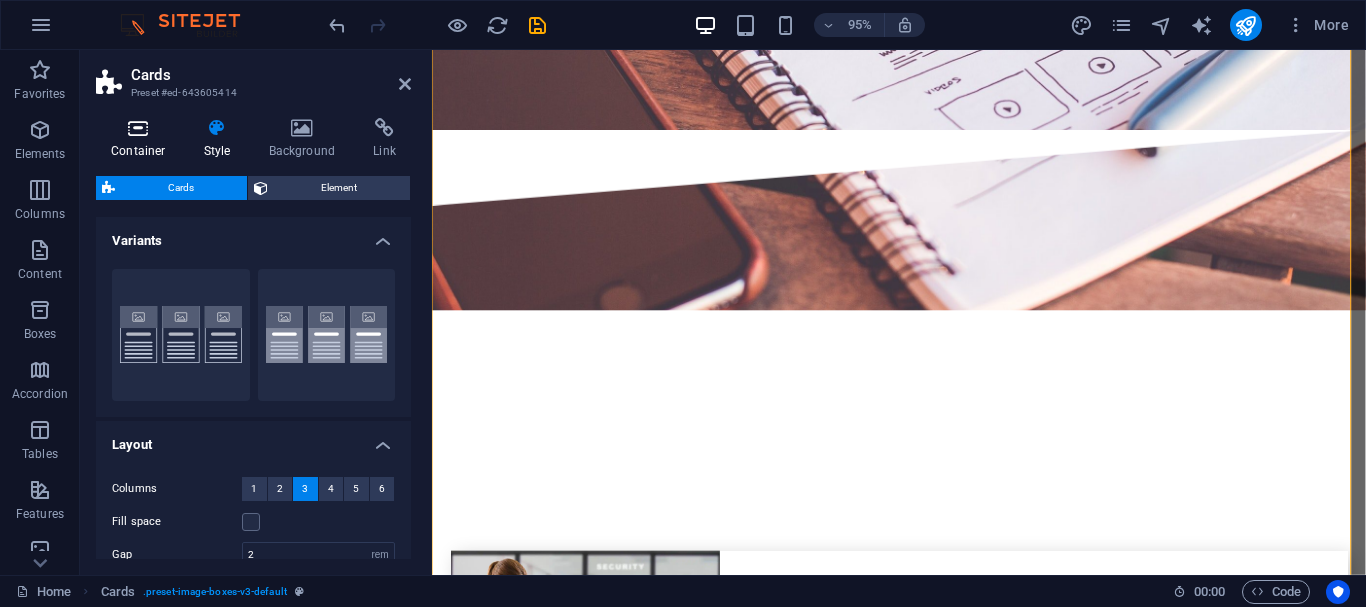 click on "Container" at bounding box center (142, 139) 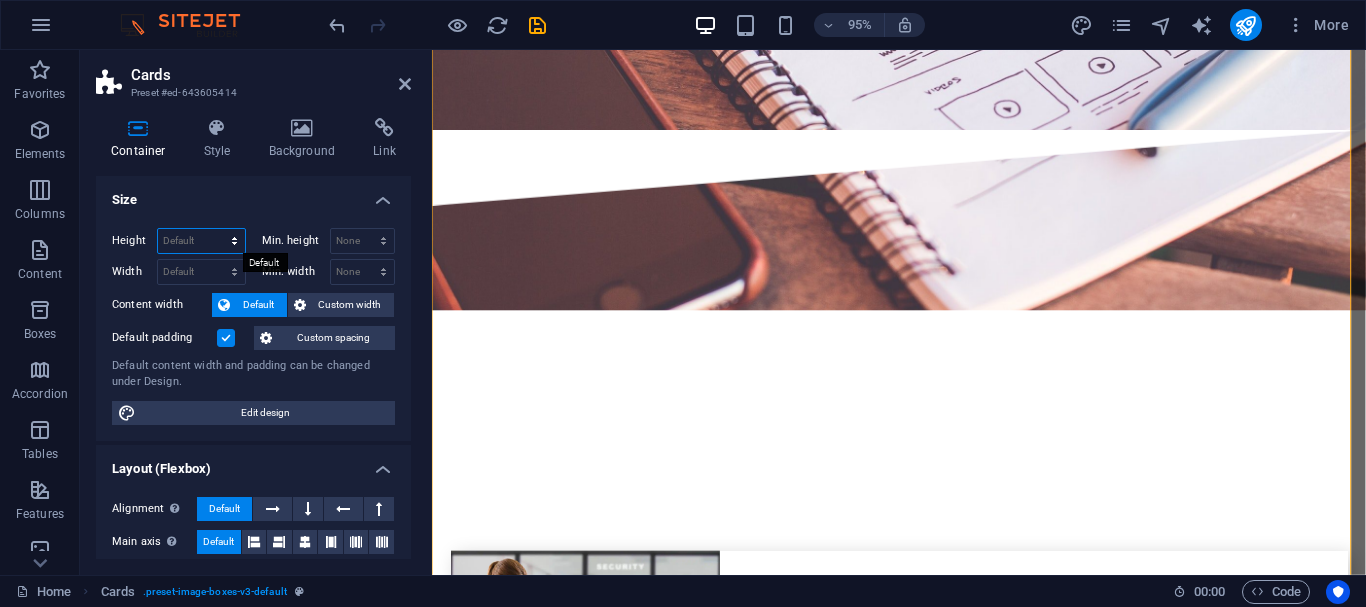 click on "Default px rem % vh vw" at bounding box center [201, 241] 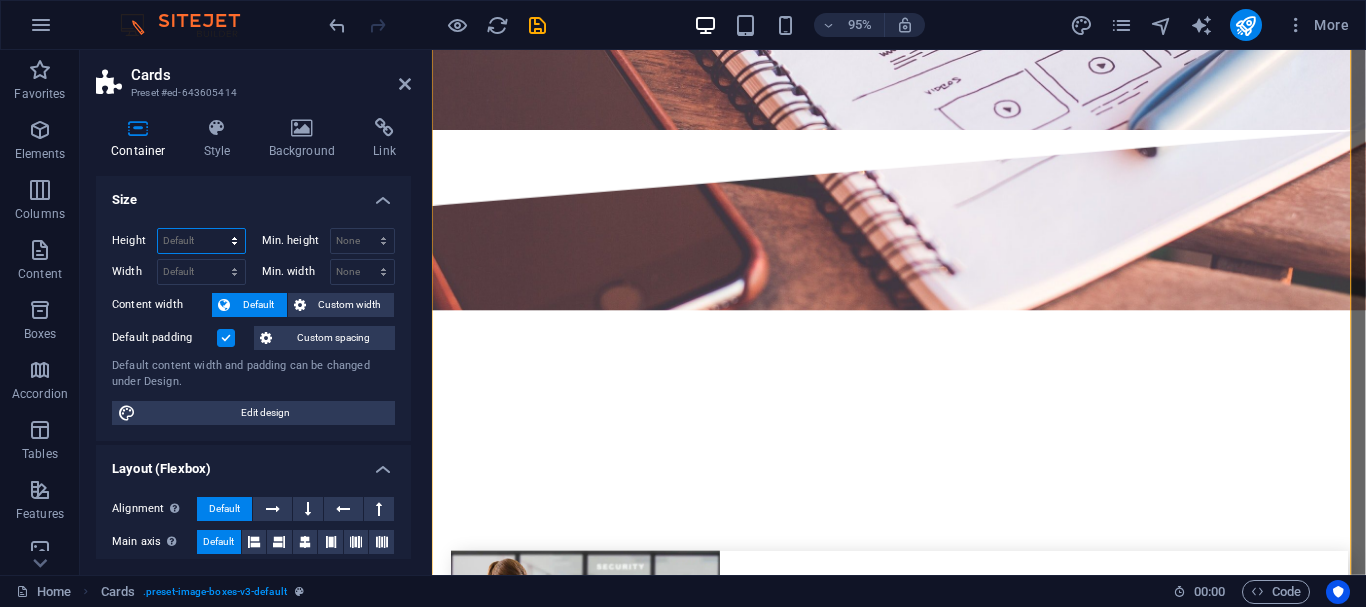select on "px" 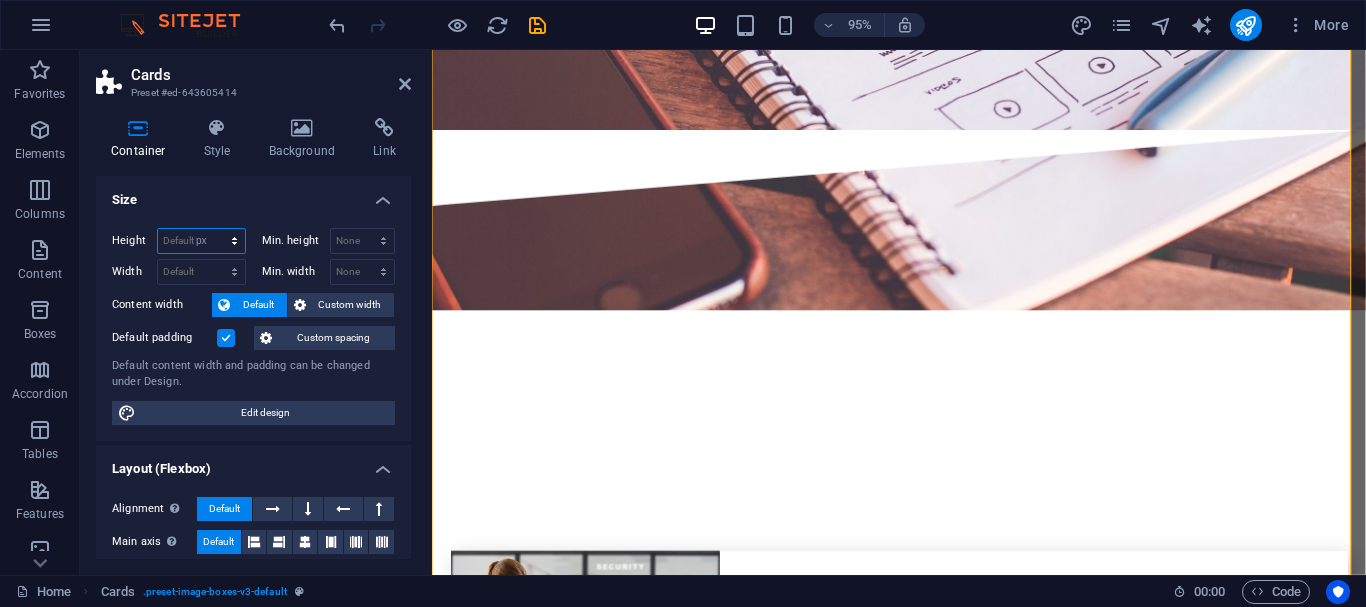 click on "Default px rem % vh vw" at bounding box center [201, 241] 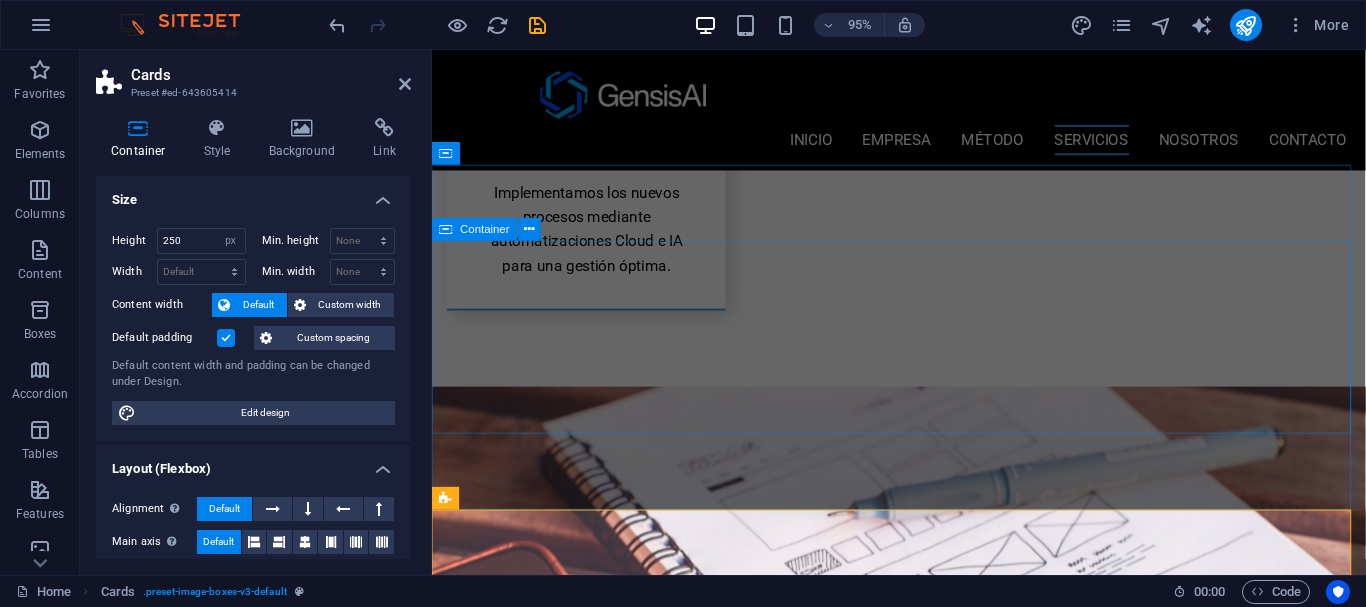 scroll, scrollTop: 2960, scrollLeft: 0, axis: vertical 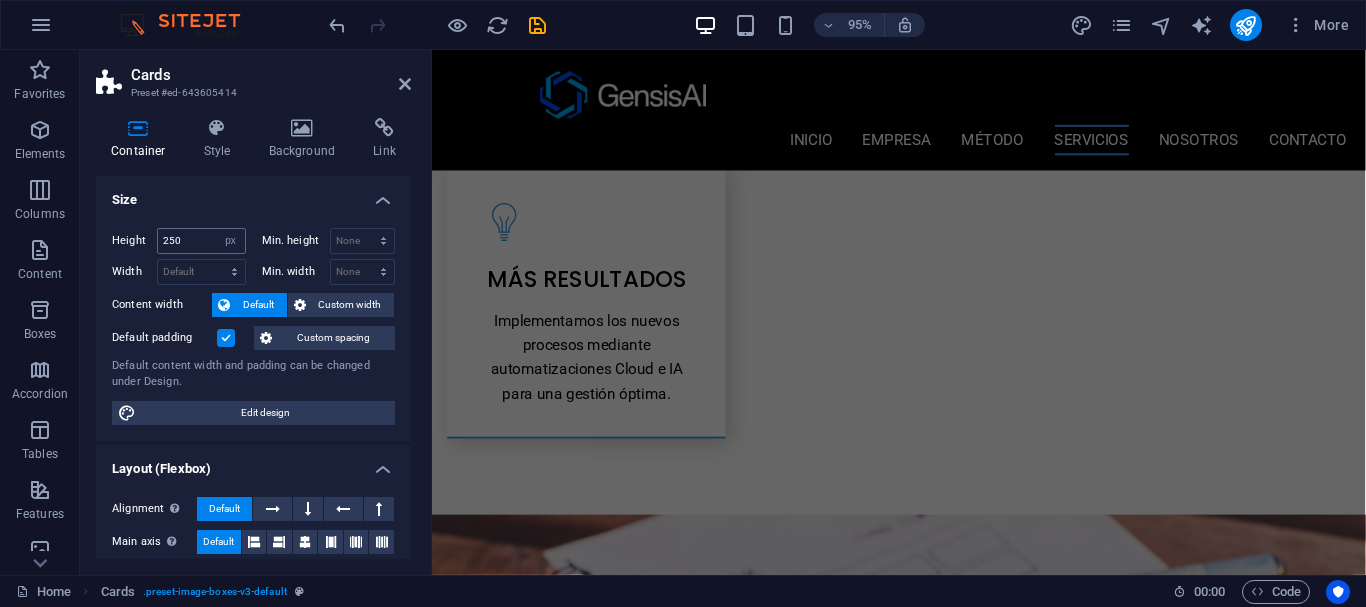 type on "1681" 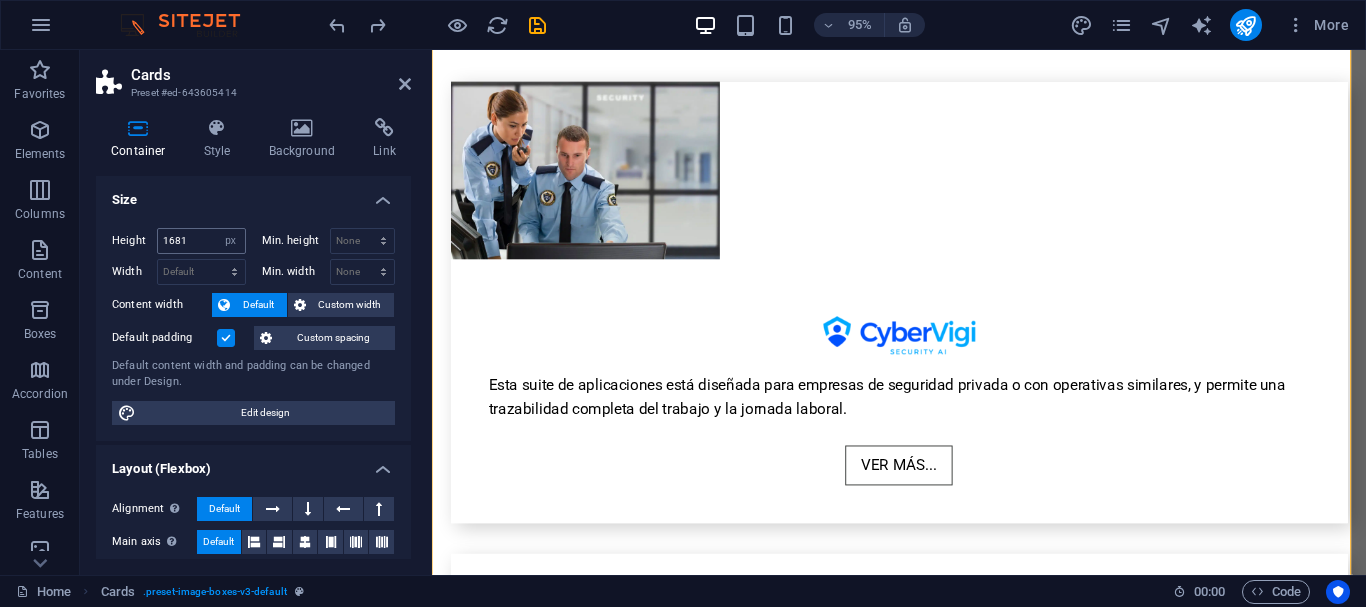 scroll, scrollTop: 4305, scrollLeft: 0, axis: vertical 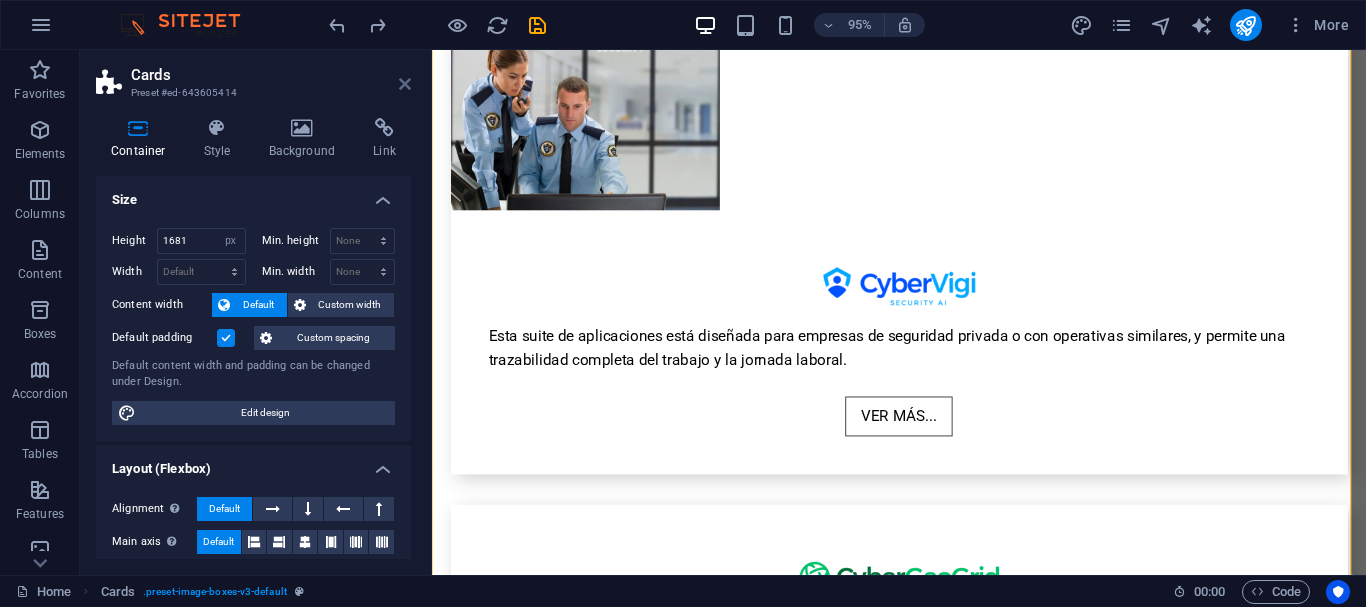 click at bounding box center (405, 84) 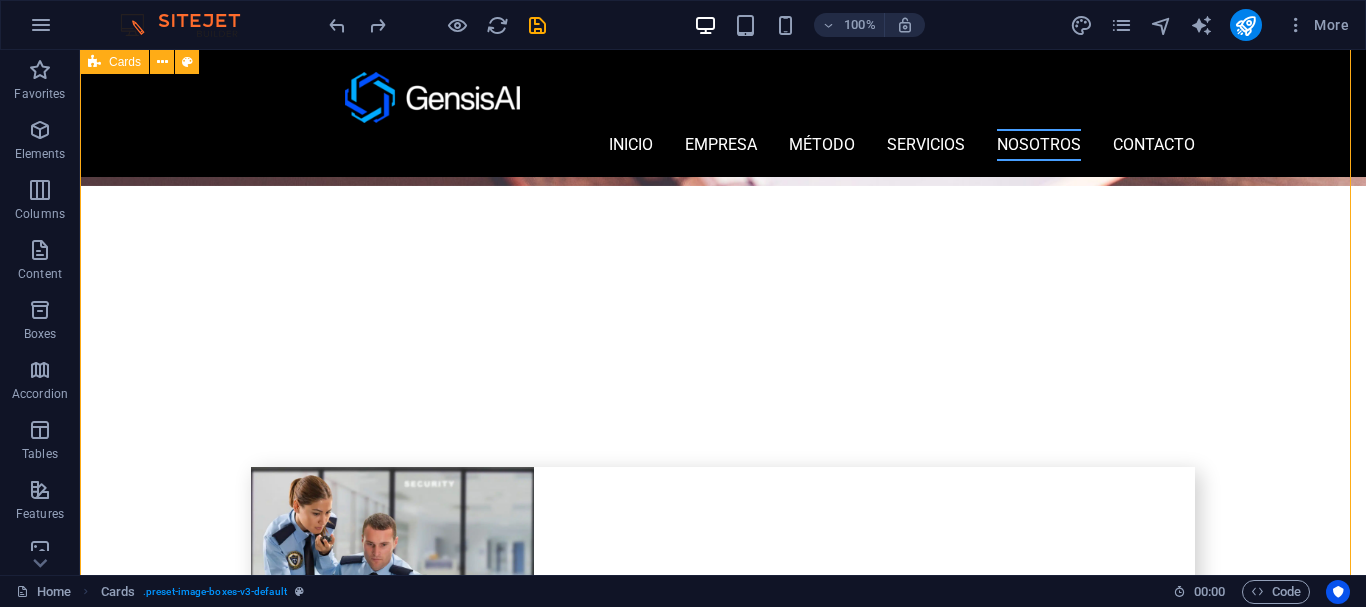 scroll, scrollTop: 3782, scrollLeft: 0, axis: vertical 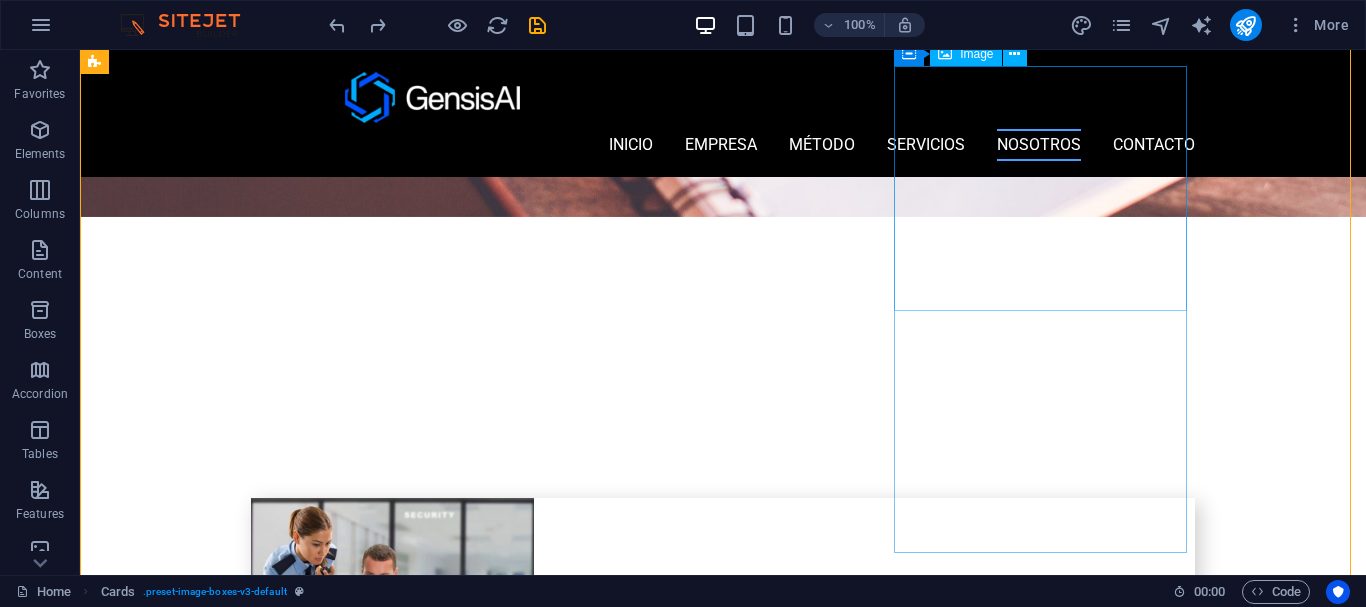 click at bounding box center [242, 4006] 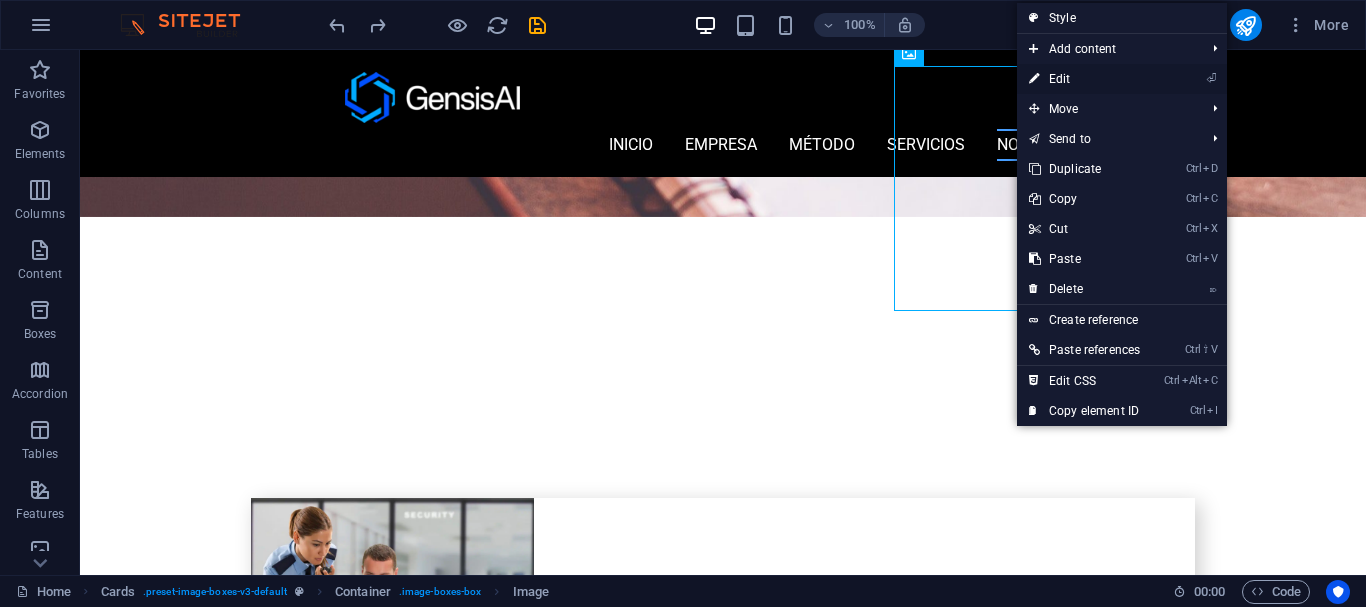 click on "⏎  Edit" at bounding box center [1084, 79] 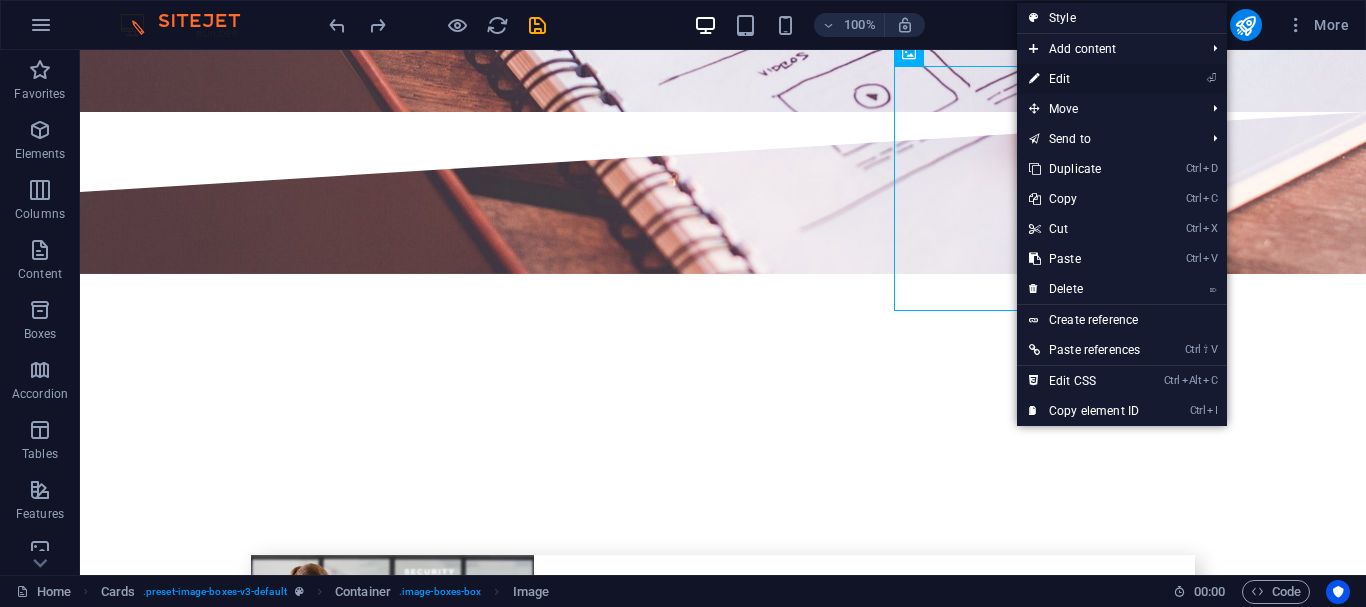 select on "%" 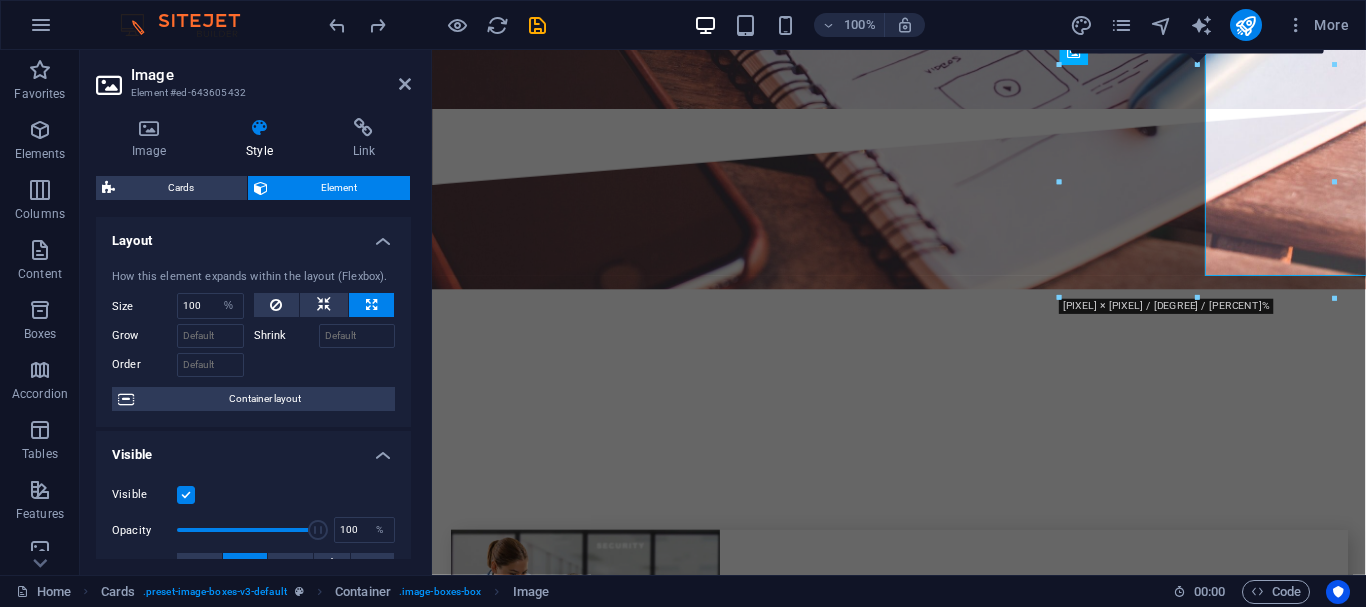 scroll, scrollTop: 3805, scrollLeft: 0, axis: vertical 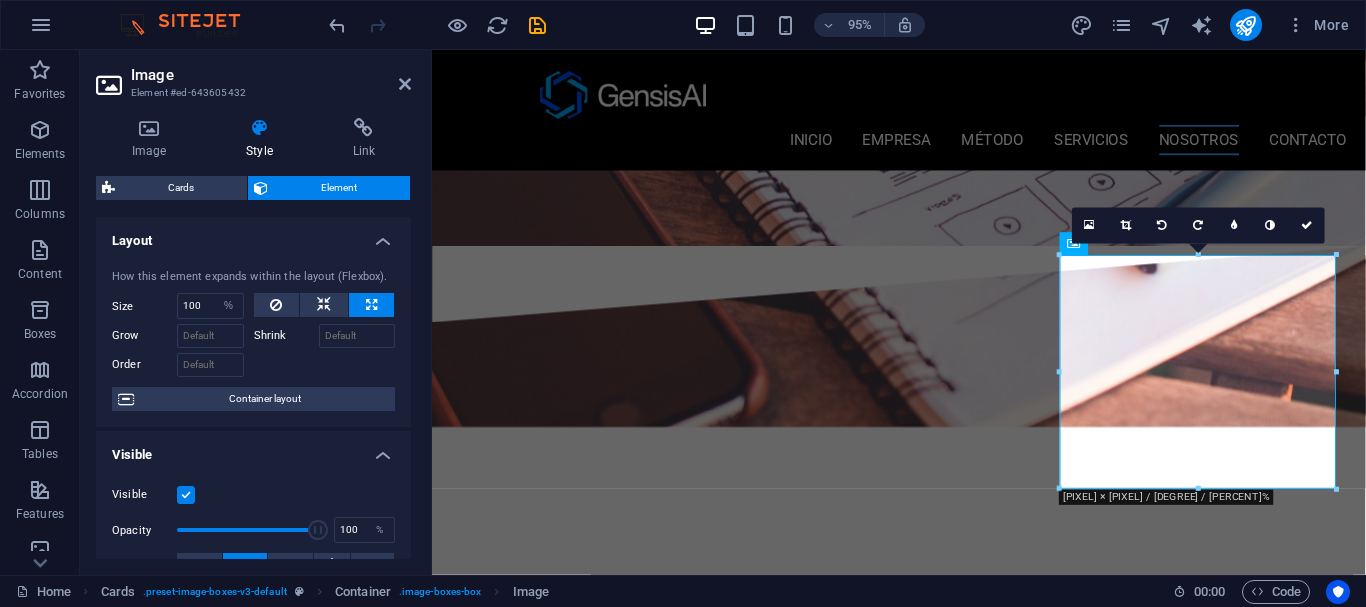 click on "Image Style Link Image Drag files here, click to choose files or select files from Files or our free stock photos & videos Select files from the file manager, stock photos, or upload file(s) Upload Width 291 Default auto px rem % em vh vw Fit image Automatically fit image to a fixed width and height Height Default auto px Alignment Lazyload Loading images after the page loads improves page speed. Responsive Automatically load retina image and smartphone optimized sizes. Lightbox Use as headline The image will be wrapped in an H1 headline tag. Useful for giving alternative text the weight of an H1 headline, e.g. for the logo. Leave unchecked if uncertain. Optimized Images are compressed to improve page speed. Position Direction Custom X offset 50 px rem % vh vw Y offset 50 px rem % vh vw Text Float No float Image left Image right Determine how text should behave around the image. Text Alternative text Image caption Paragraph Format Normal Heading 1 Heading 2 Heading 3 Heading 4 Heading 5 Heading 6 Code Arial 8" at bounding box center [253, 338] 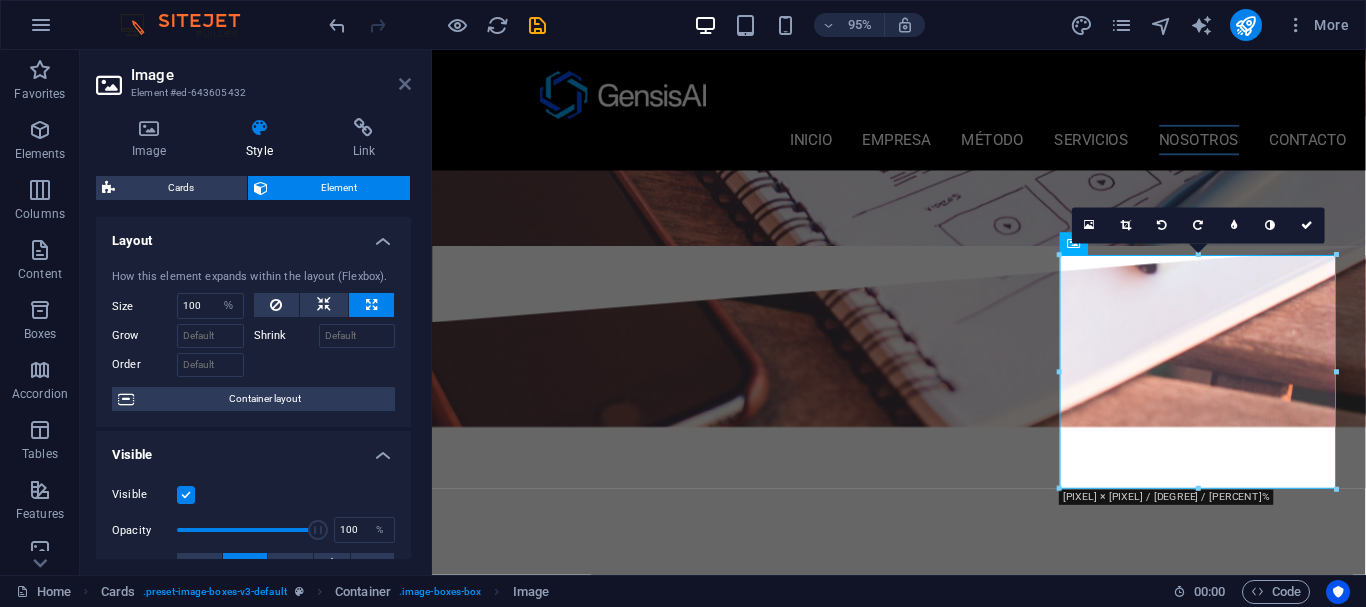 click at bounding box center [405, 84] 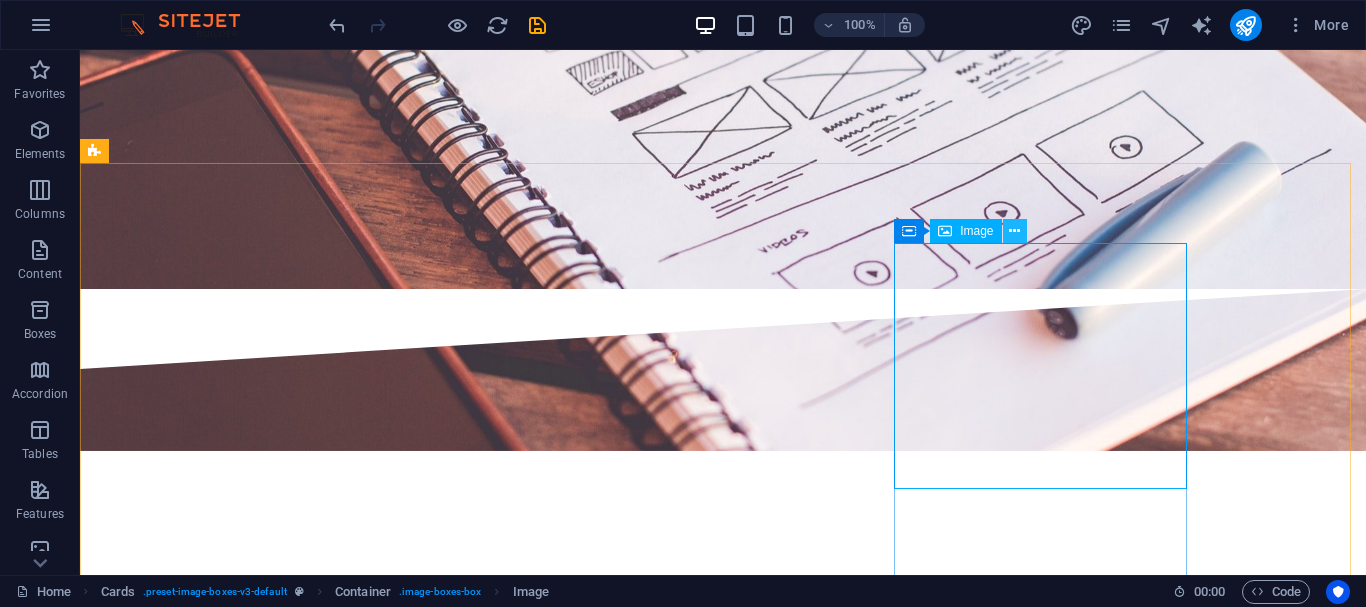 click at bounding box center (1014, 231) 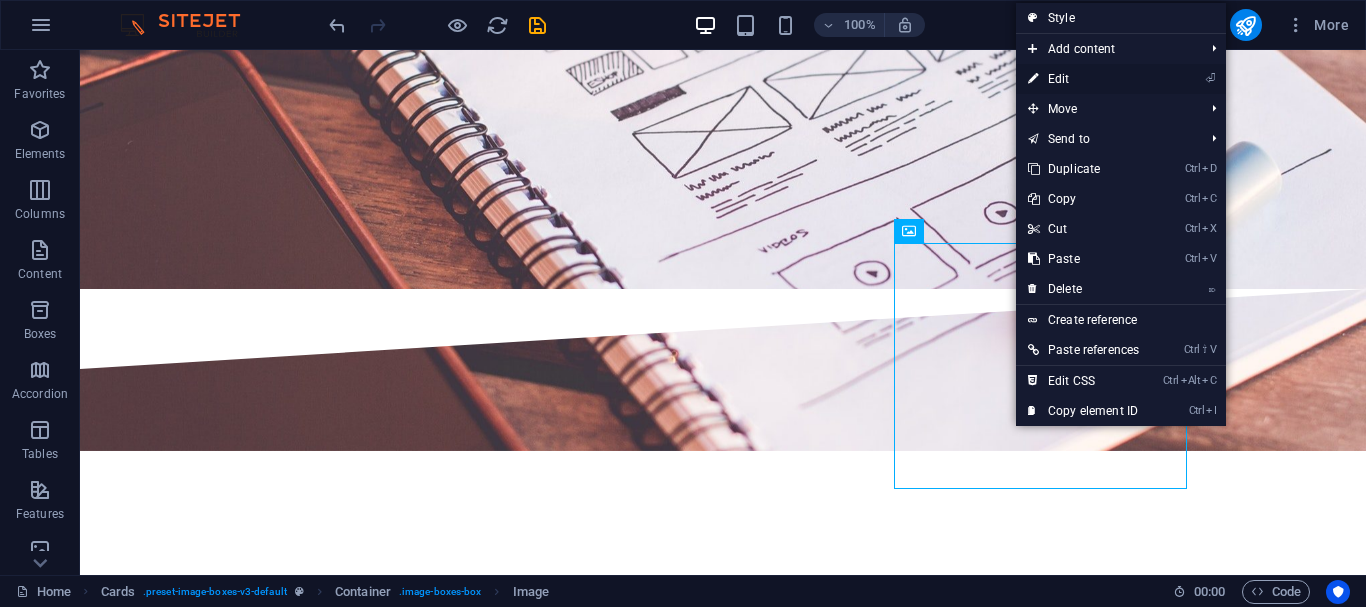 click on "⏎  Edit" at bounding box center (1083, 79) 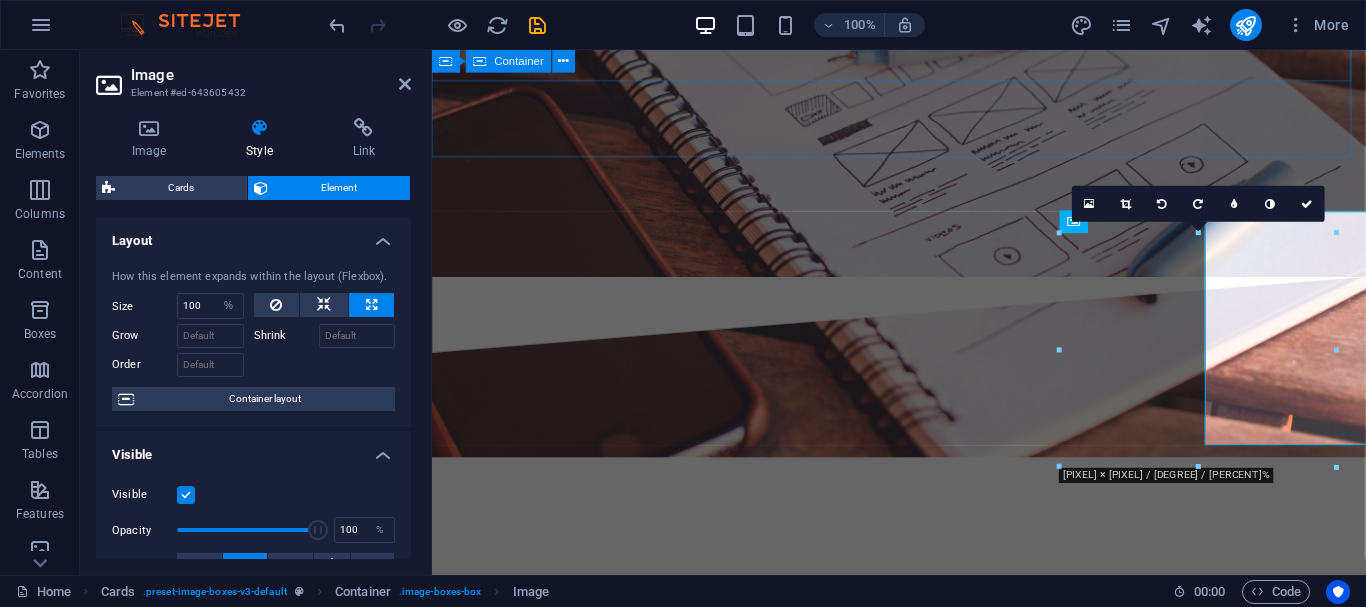 scroll, scrollTop: 3628, scrollLeft: 0, axis: vertical 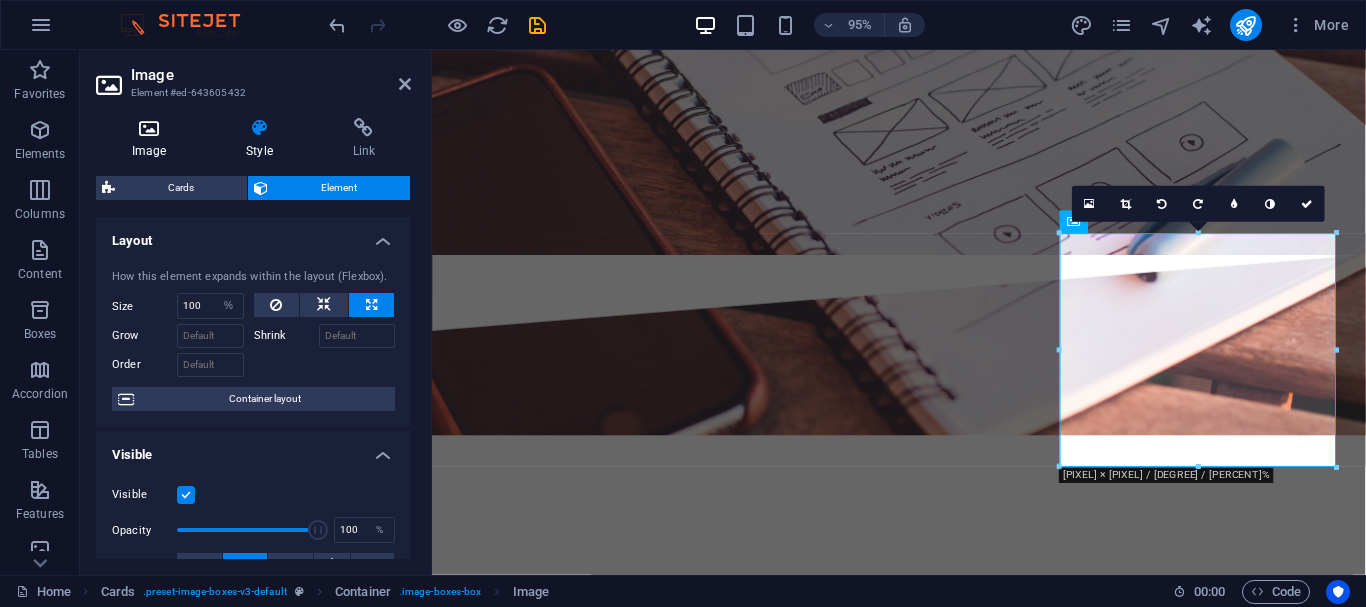 click at bounding box center (149, 128) 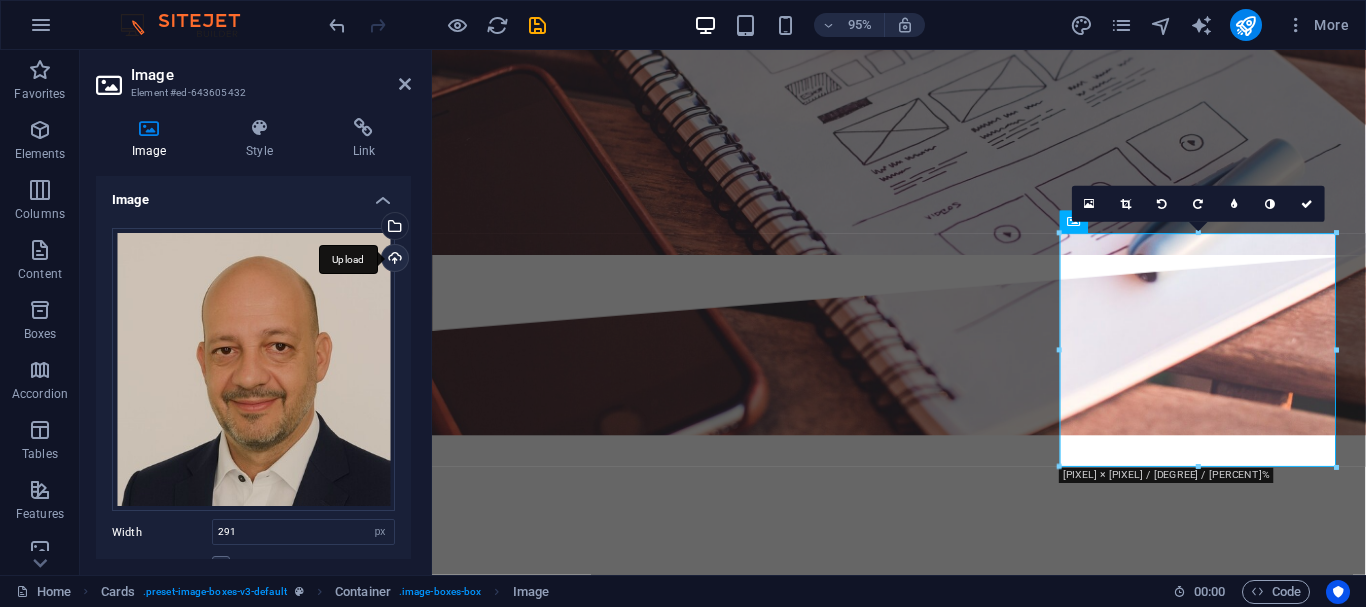 click on "Upload" at bounding box center [393, 260] 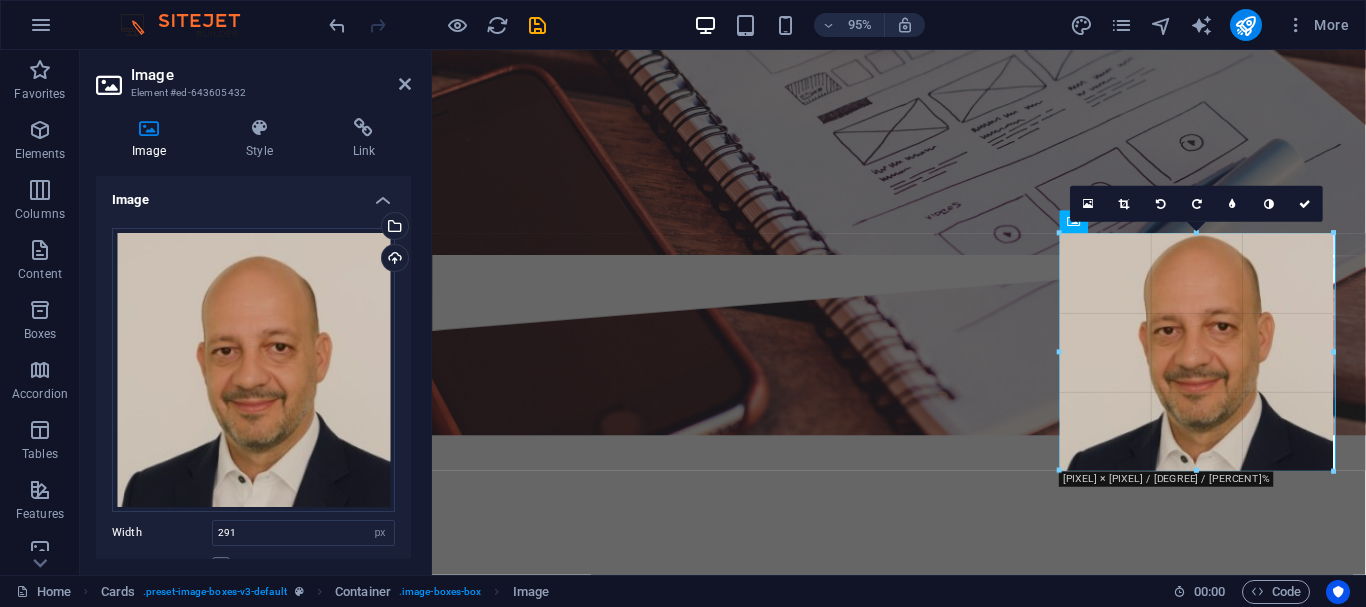 type on "288" 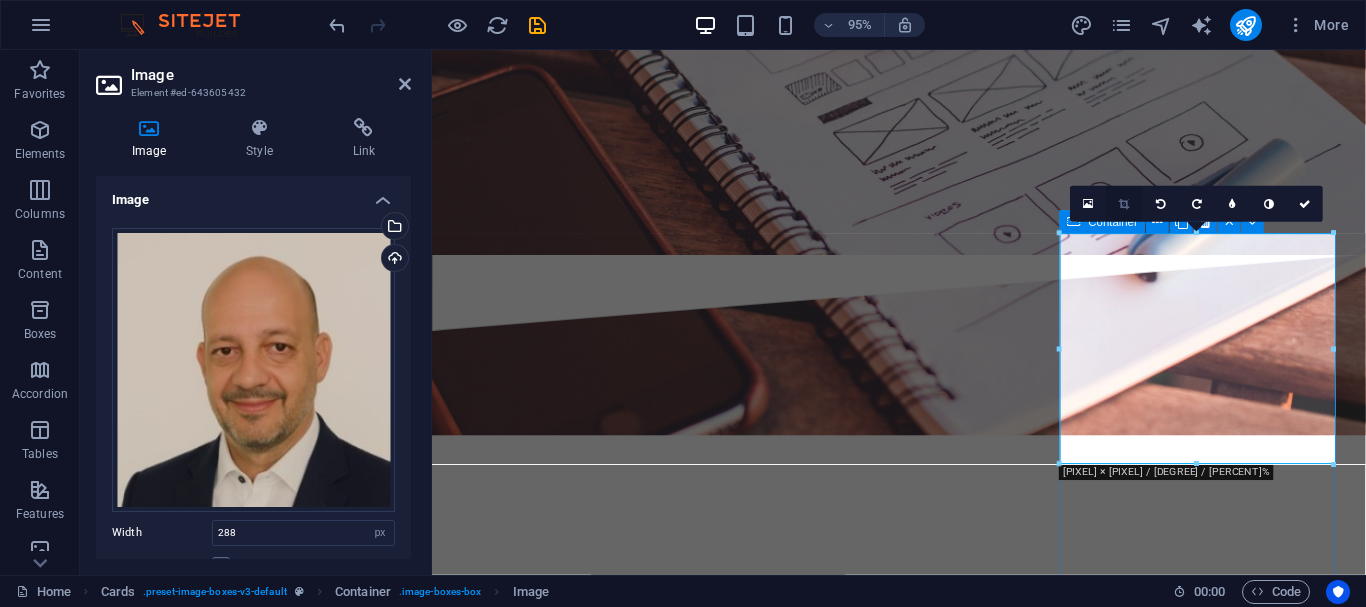 click at bounding box center [1125, 204] 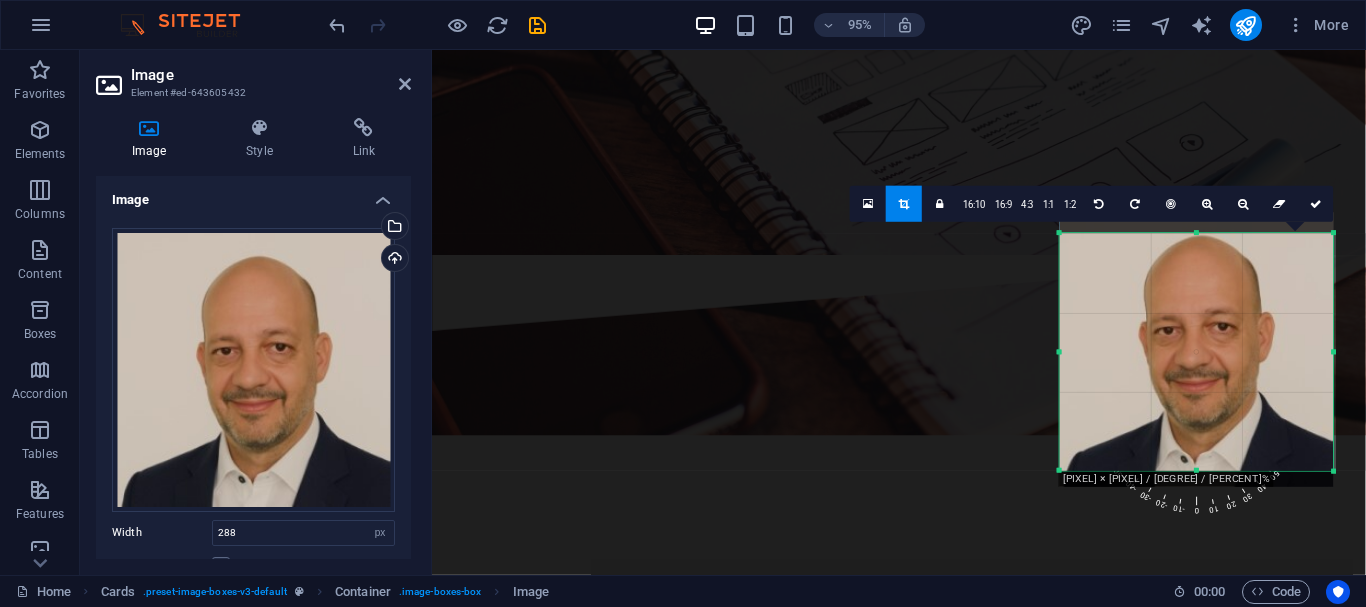 click at bounding box center (1197, 471) 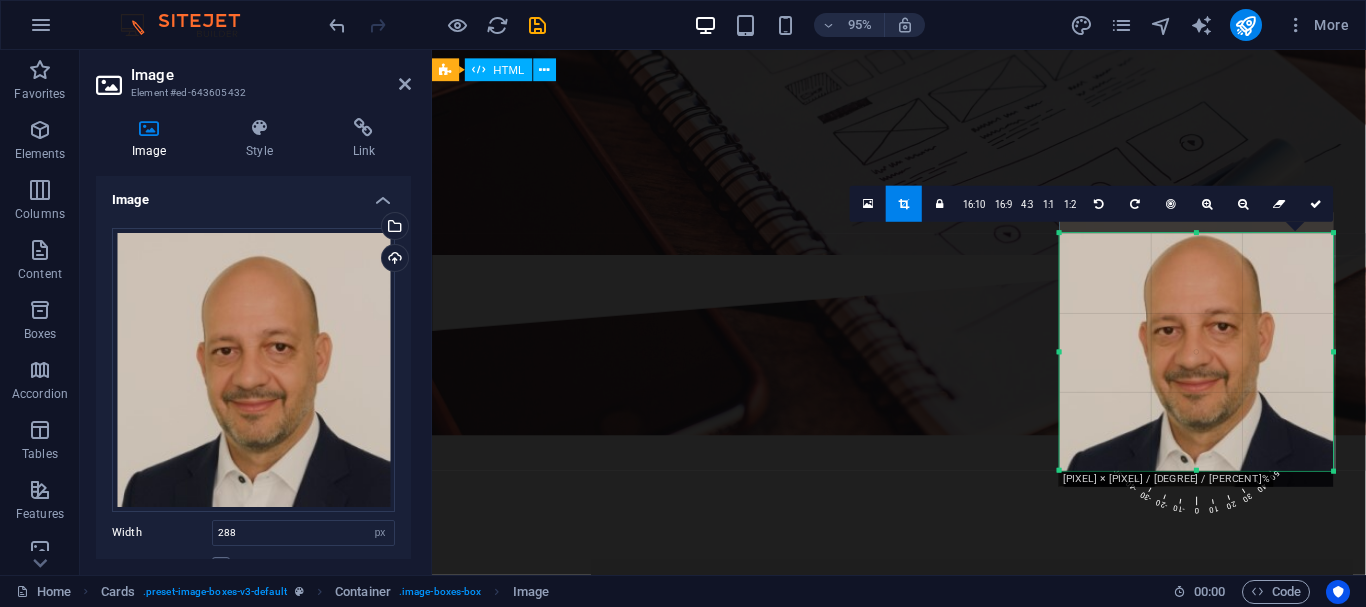 click at bounding box center (923, 2930) 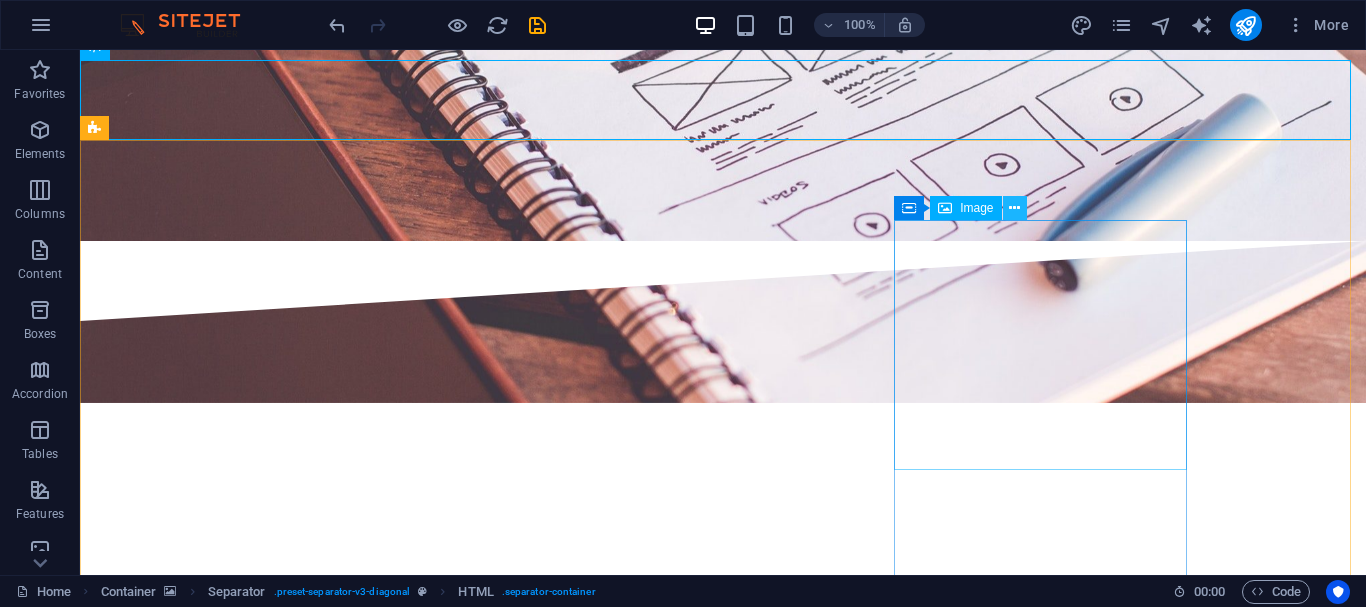click at bounding box center (1014, 208) 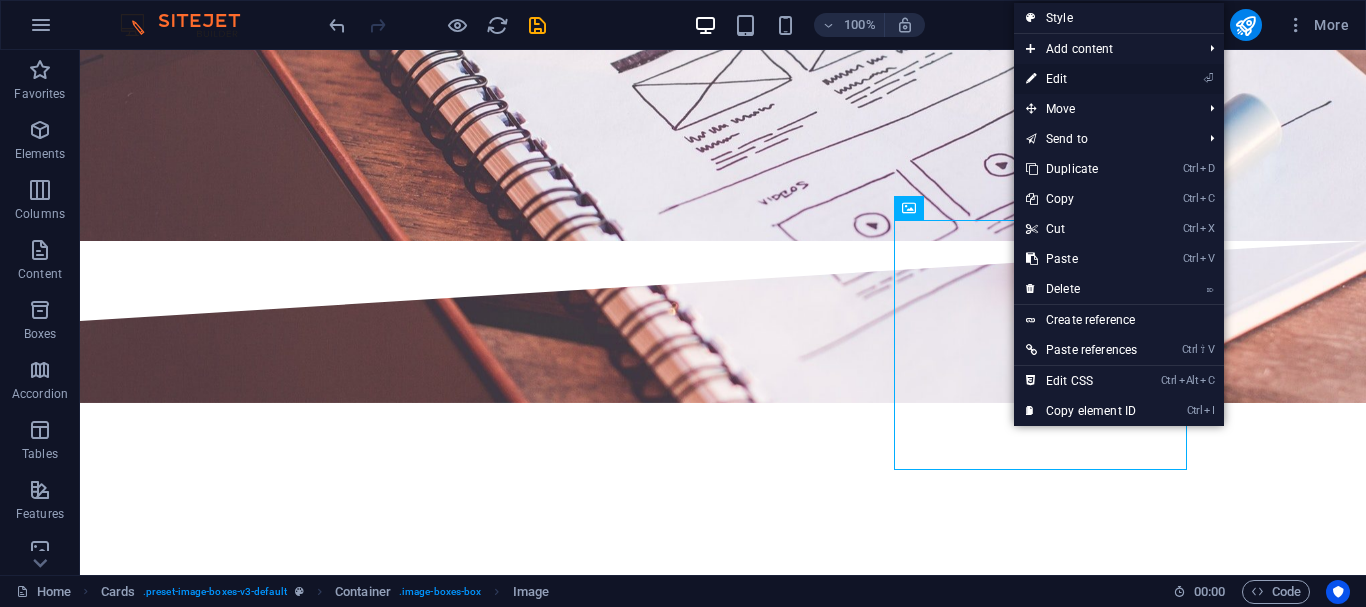 click on "⏎  Edit" at bounding box center (1081, 79) 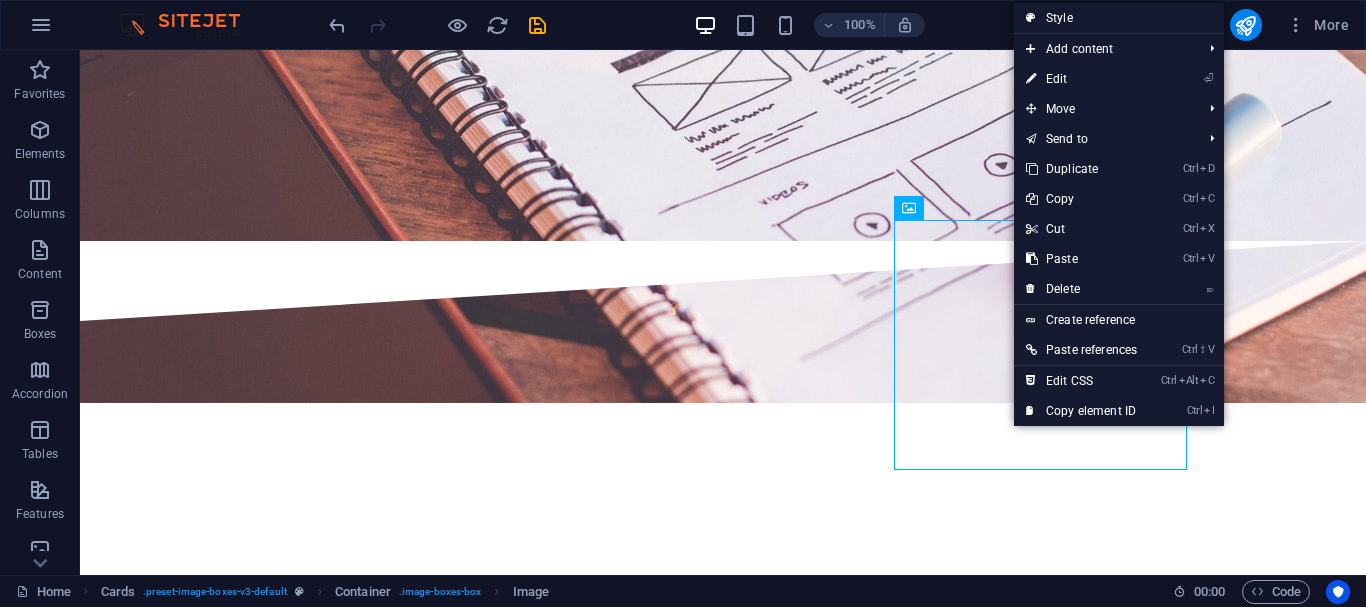 select on "px" 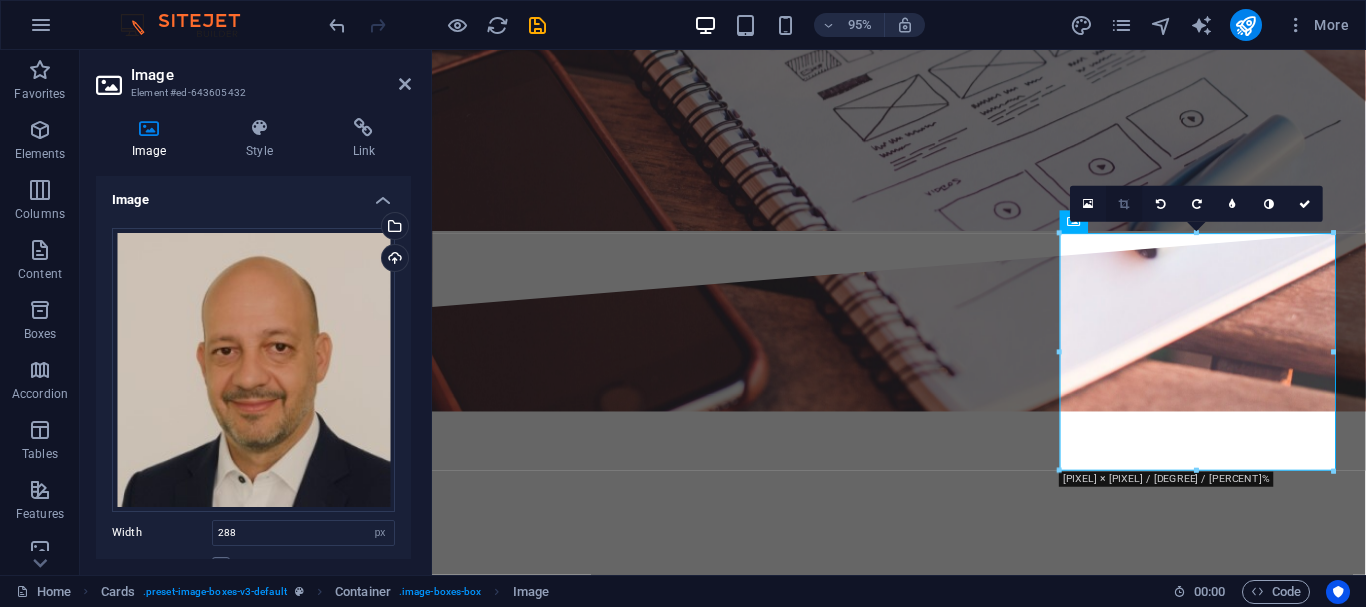 click at bounding box center [1125, 204] 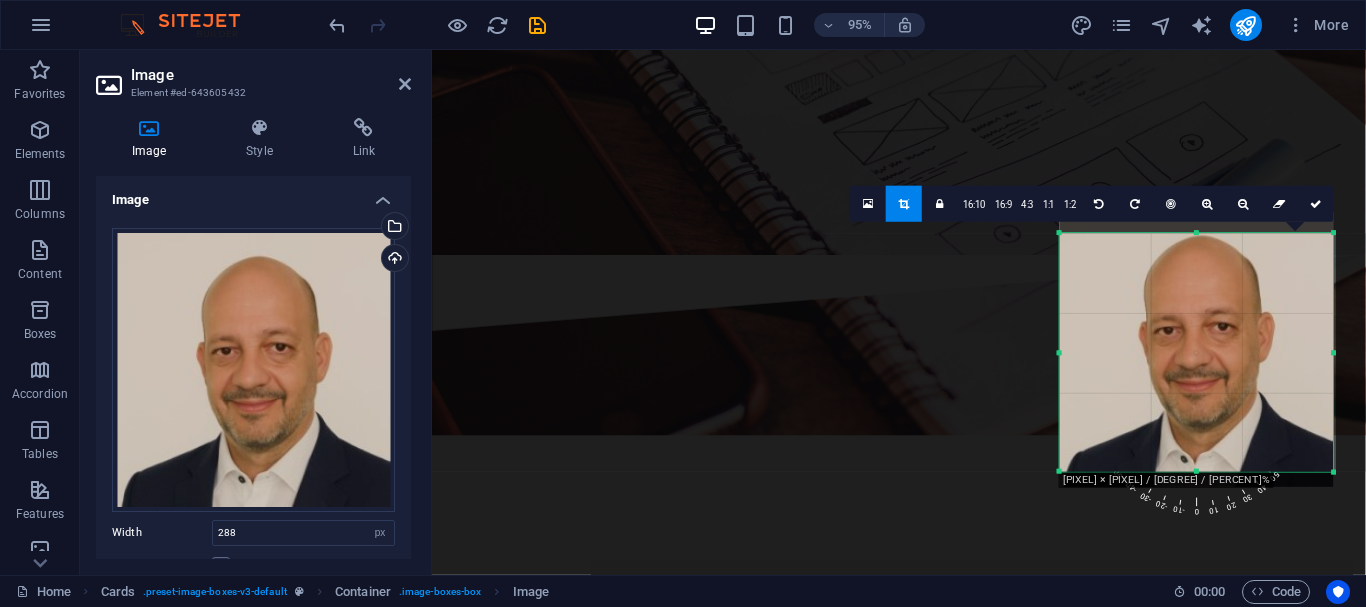 click at bounding box center (1197, 472) 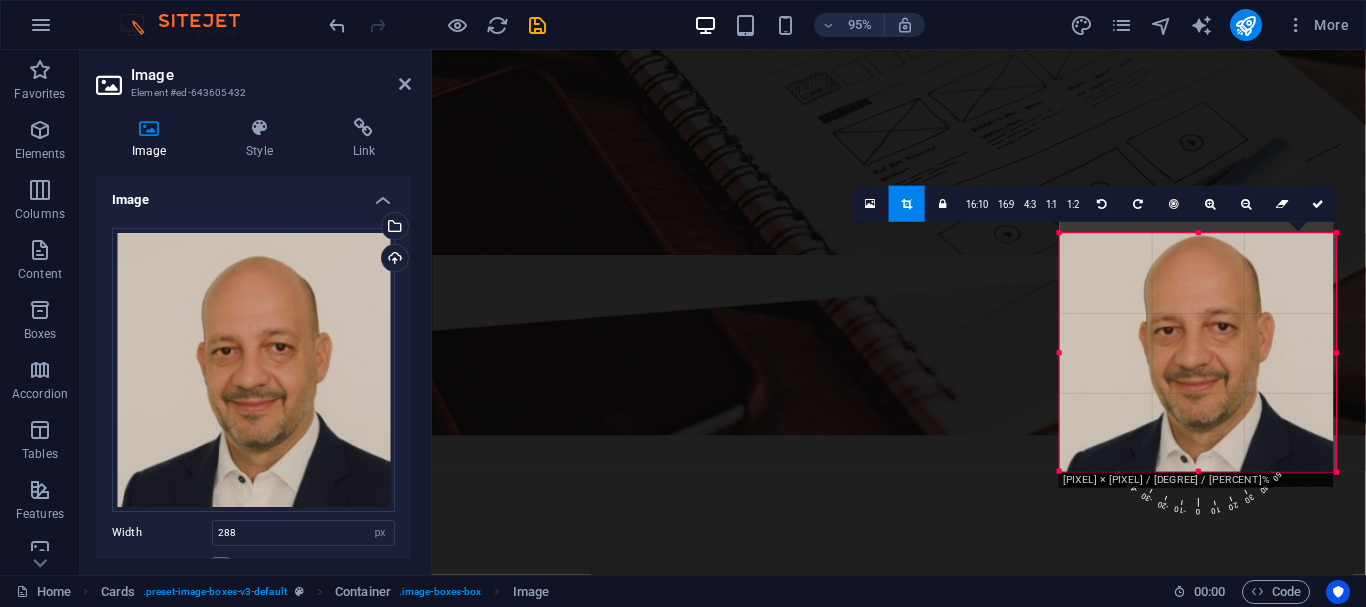 click on "[NUMBERS] [PIXEL] × [PIXEL] / [DEGREE] / [PERCENT]% [ASPECT RATIO] [ASPECT RATIO] [ASPECT RATIO] [ASPECT RATIO] [ASPECT RATIO] [ASPECT RATIO]" at bounding box center (1198, 353) 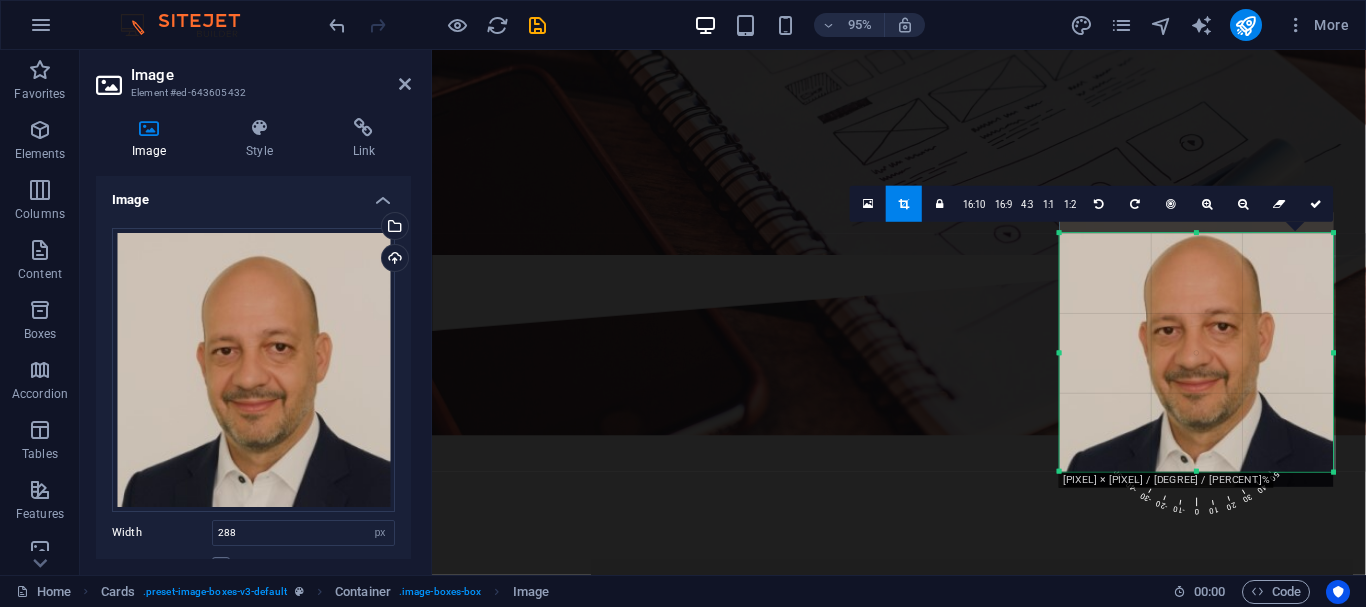 click on "[NUMBERS] [PIXEL] × [PIXEL] / [DEGREE] / [PERCENT]% [ASPECT RATIO] [ASPECT RATIO] [ASPECT RATIO] [ASPECT RATIO] [ASPECT RATIO] [ASPECT RATIO]" at bounding box center (1197, 353) 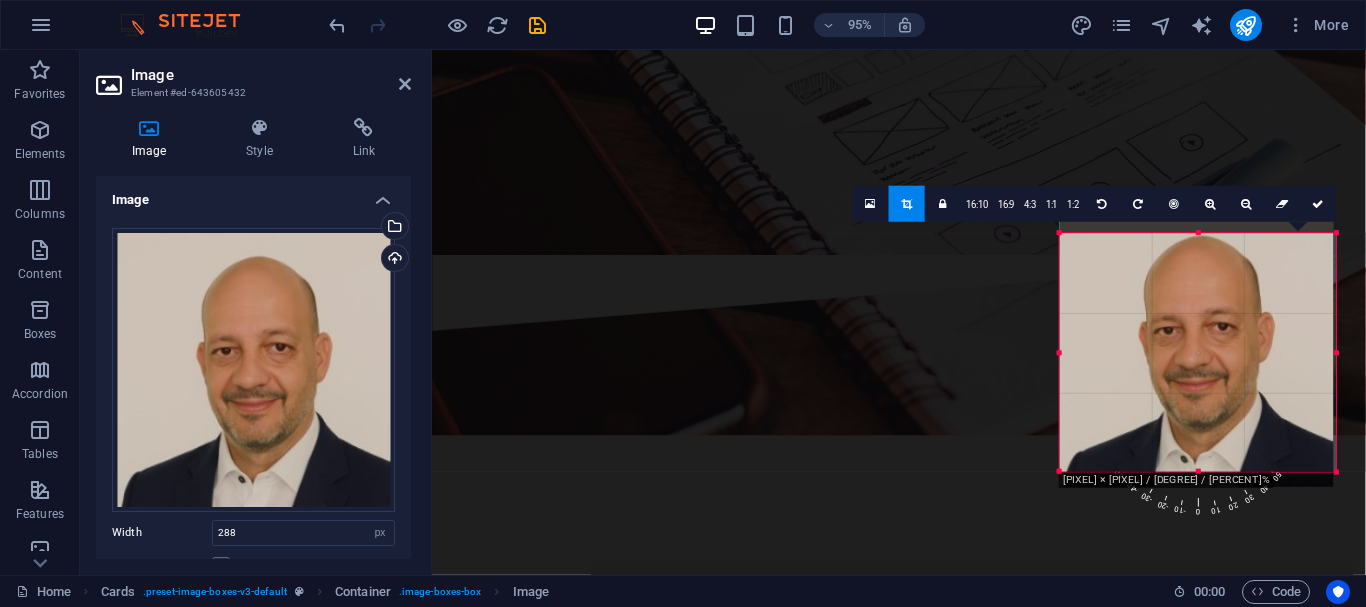 drag, startPoint x: 1062, startPoint y: 353, endPoint x: 1052, endPoint y: 352, distance: 10.049875 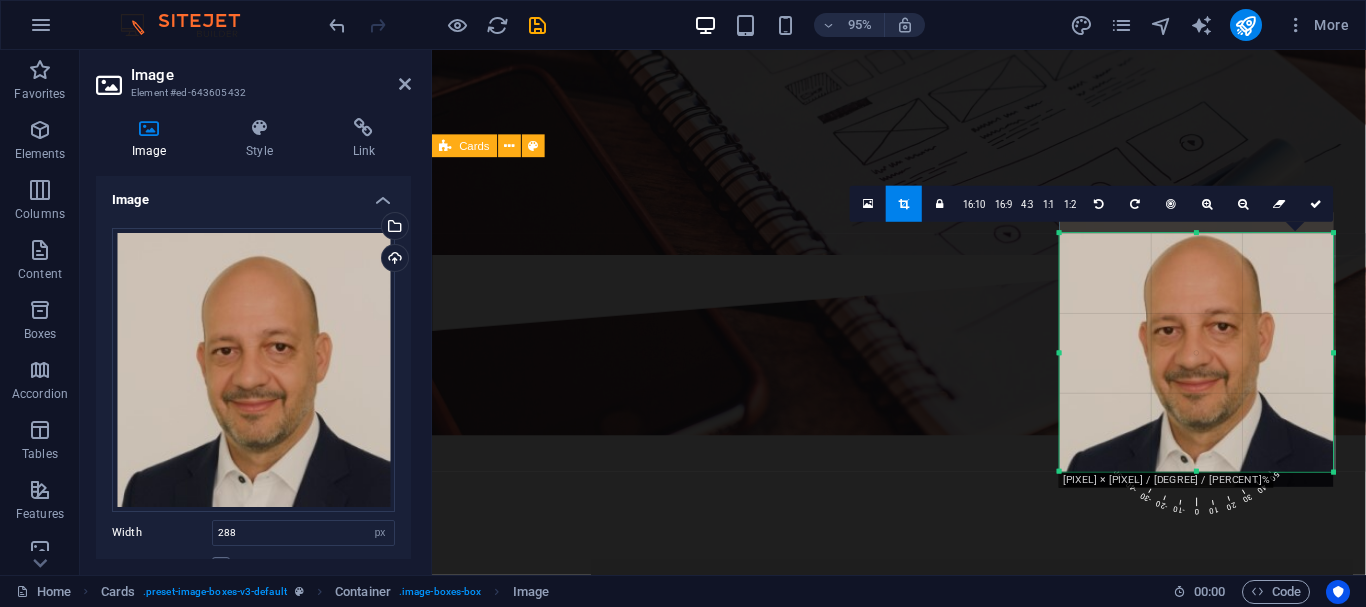 click on "[FULL NAME] [TITLE] [DEGREE] [EXPERTISE] [EXPERTISE] [EXPERTISE] [FULL NAME] [TITLE] [DEGREE] [EXPERTISE] [EXPERTISE] [FULL NAME] [TITLE] [EXPERTISE] [EXPERTISE] [FULL NAME] [TITLE] [EXPERTISE] [EXPERTISE] [COMPANY] [DESCRIPTION]" at bounding box center (923, 3810) 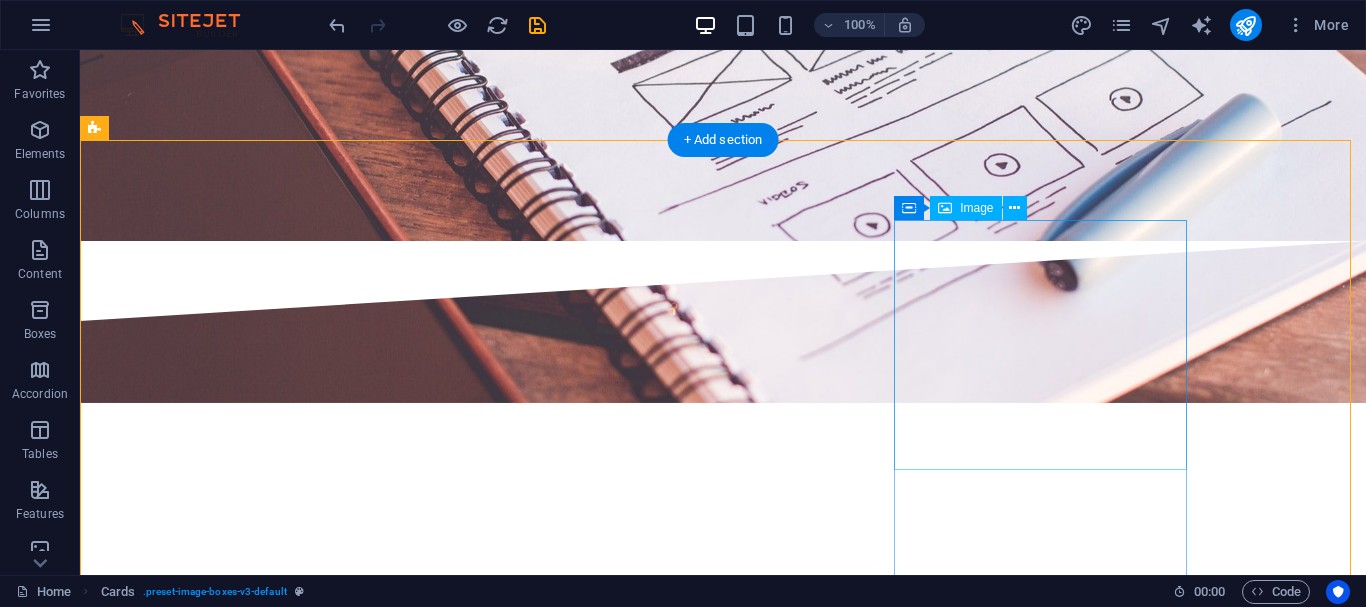 click at bounding box center (242, 4195) 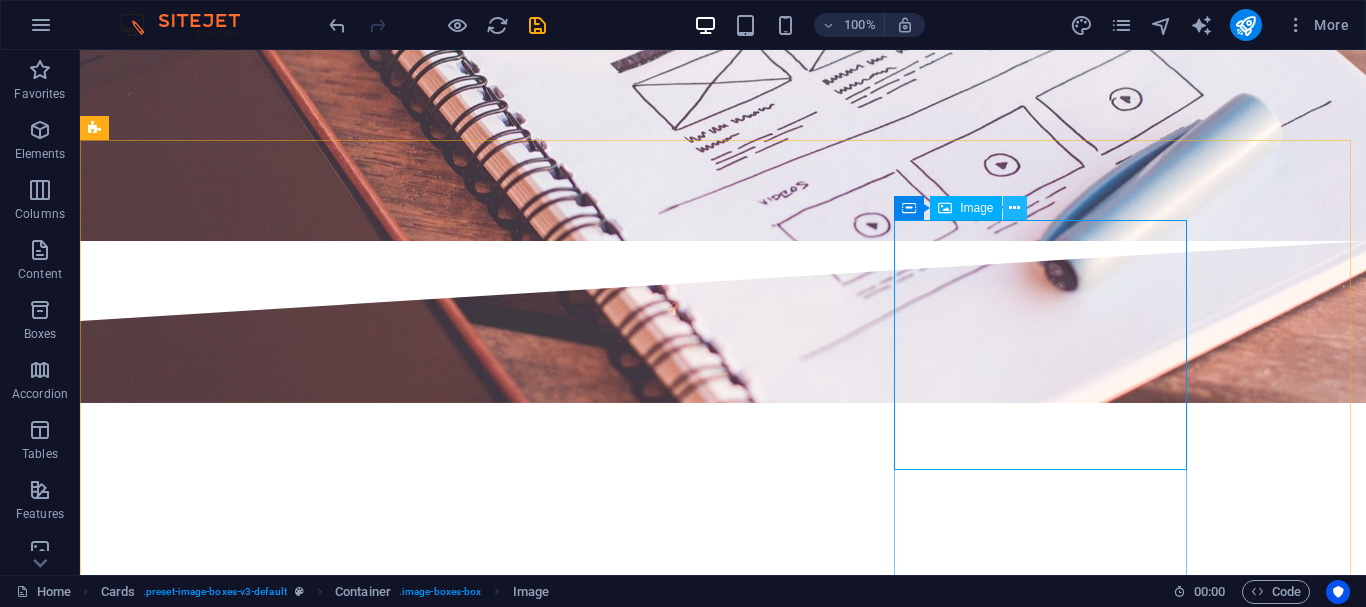 click at bounding box center (1014, 208) 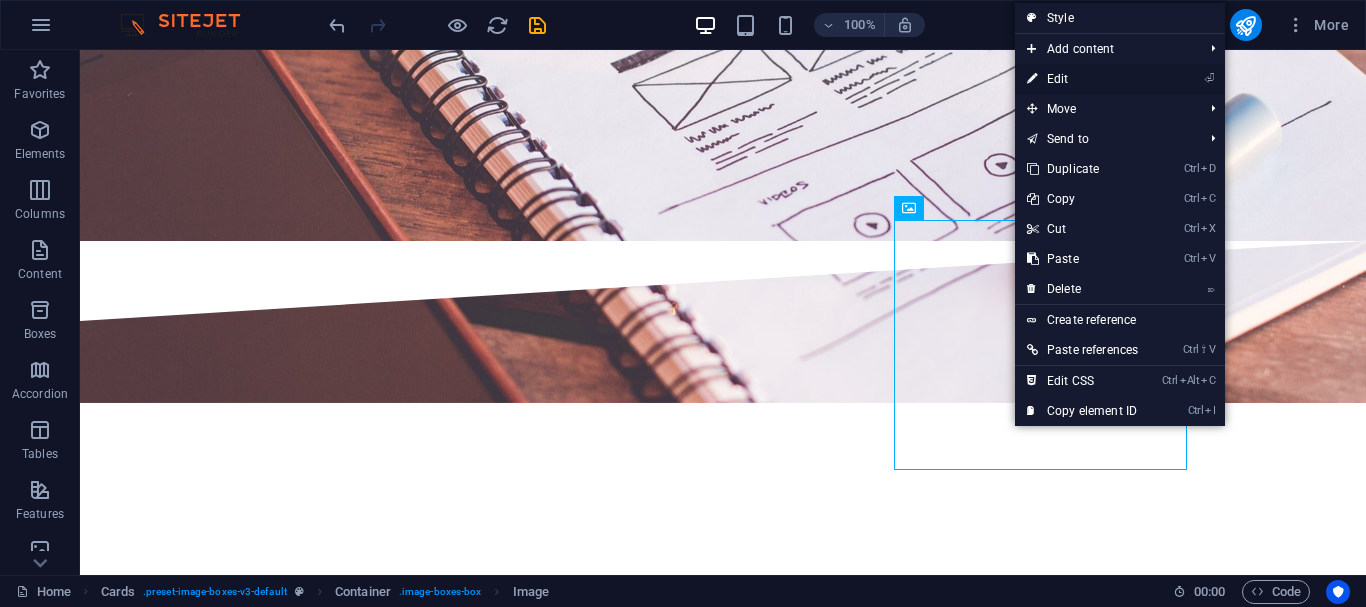 drag, startPoint x: 656, startPoint y: 28, endPoint x: 1056, endPoint y: 77, distance: 402.99008 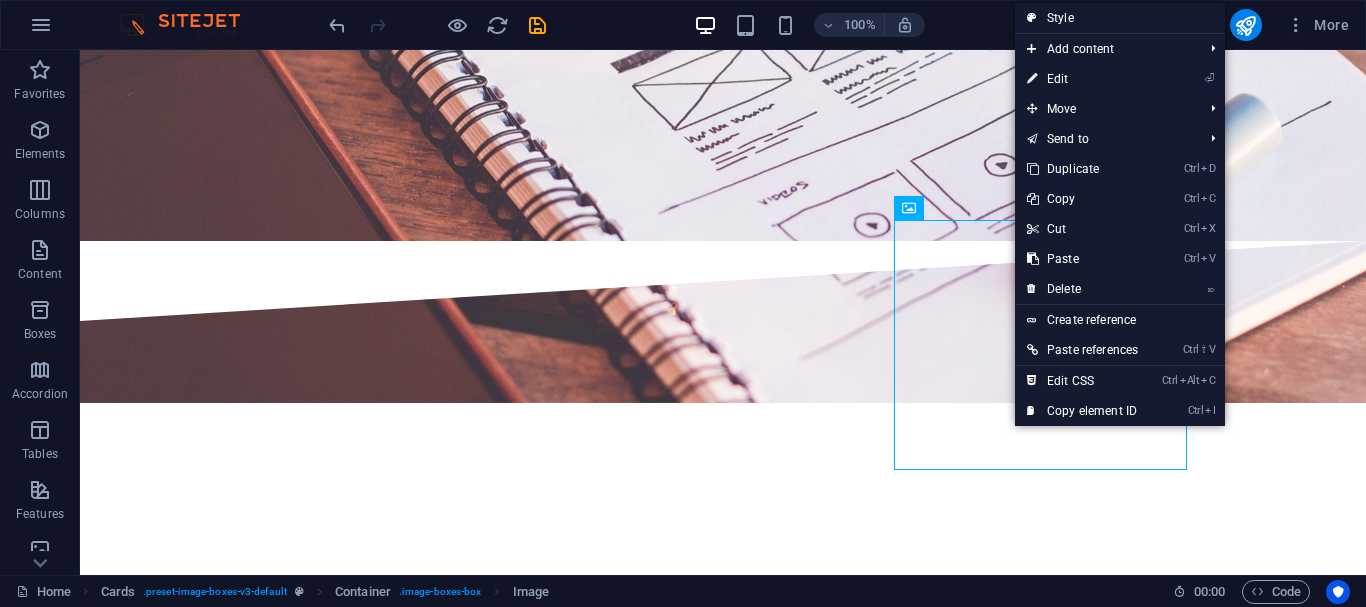 select on "px" 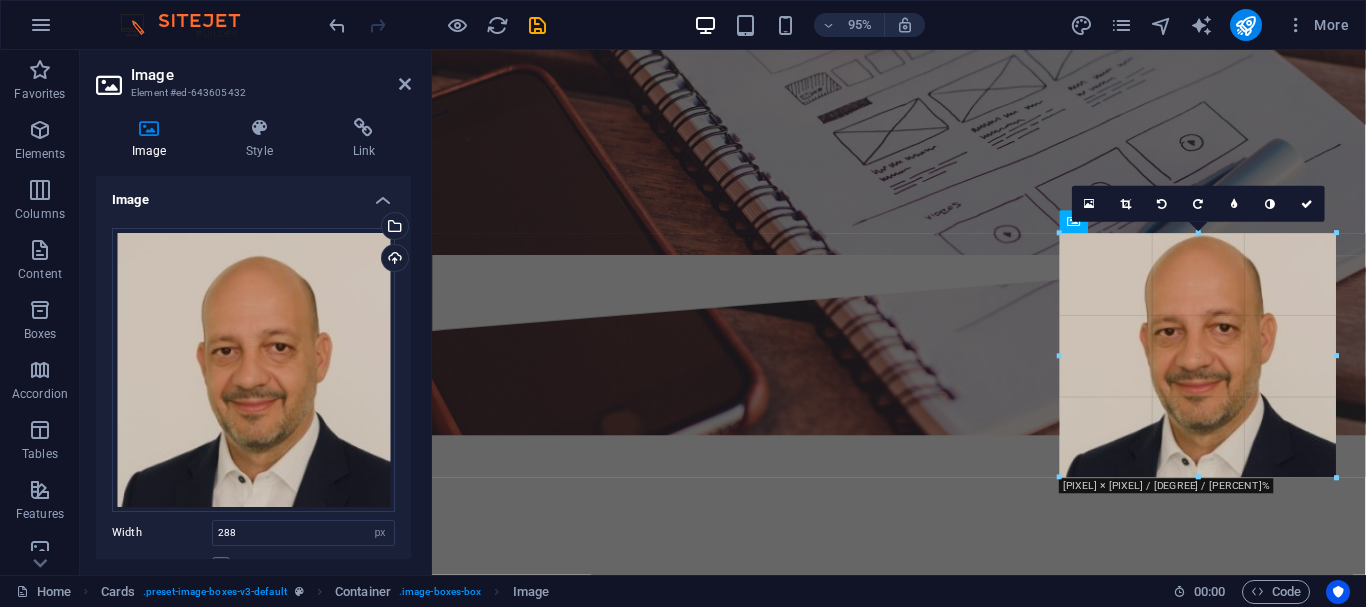 type on "291" 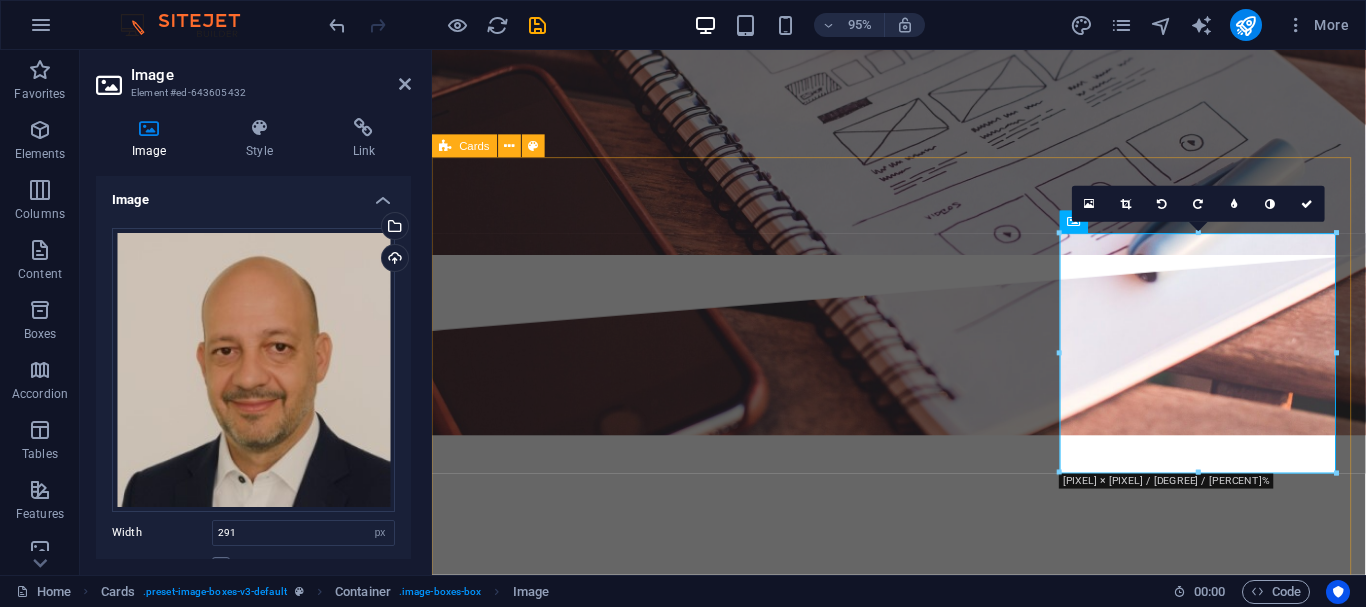 click on "[FULL NAME] [TITLE] [DEGREE] [EXPERTISE] [EXPERTISE] [EXPERTISE] [FULL NAME] [TITLE] [DEGREE] [EXPERTISE] [EXPERTISE] [FULL NAME] [TITLE] [EXPERTISE] [EXPERTISE] [FULL NAME] [TITLE] [EXPERTISE] [EXPERTISE] [COMPANY] [DESCRIPTION]" at bounding box center [923, 3810] 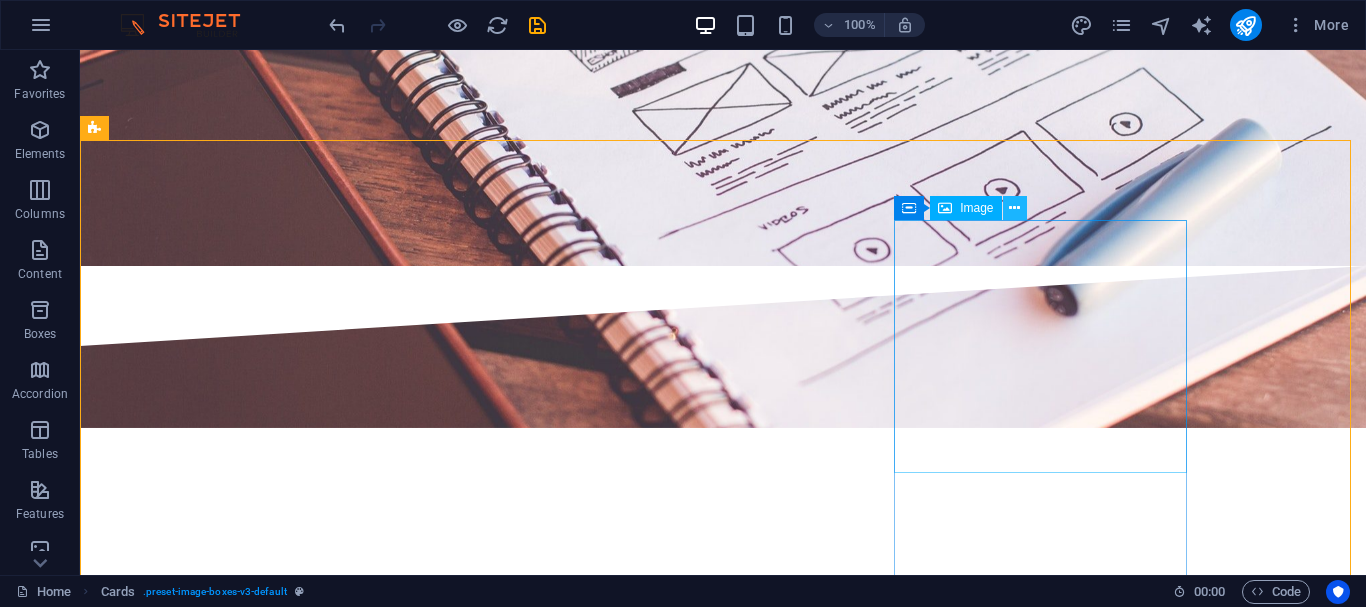 click at bounding box center [1014, 208] 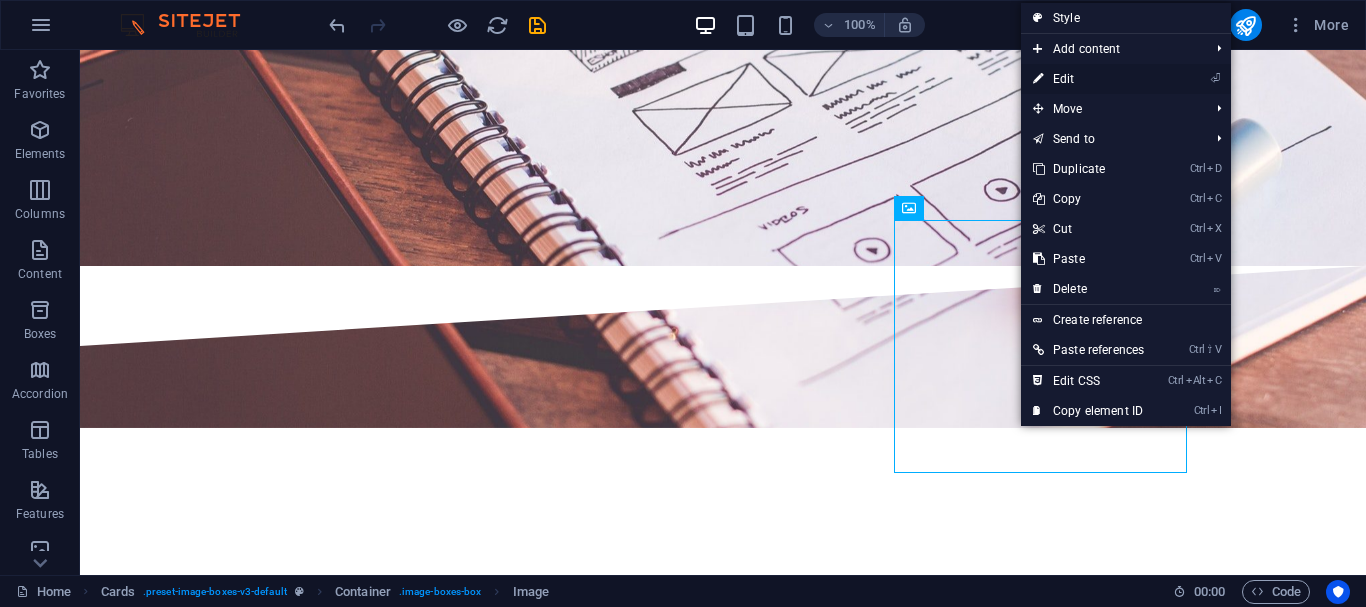 drag, startPoint x: 1074, startPoint y: 80, endPoint x: 673, endPoint y: 33, distance: 403.74496 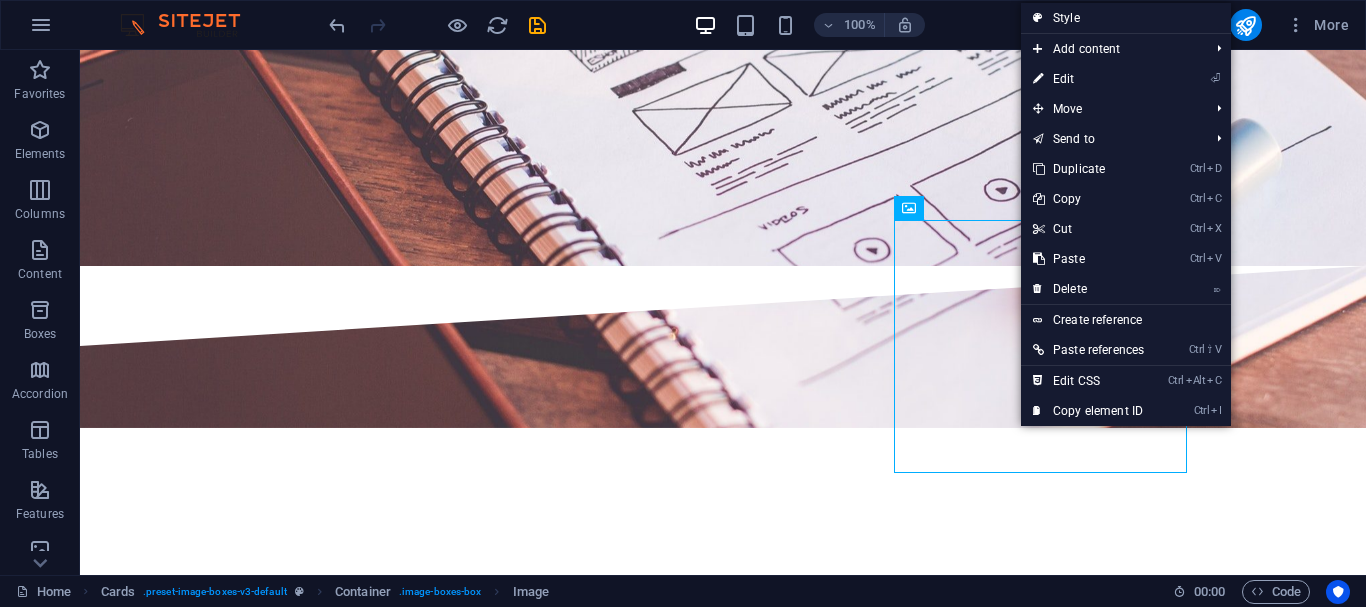 select on "px" 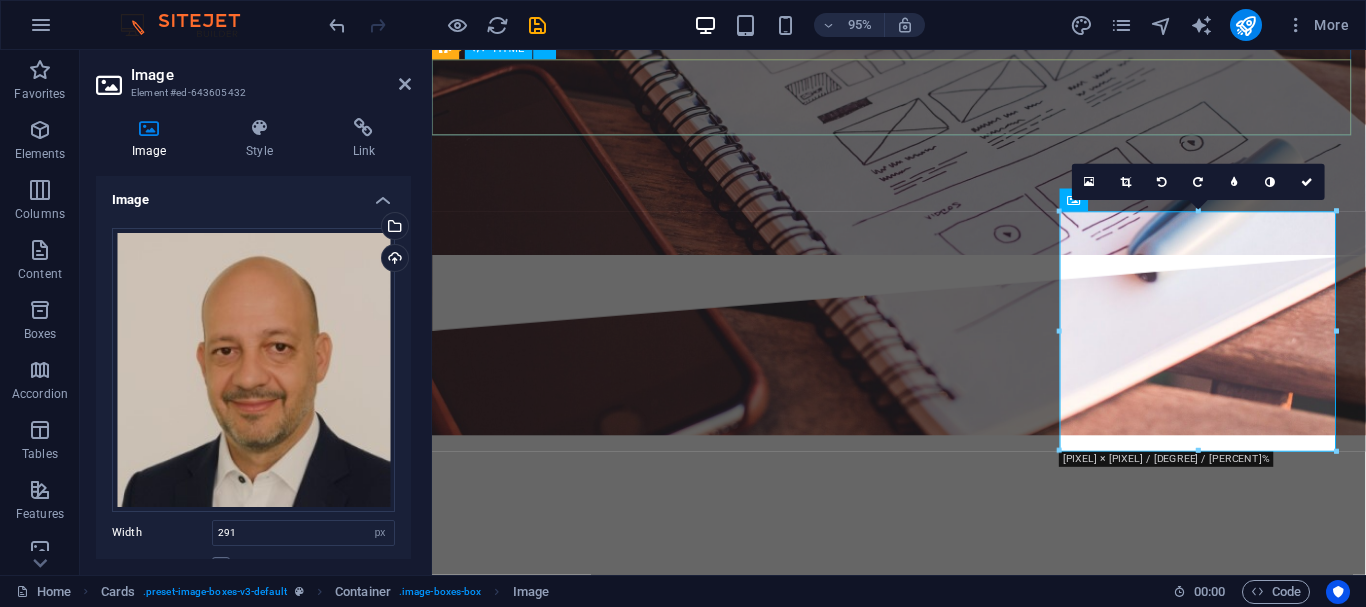 scroll, scrollTop: 3651, scrollLeft: 0, axis: vertical 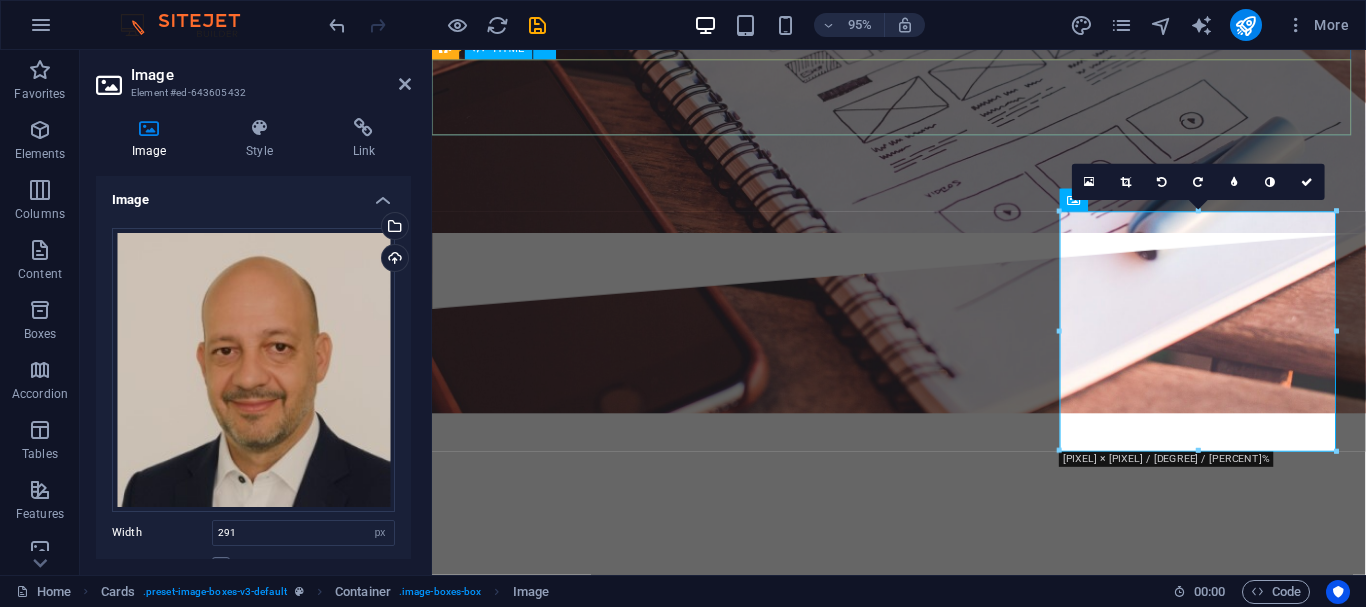 drag, startPoint x: 963, startPoint y: 115, endPoint x: 1285, endPoint y: 111, distance: 322.02484 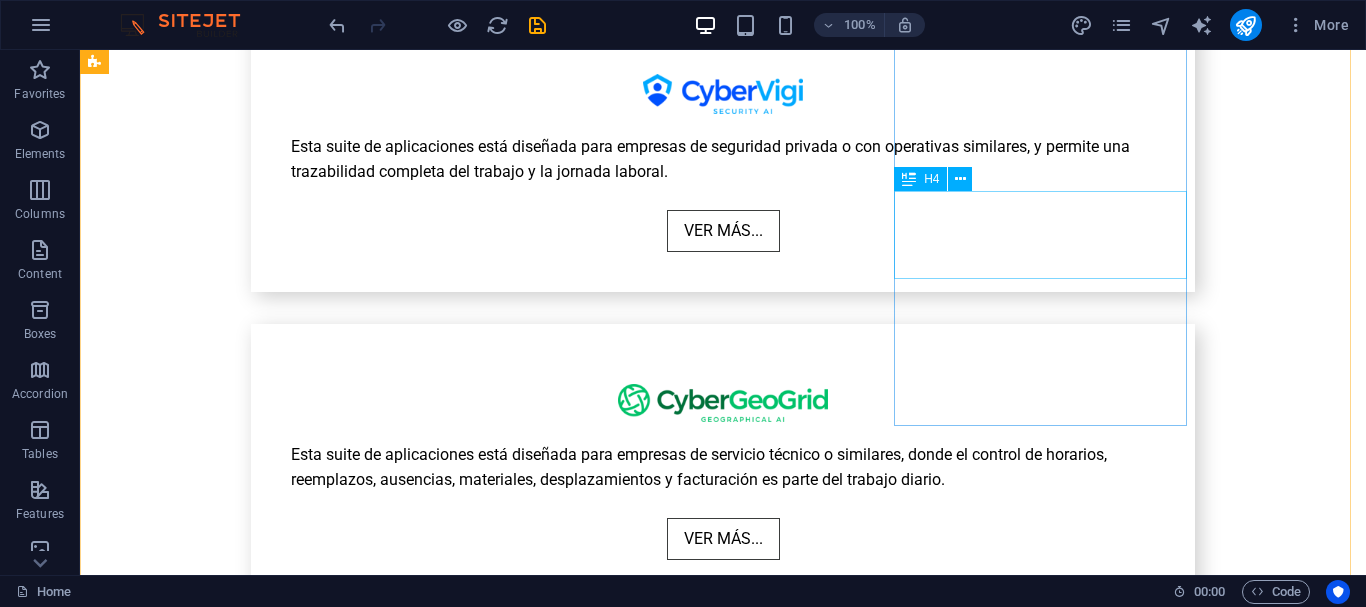 scroll, scrollTop: 4551, scrollLeft: 0, axis: vertical 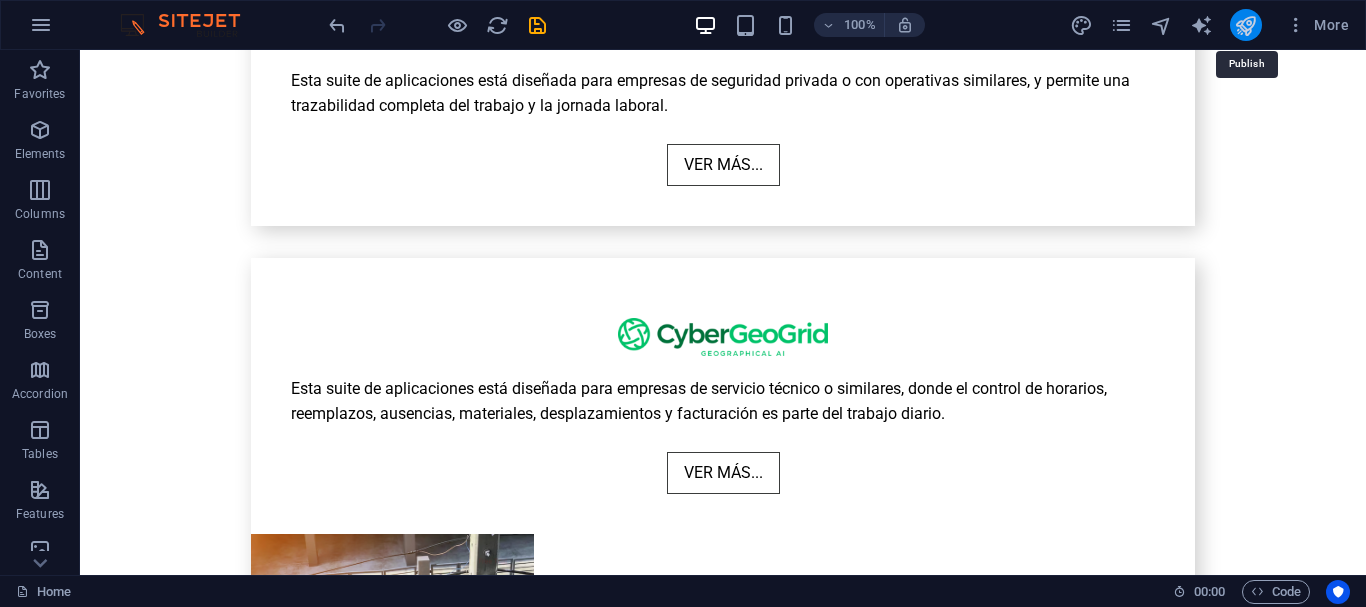 click at bounding box center [1245, 25] 